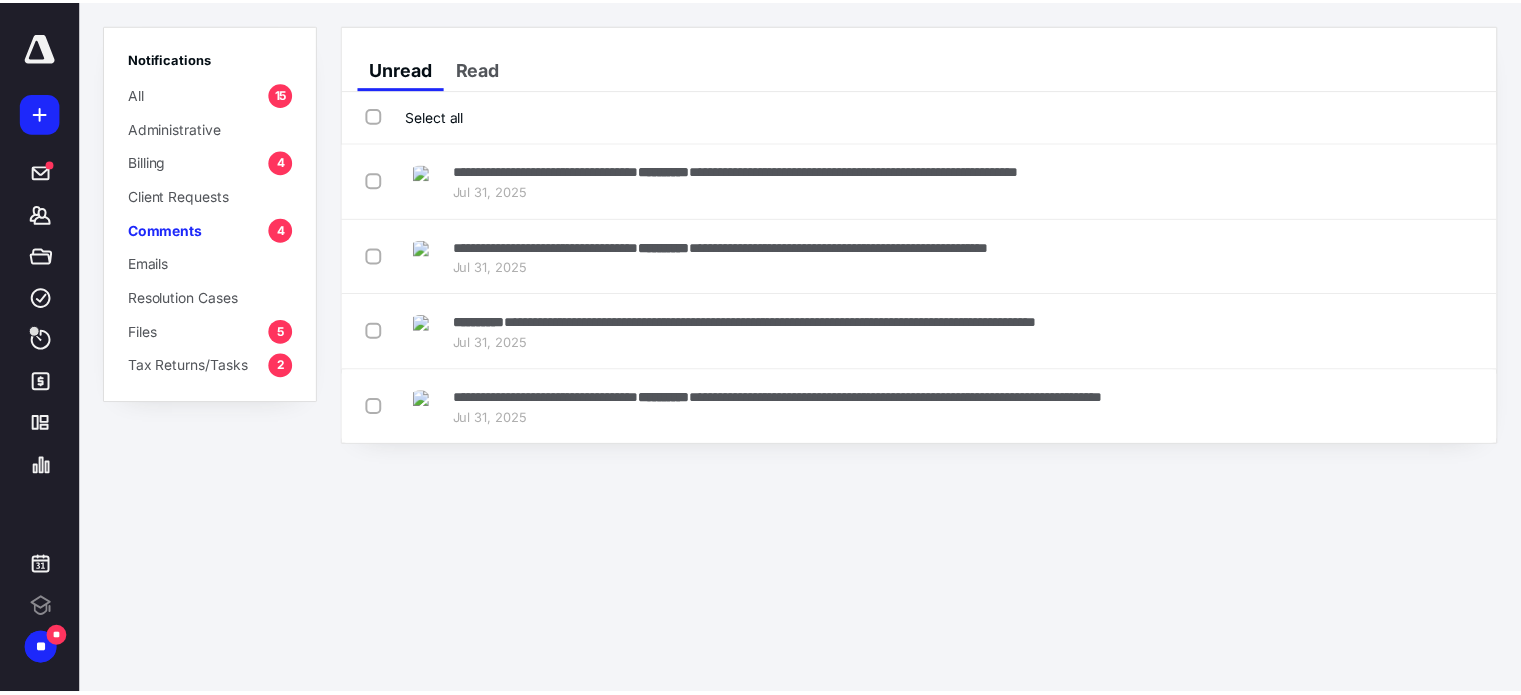 scroll, scrollTop: 0, scrollLeft: 0, axis: both 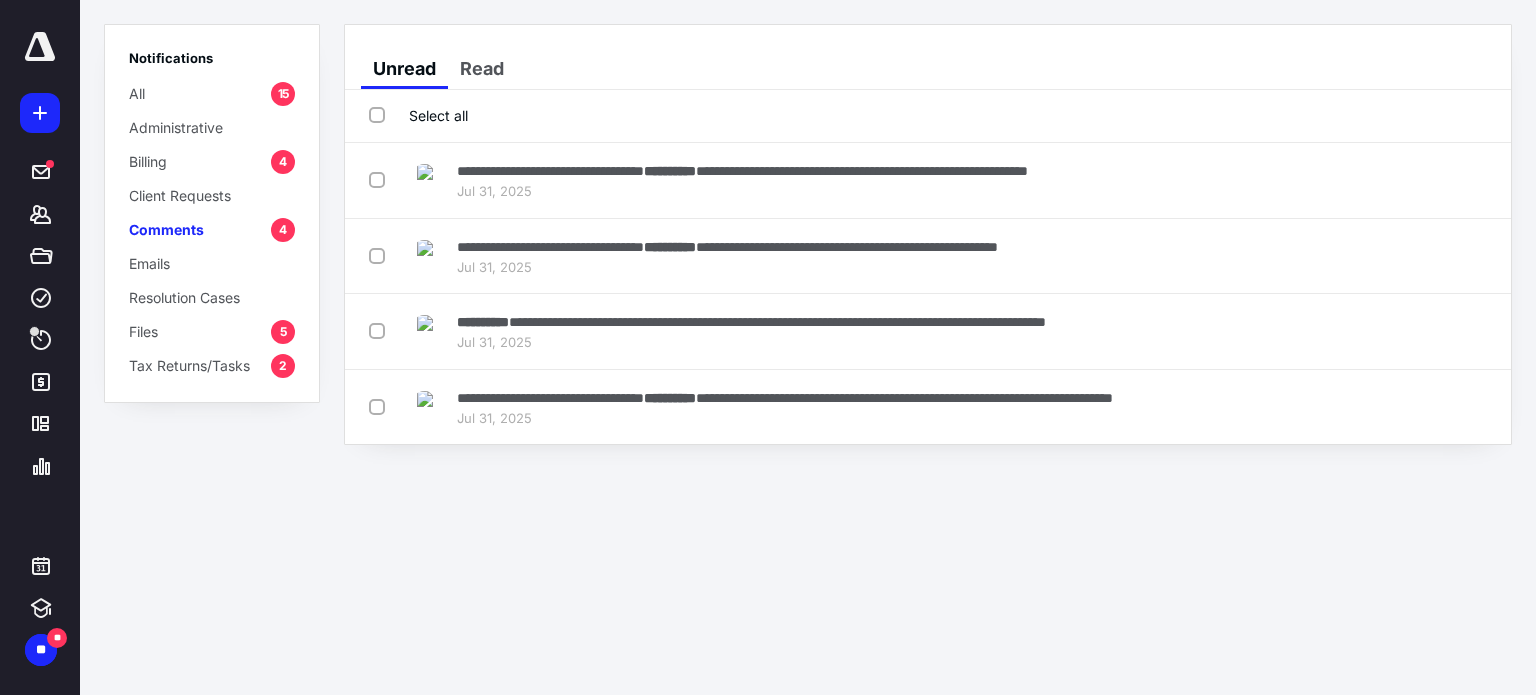 click on "Comments 4" at bounding box center [212, 229] 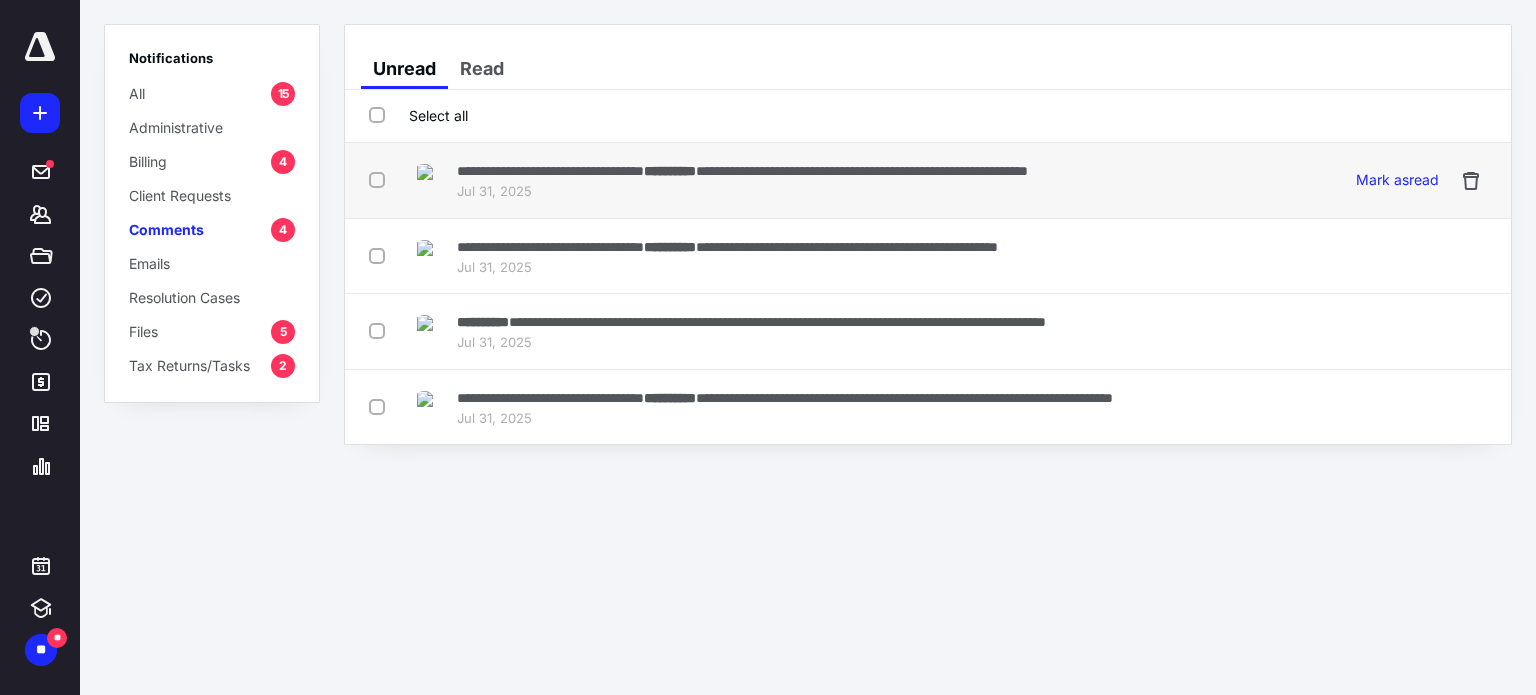 click on "**********" at bounding box center [742, 170] 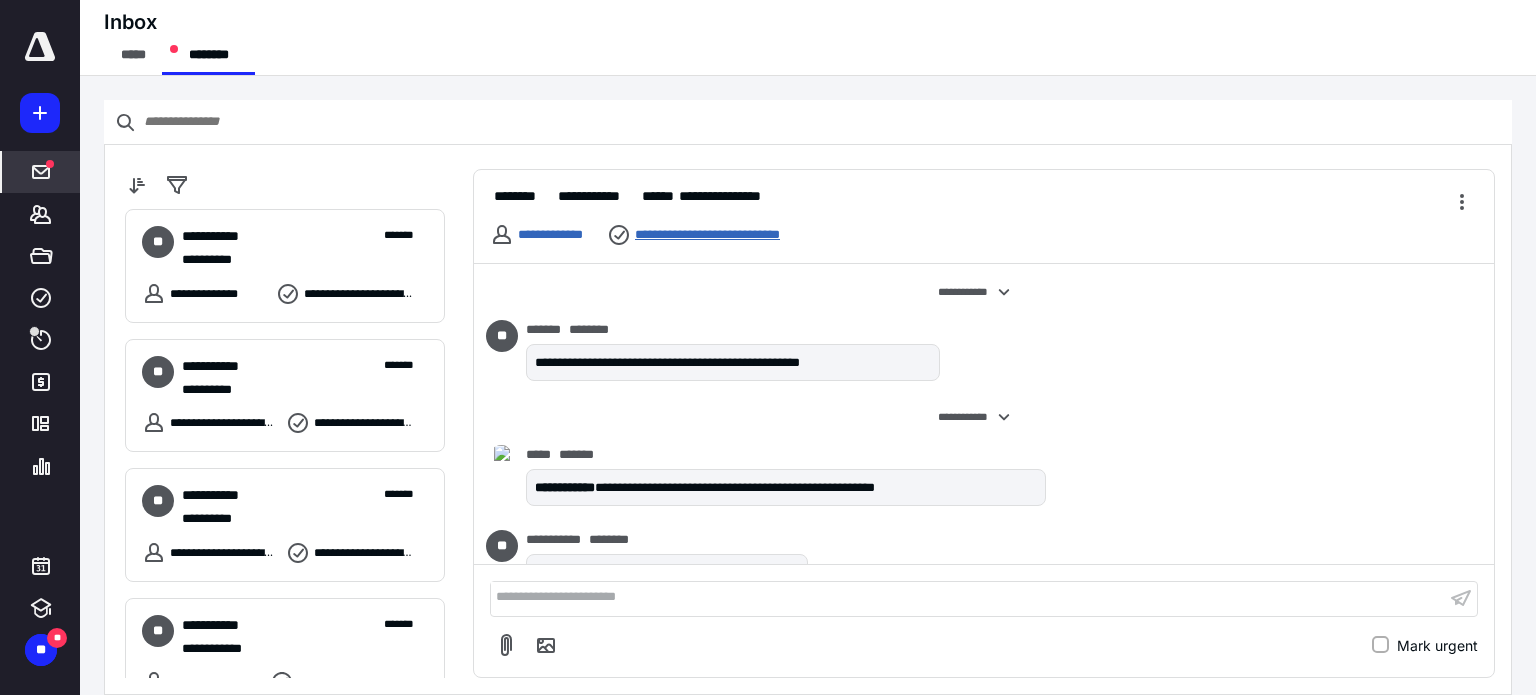 click on "**********" at bounding box center (735, 235) 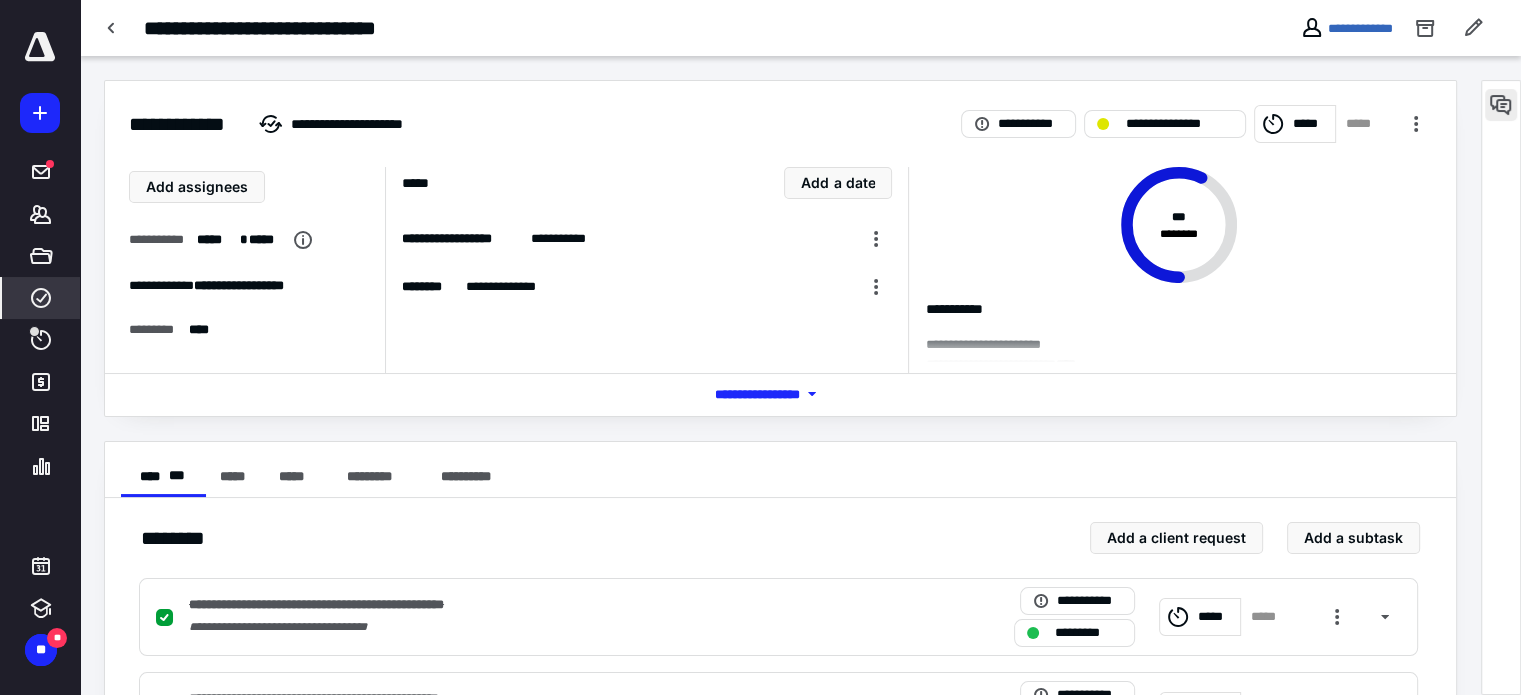 click at bounding box center (1501, 105) 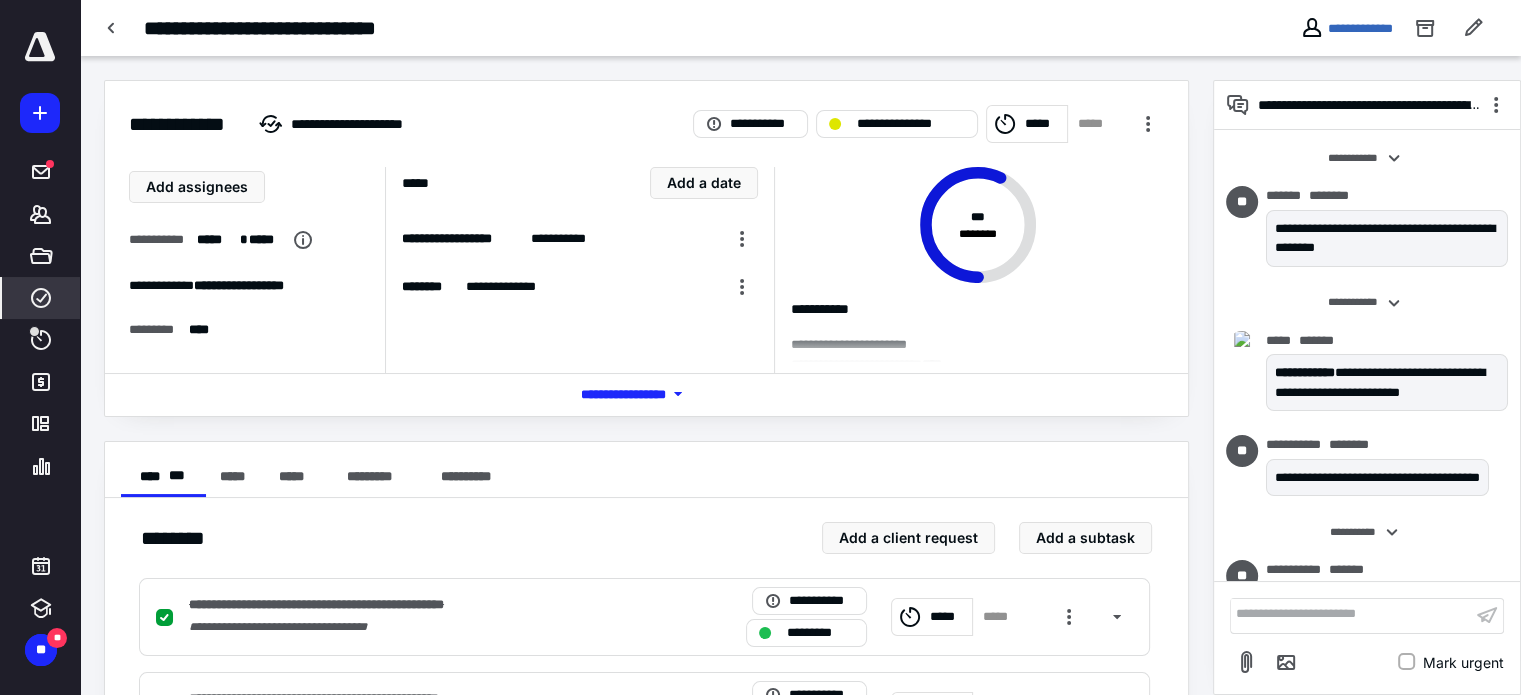 scroll, scrollTop: 410, scrollLeft: 0, axis: vertical 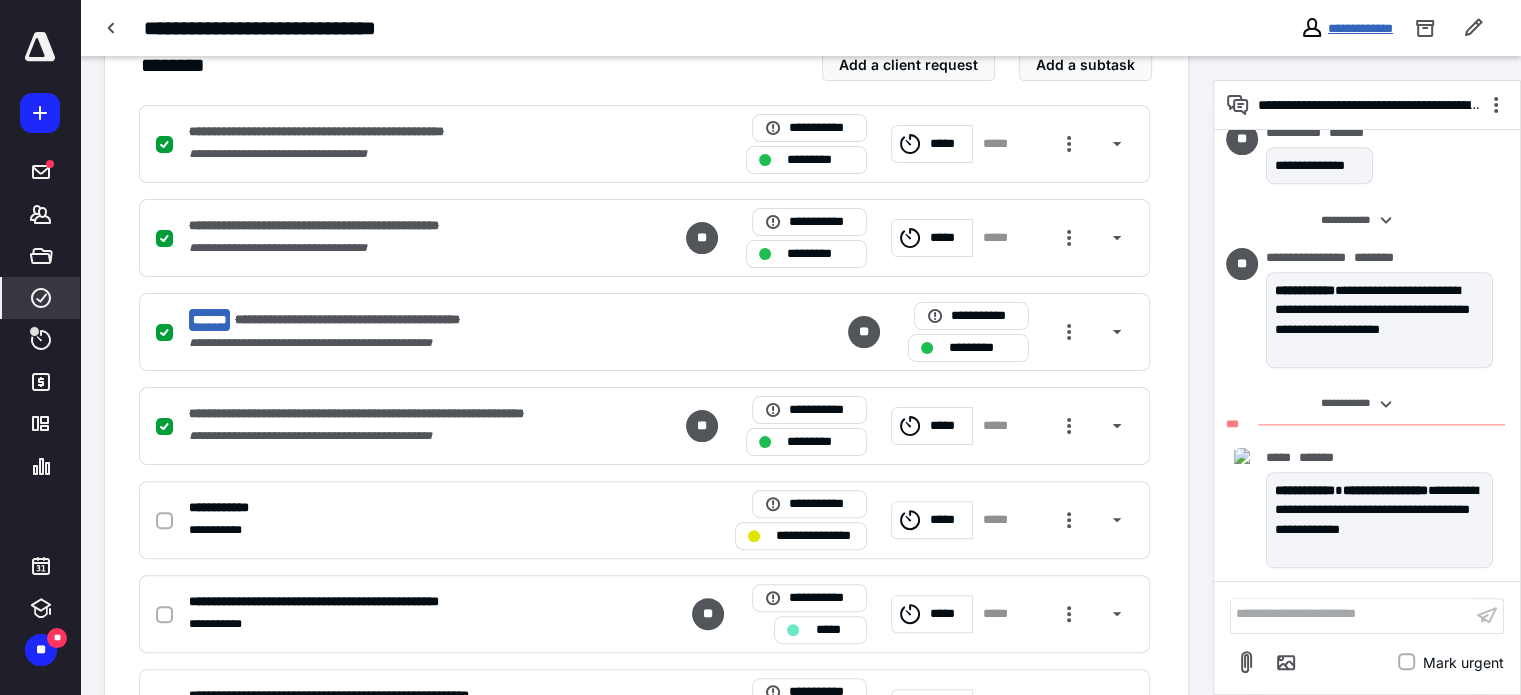 click on "**********" at bounding box center [1360, 28] 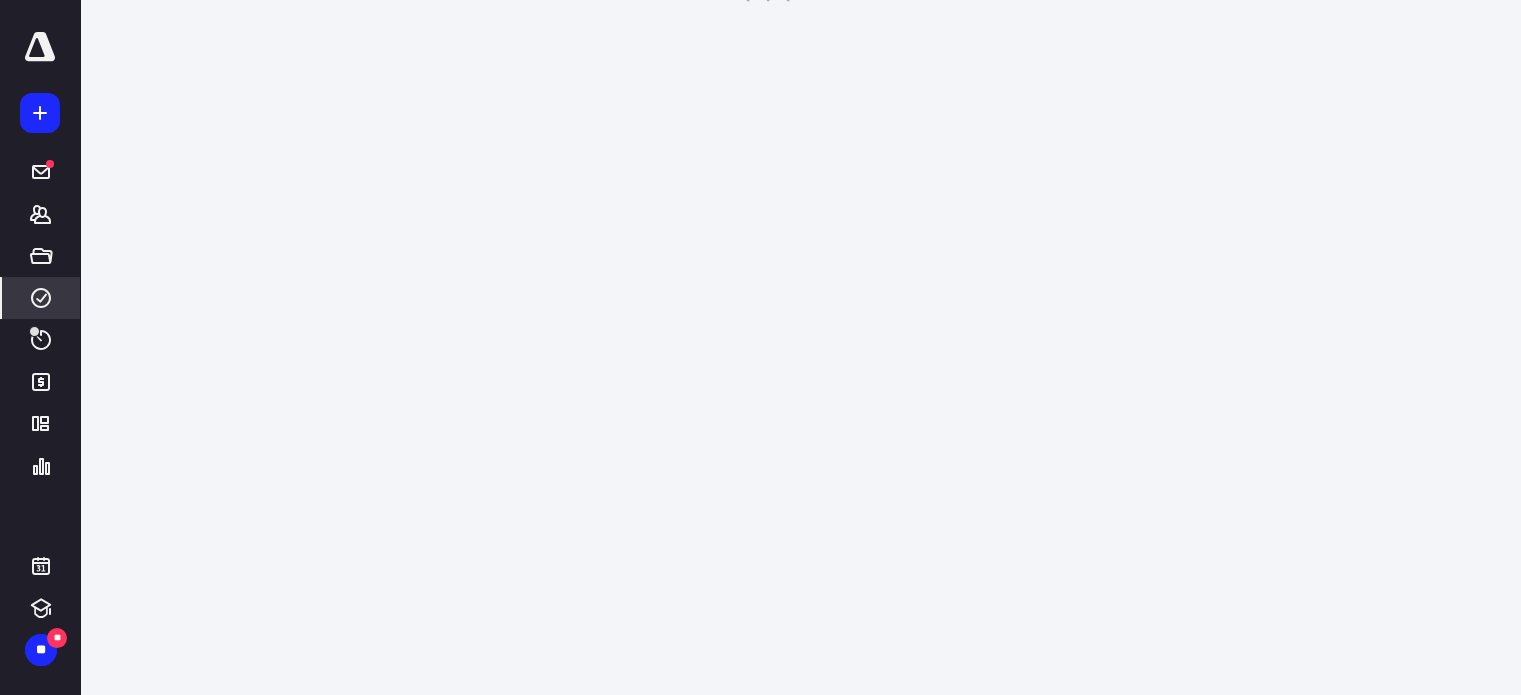 scroll, scrollTop: 0, scrollLeft: 0, axis: both 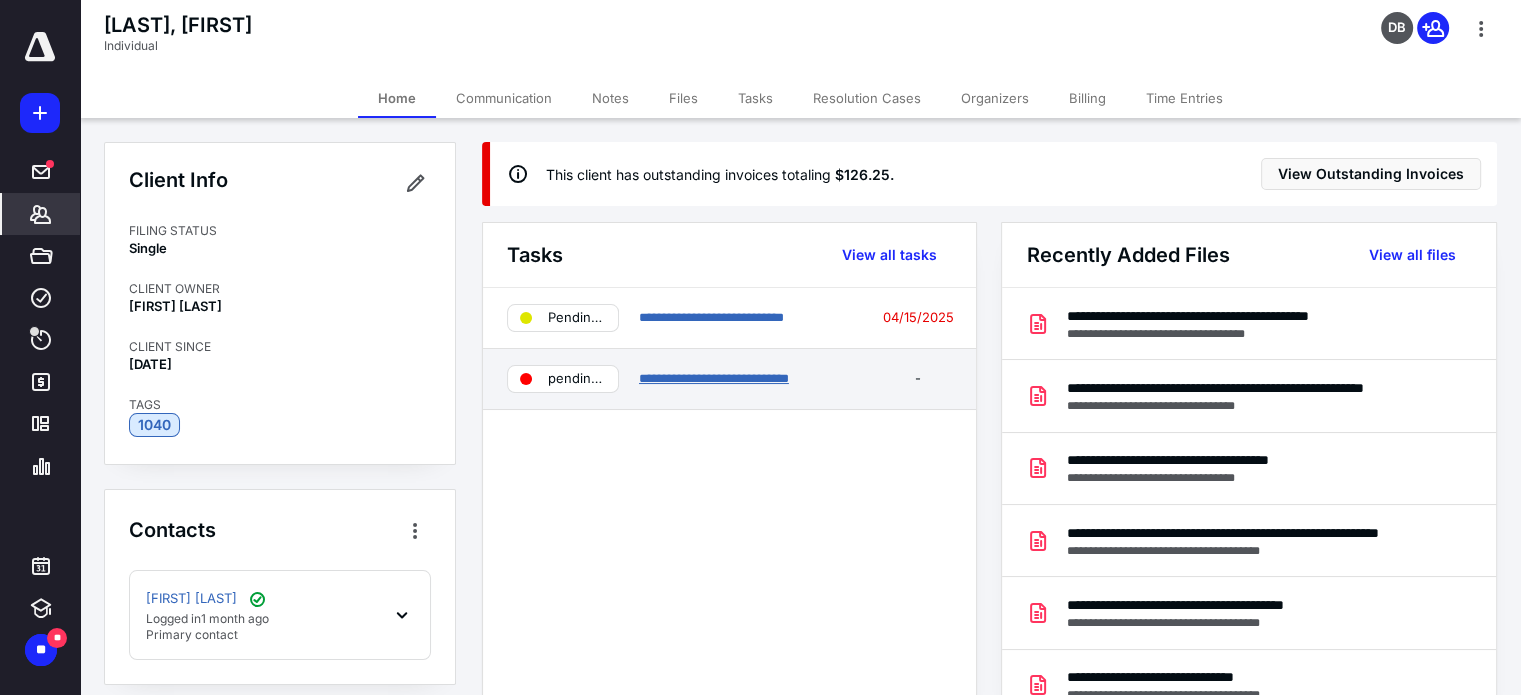 click on "**********" at bounding box center (714, 378) 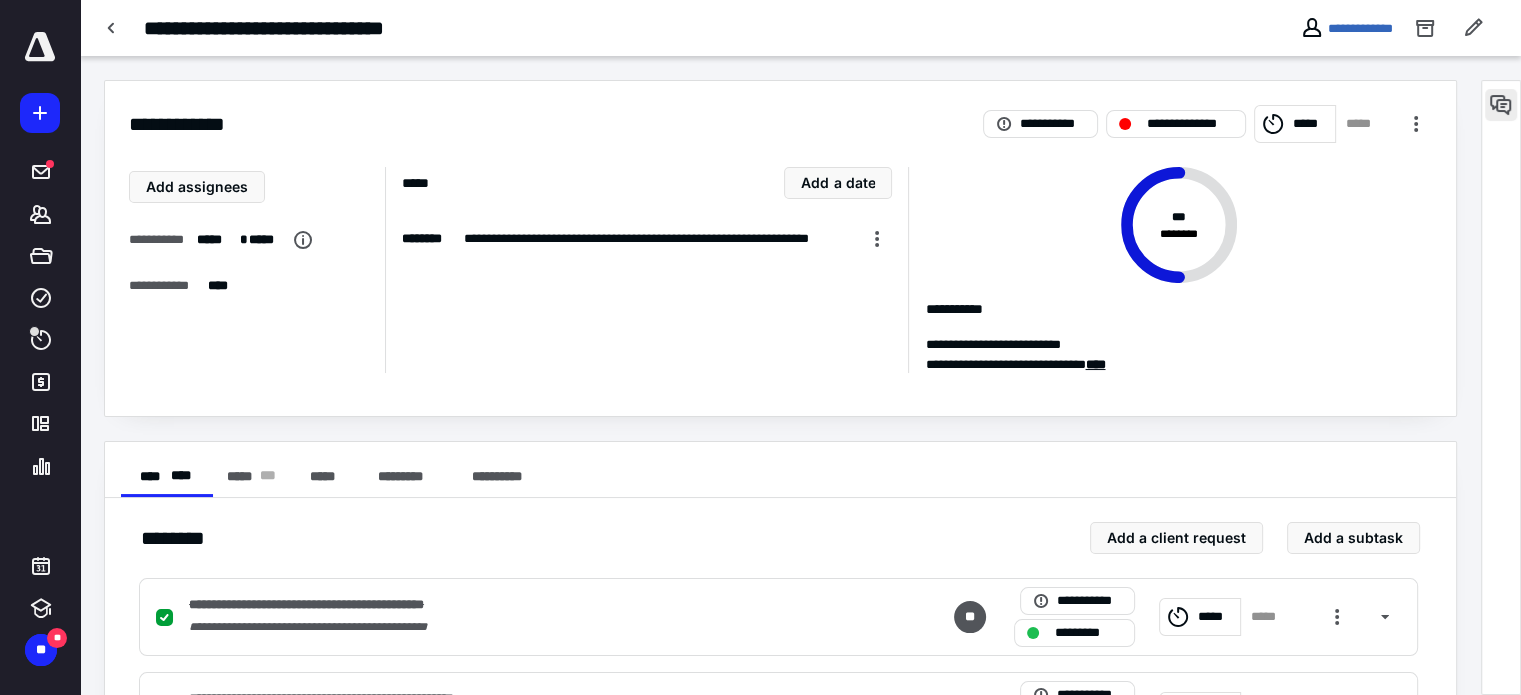 click at bounding box center [1501, 105] 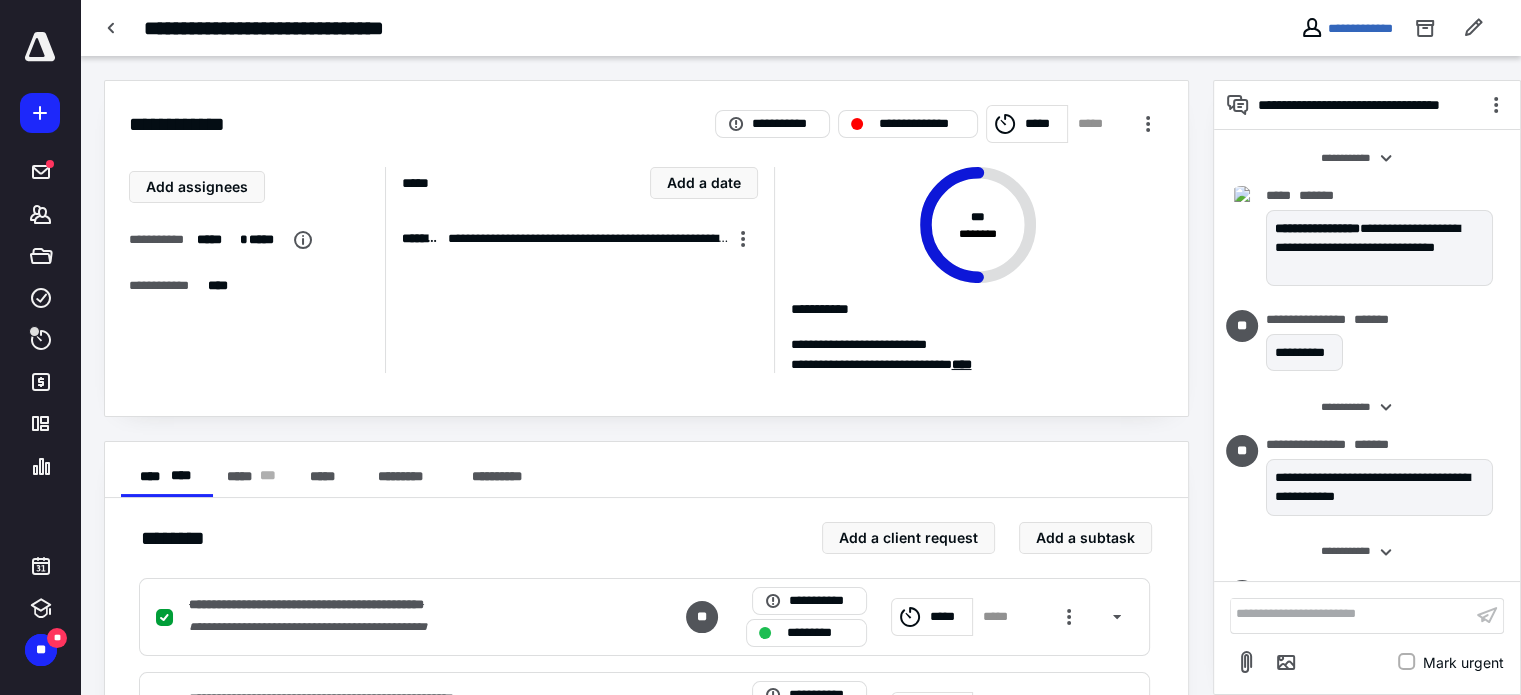 scroll, scrollTop: 586, scrollLeft: 0, axis: vertical 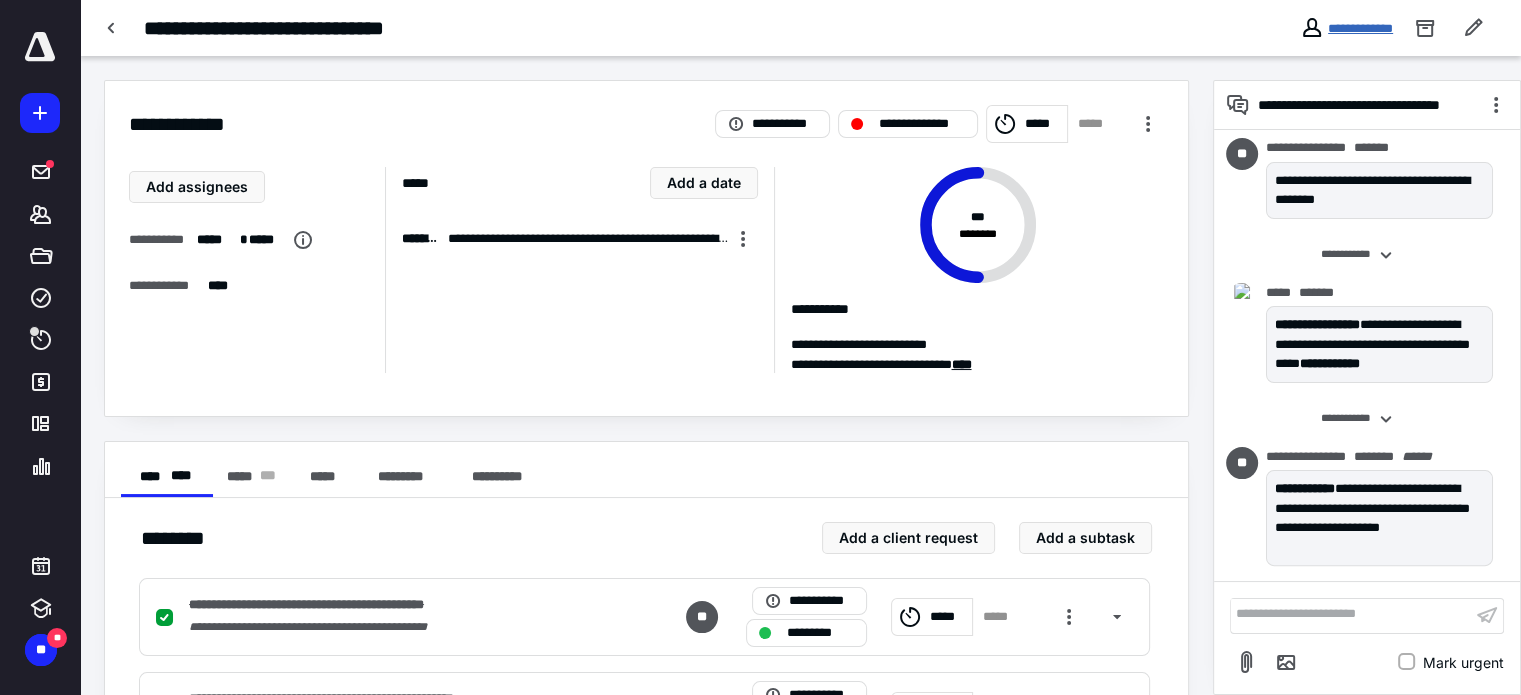 click on "**********" at bounding box center (1360, 28) 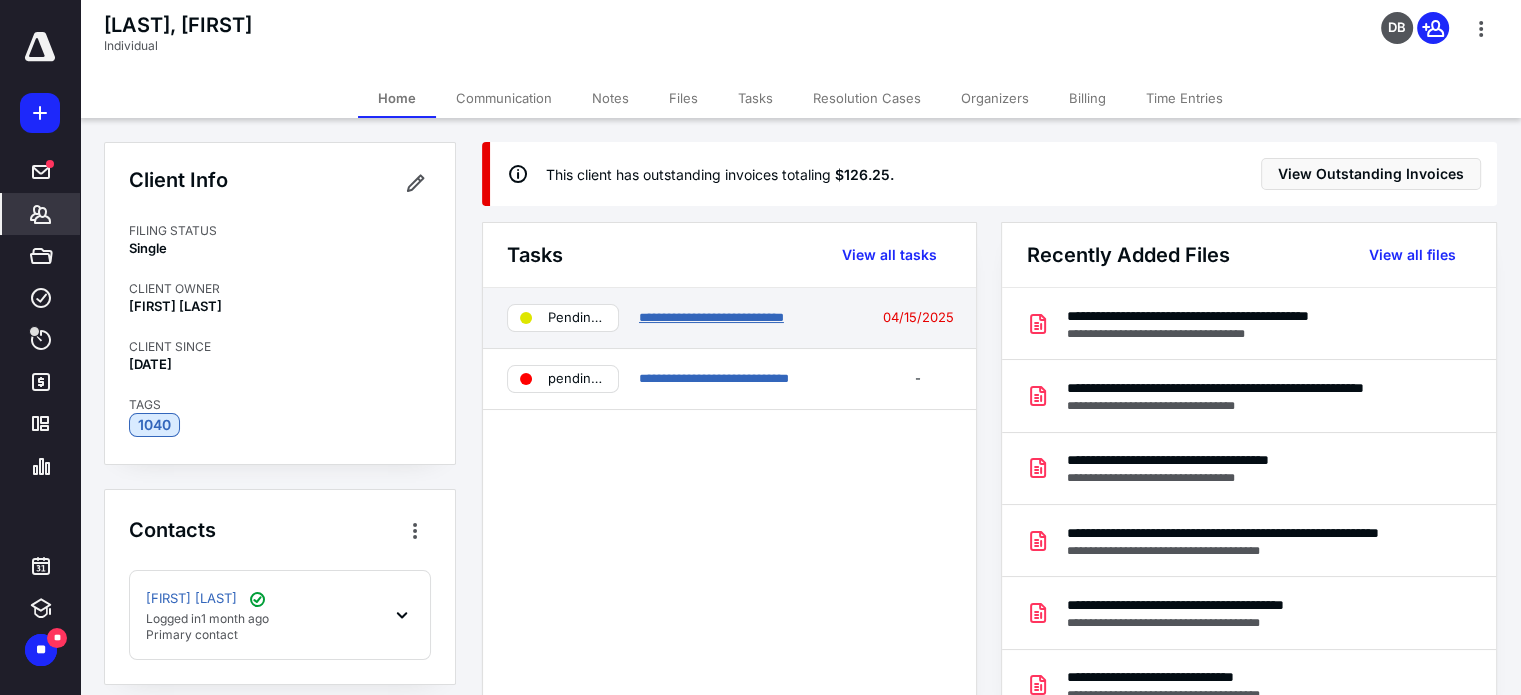 click on "**********" at bounding box center (711, 317) 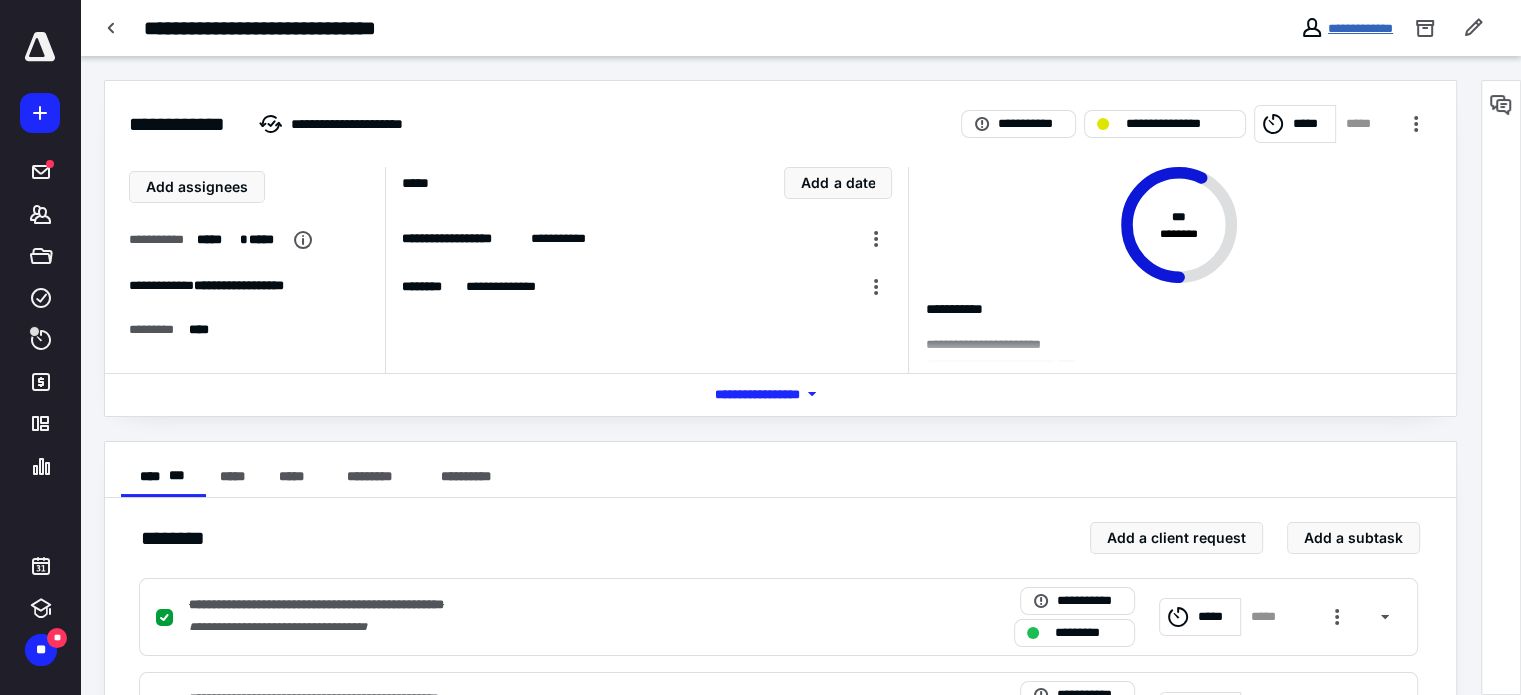 click on "**********" at bounding box center [1360, 28] 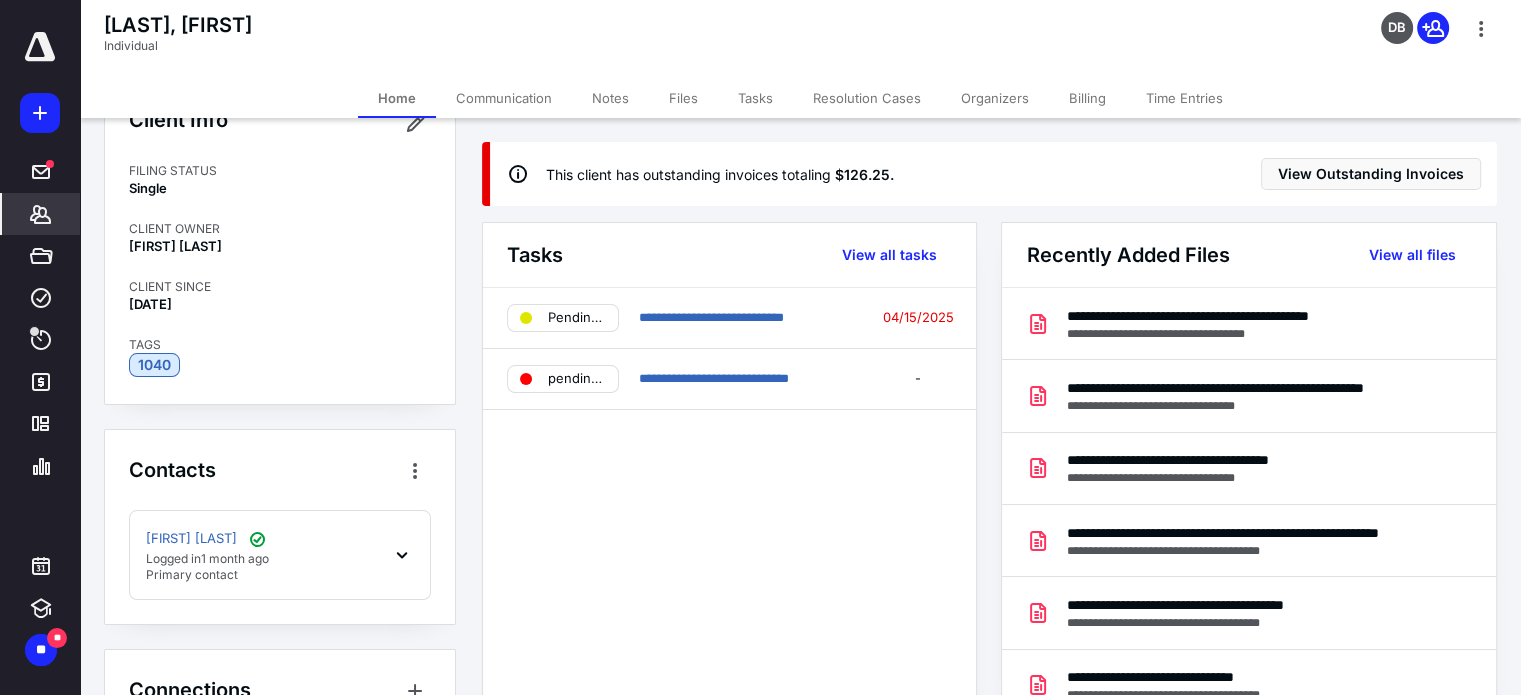scroll, scrollTop: 117, scrollLeft: 0, axis: vertical 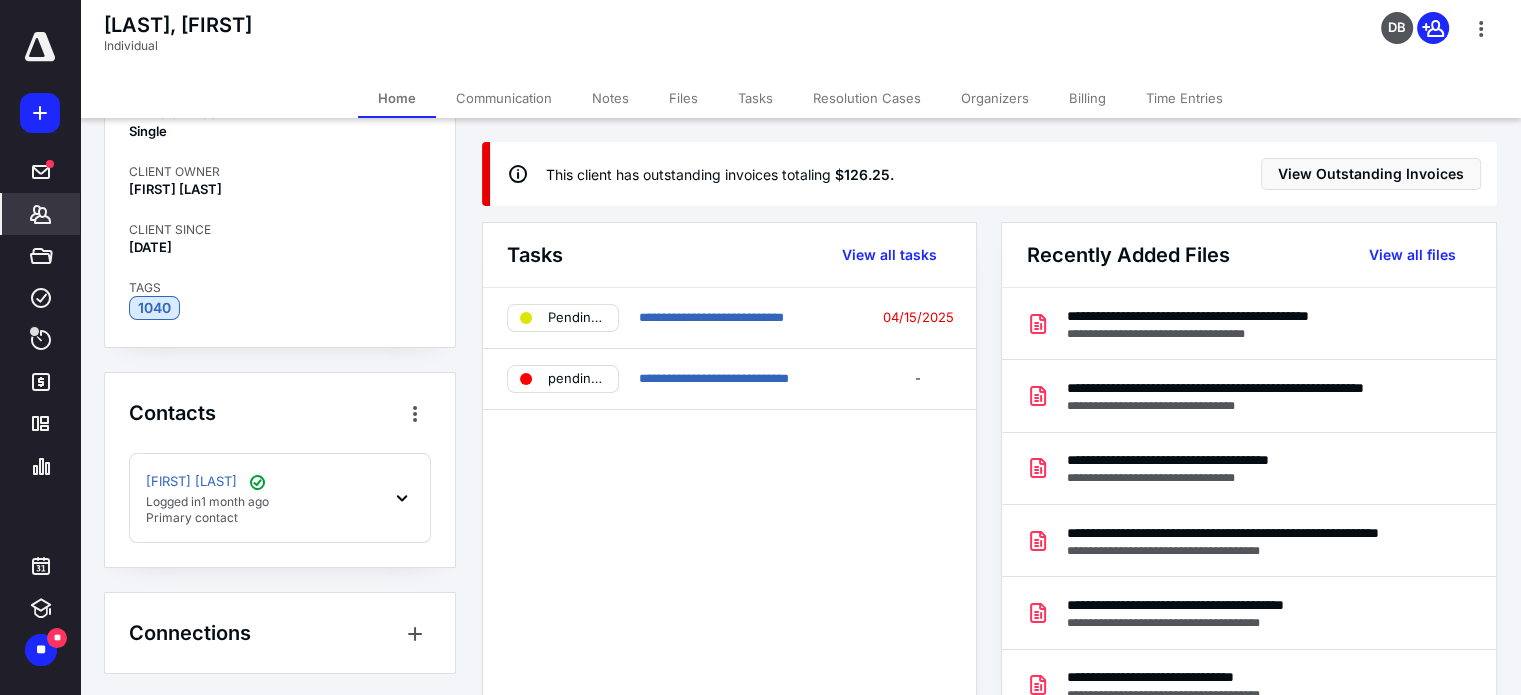 click 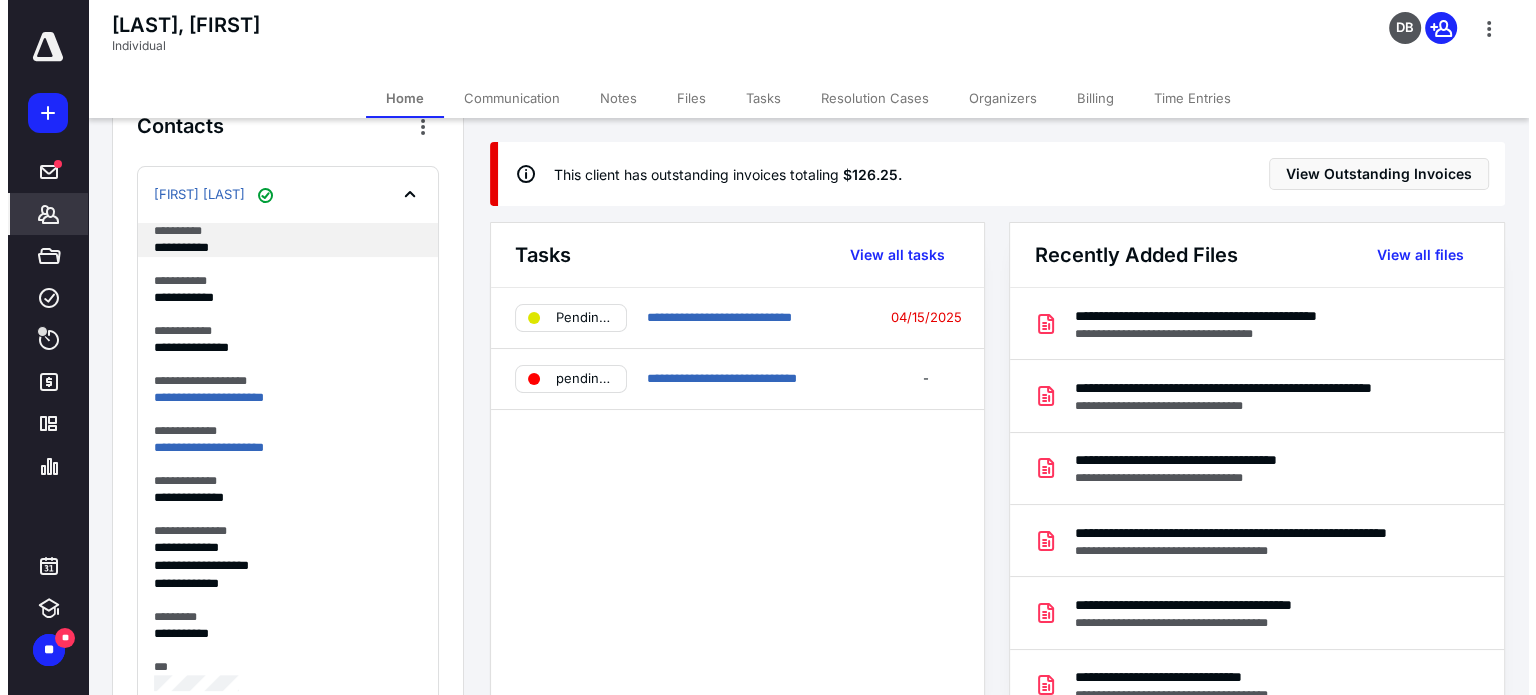 scroll, scrollTop: 417, scrollLeft: 0, axis: vertical 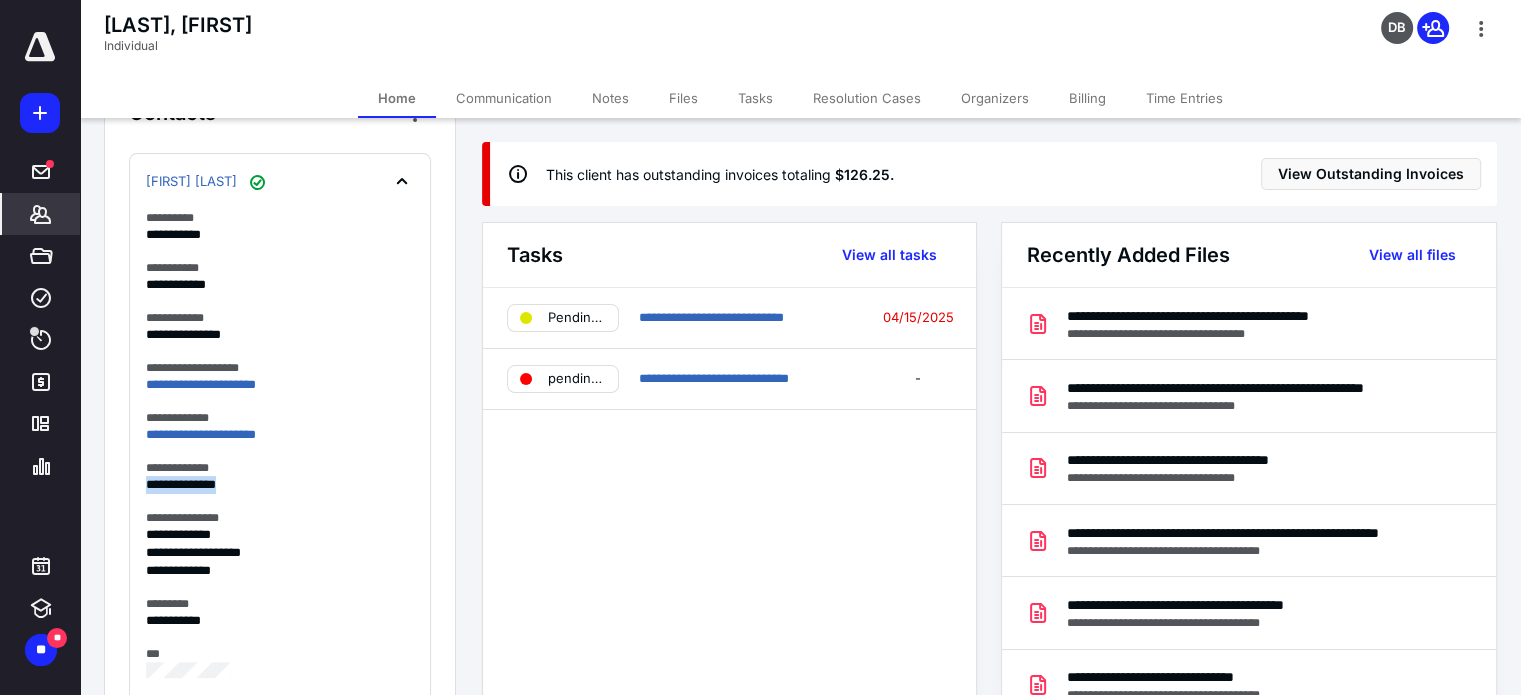 drag, startPoint x: 259, startPoint y: 483, endPoint x: 103, endPoint y: 482, distance: 156.0032 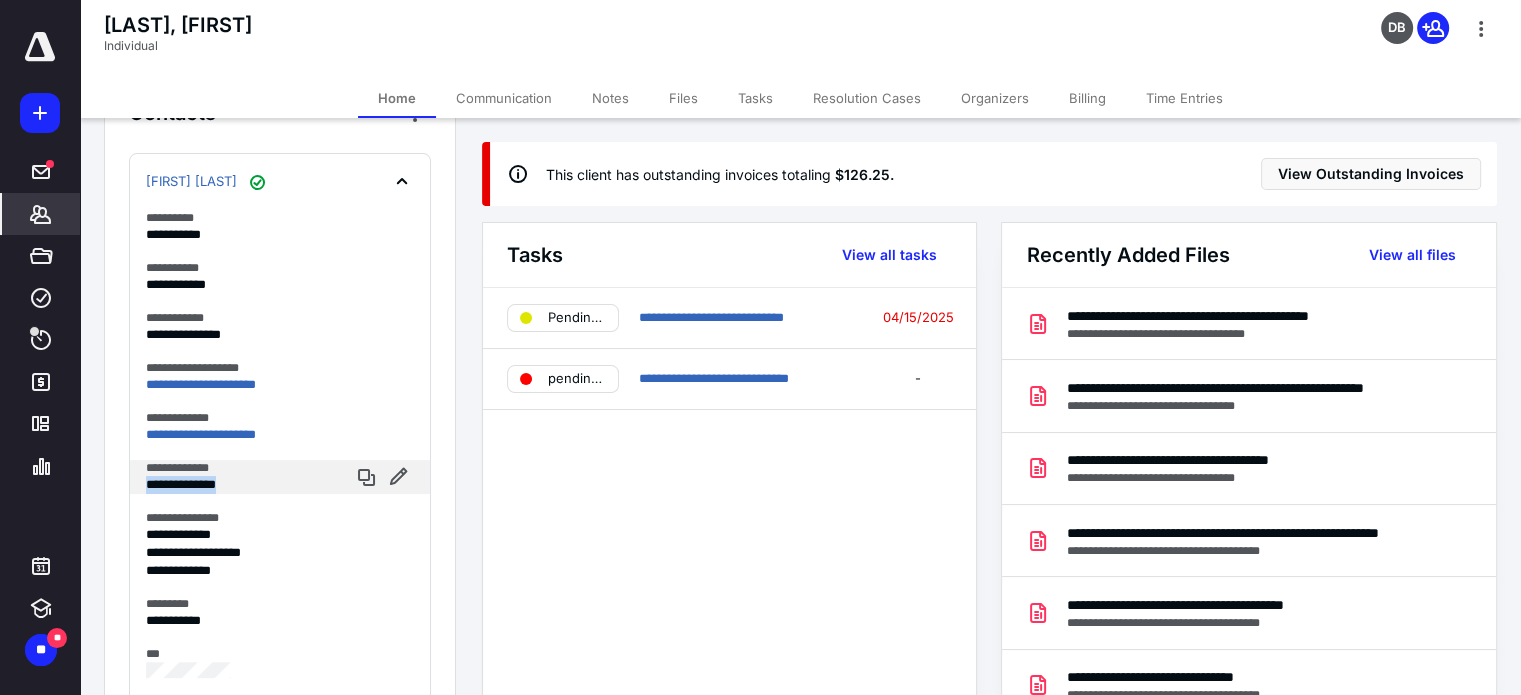 copy on "**********" 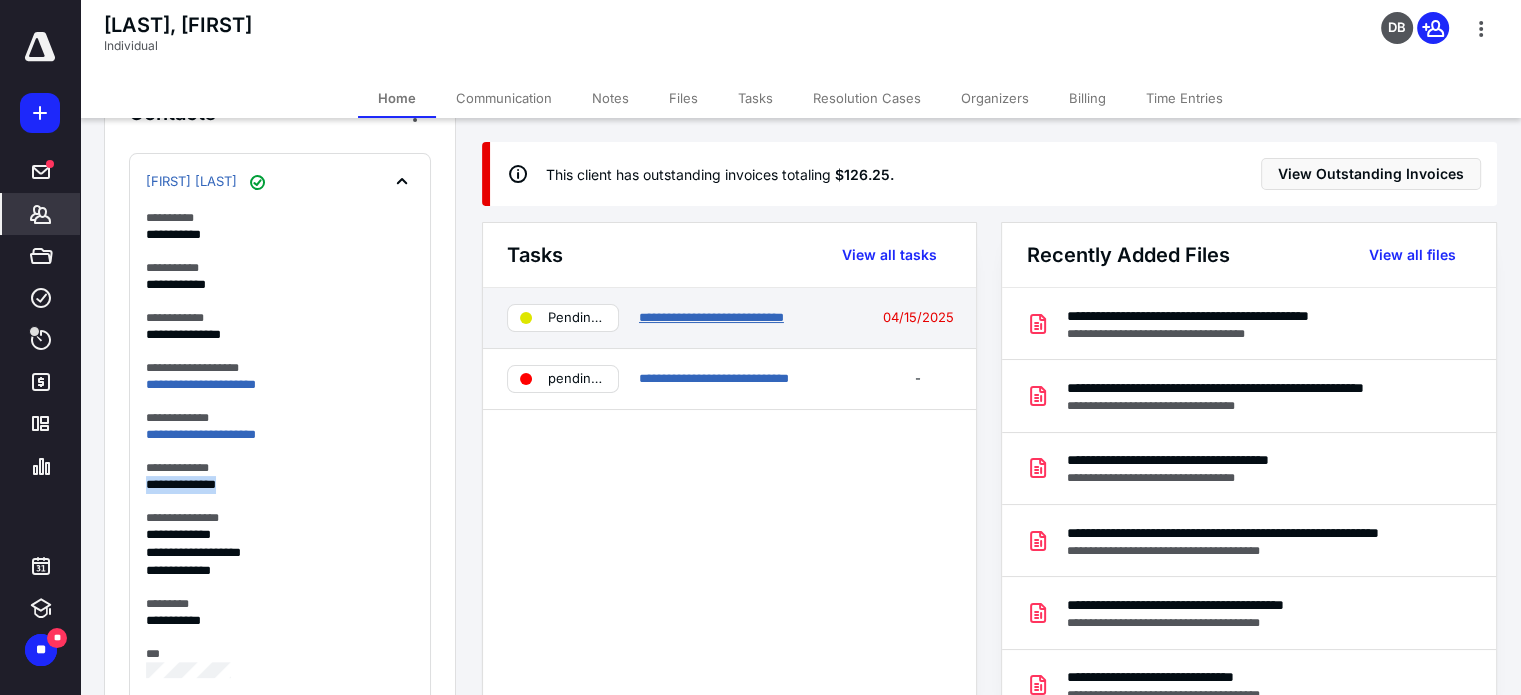 click on "**********" at bounding box center [711, 317] 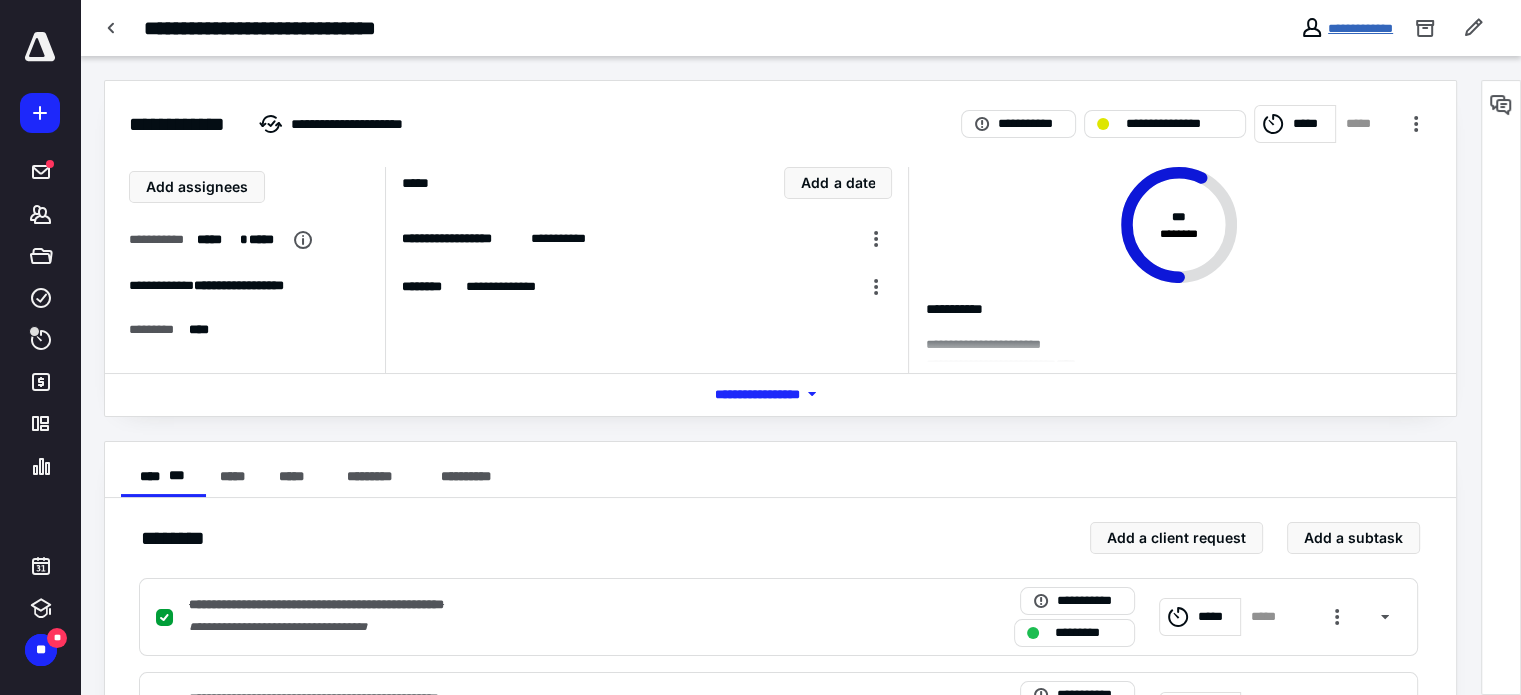 click on "**********" at bounding box center [1360, 28] 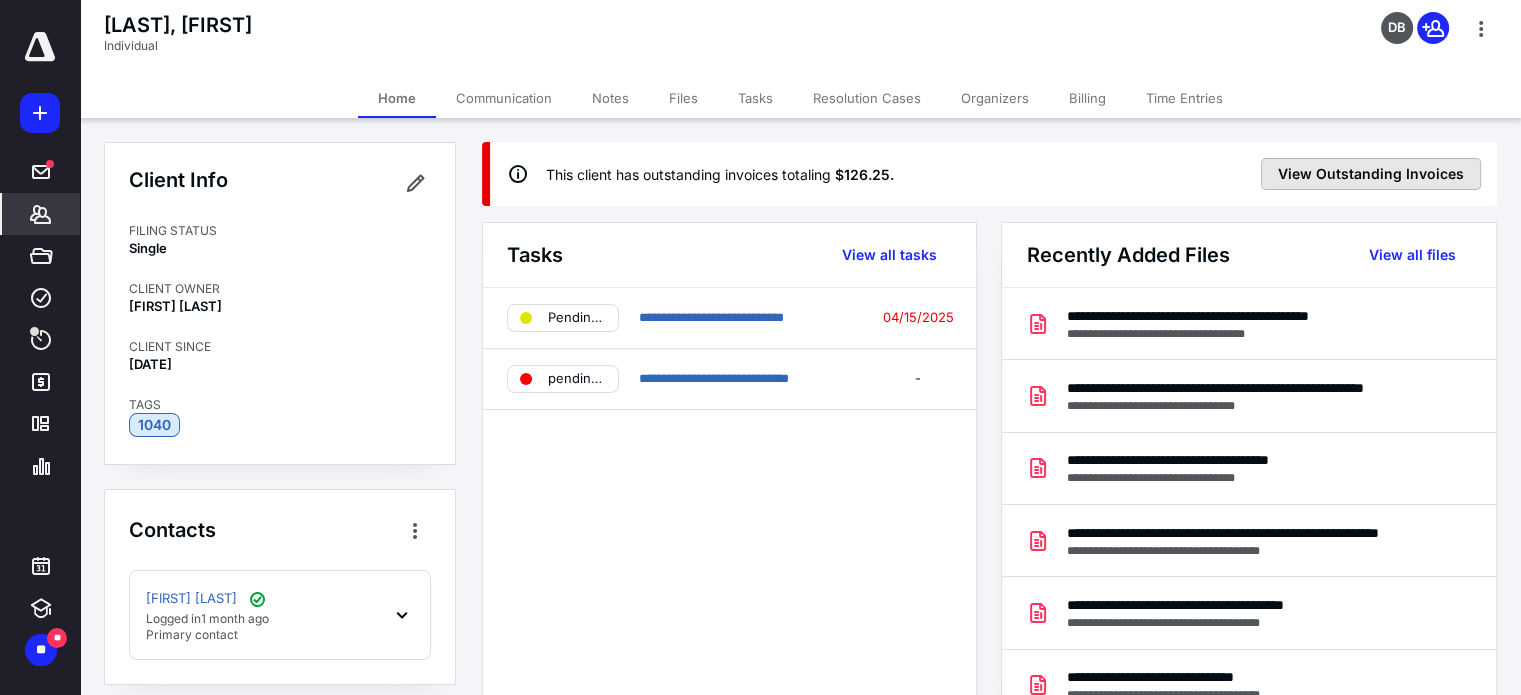 click on "View Outstanding Invoices" at bounding box center (1371, 174) 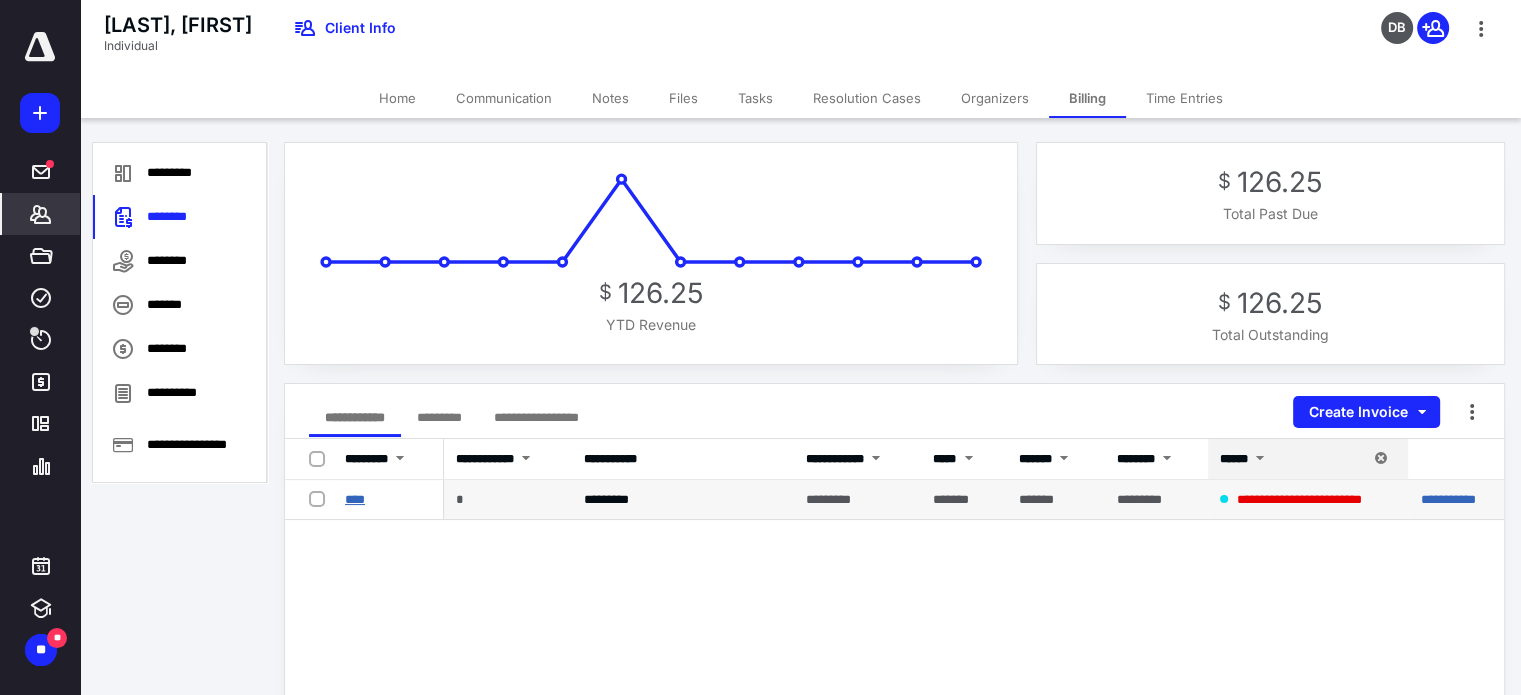 click on "****" at bounding box center [355, 499] 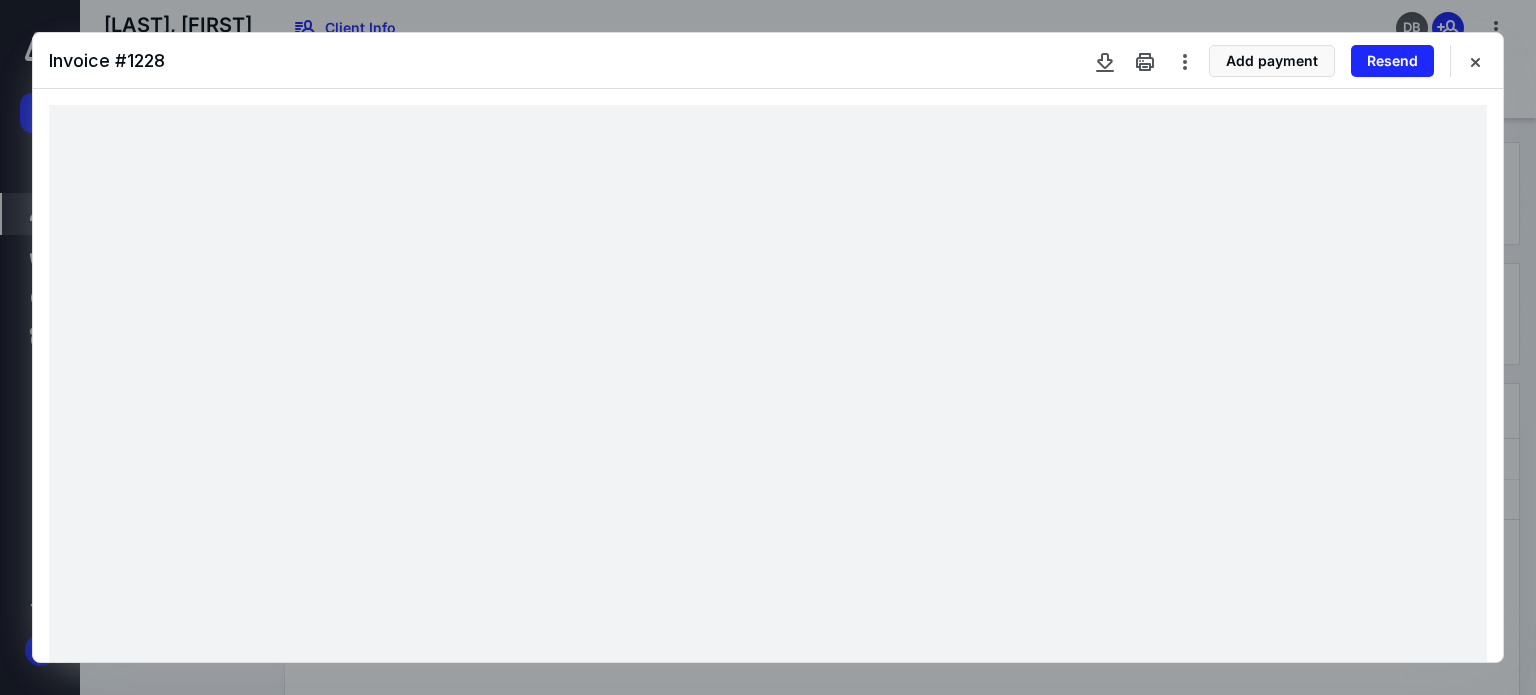 scroll, scrollTop: 880, scrollLeft: 0, axis: vertical 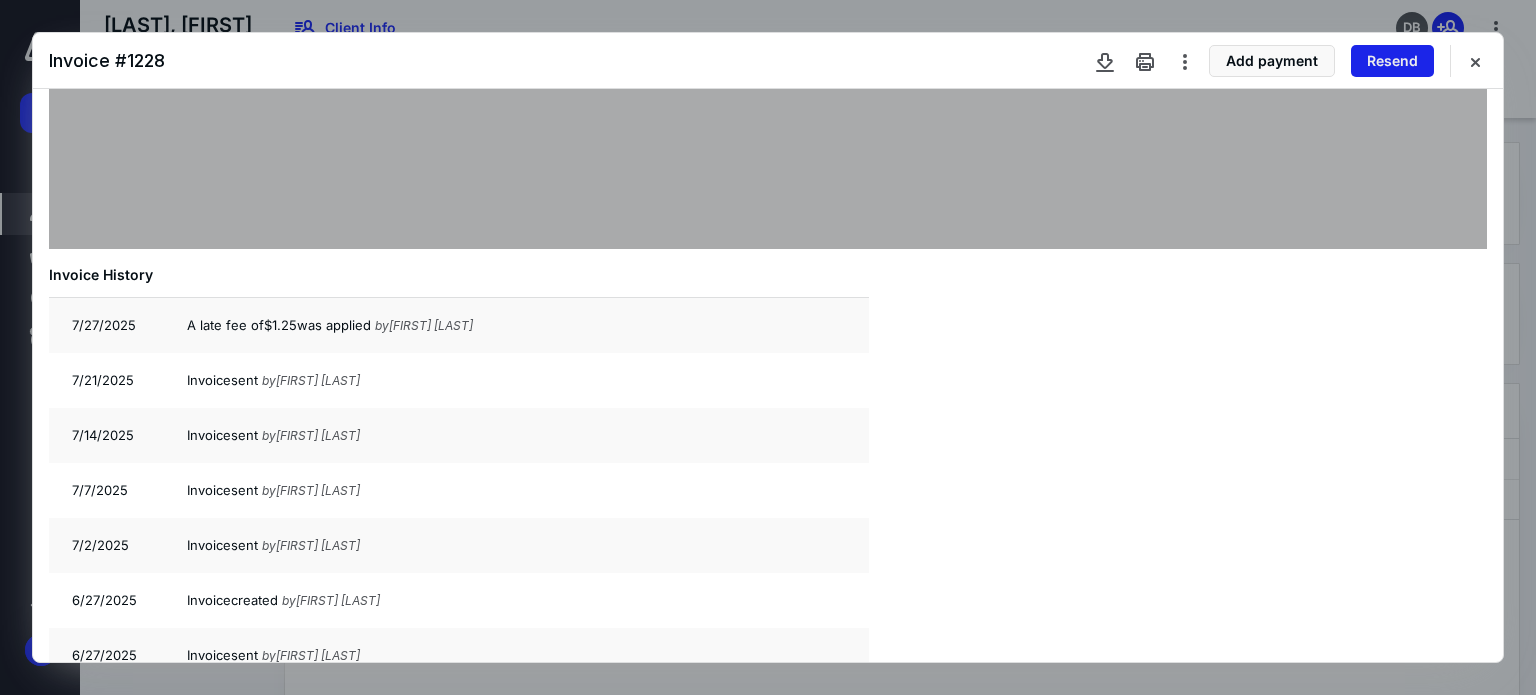 click on "Resend" at bounding box center (1392, 61) 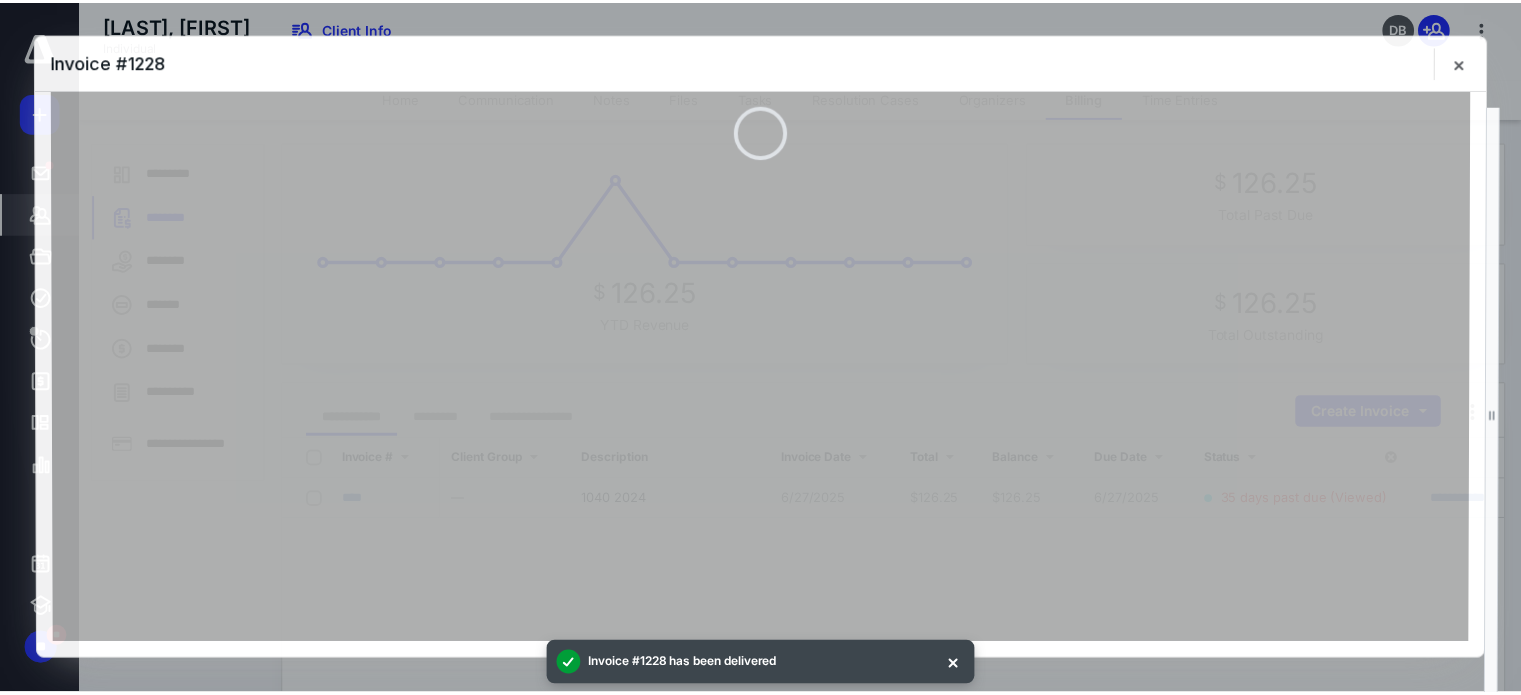 scroll, scrollTop: 482, scrollLeft: 0, axis: vertical 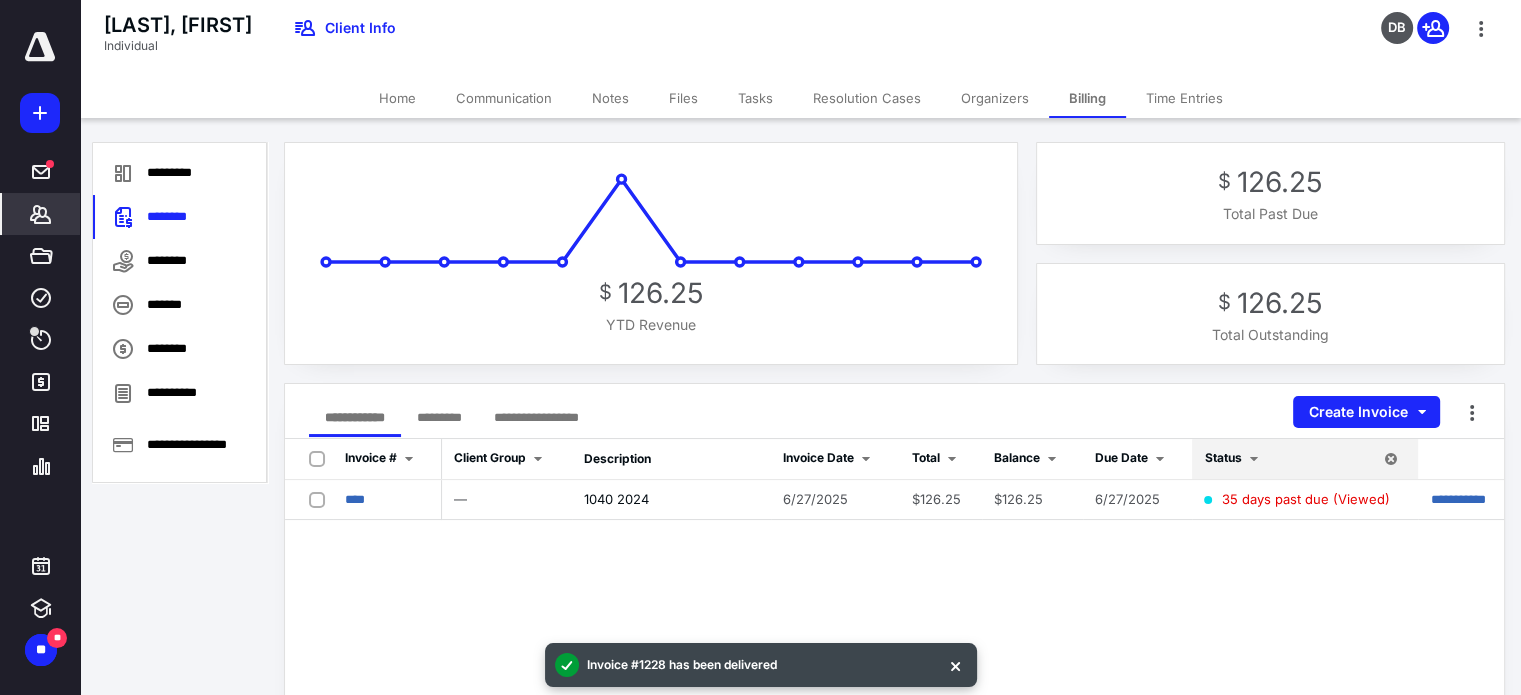 click on "Tasks" at bounding box center [755, 98] 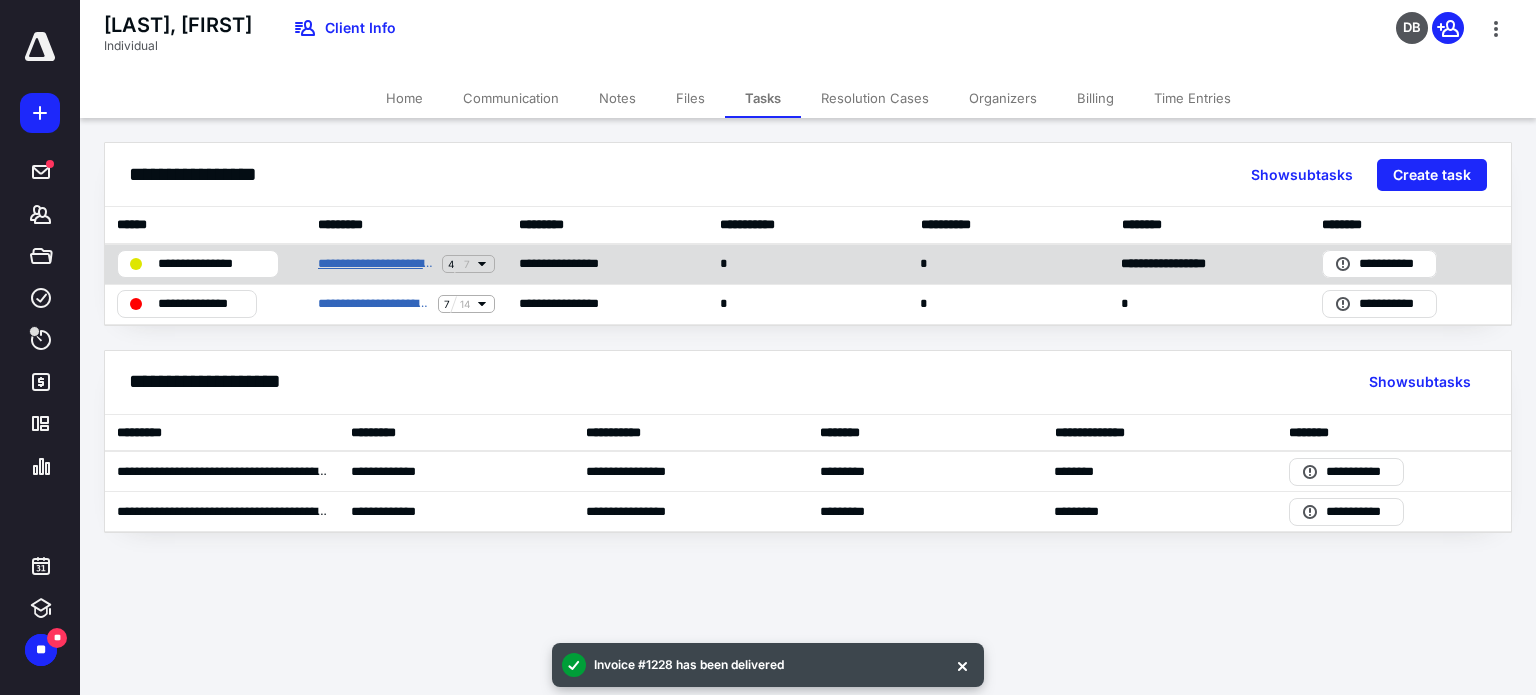 click on "**********" at bounding box center [376, 264] 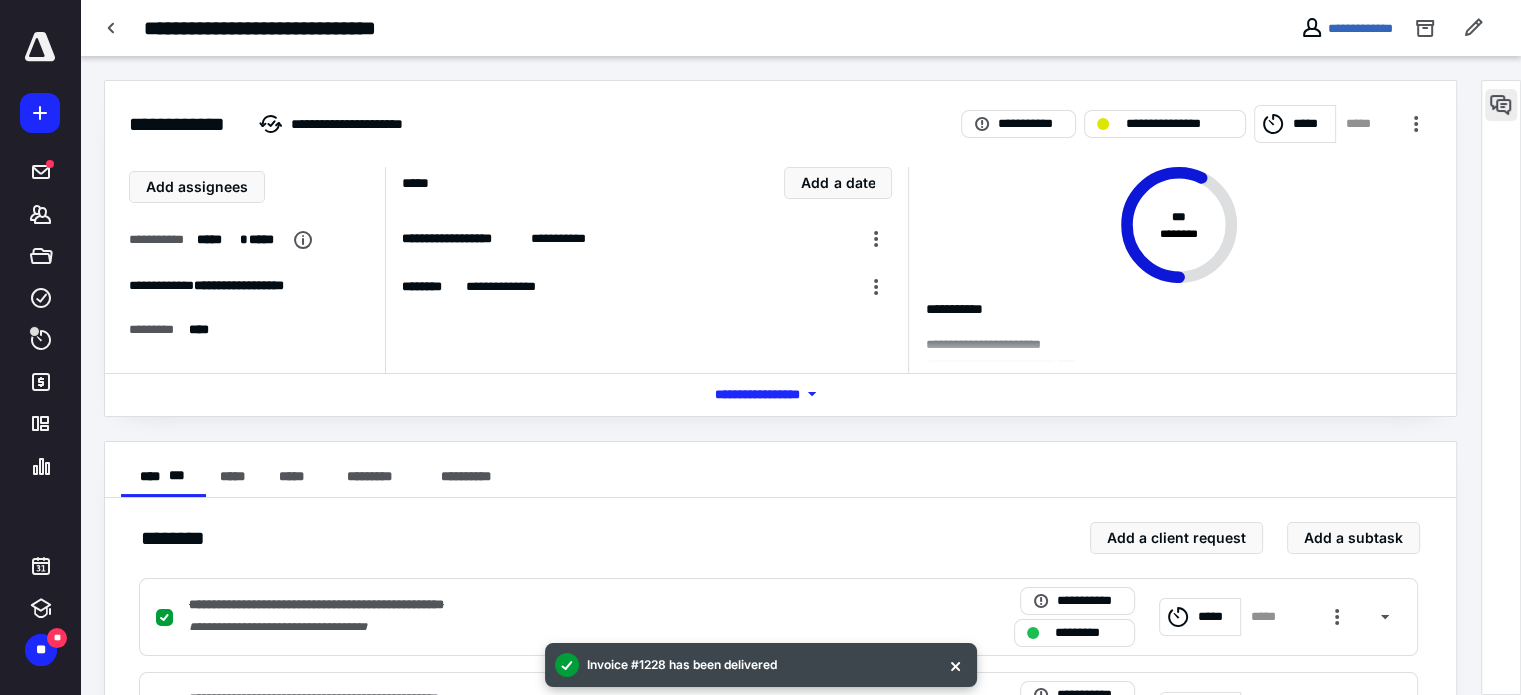 click at bounding box center (1501, 105) 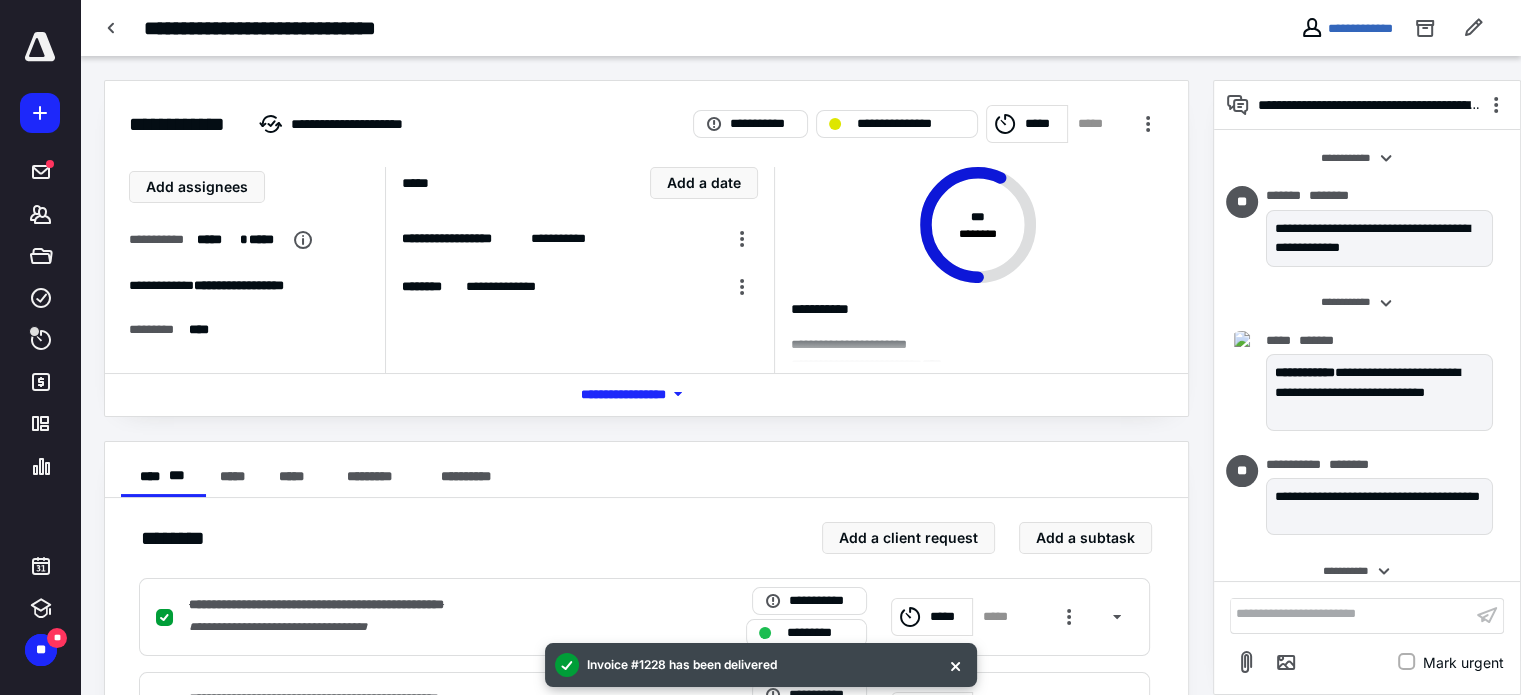 scroll, scrollTop: 1044, scrollLeft: 0, axis: vertical 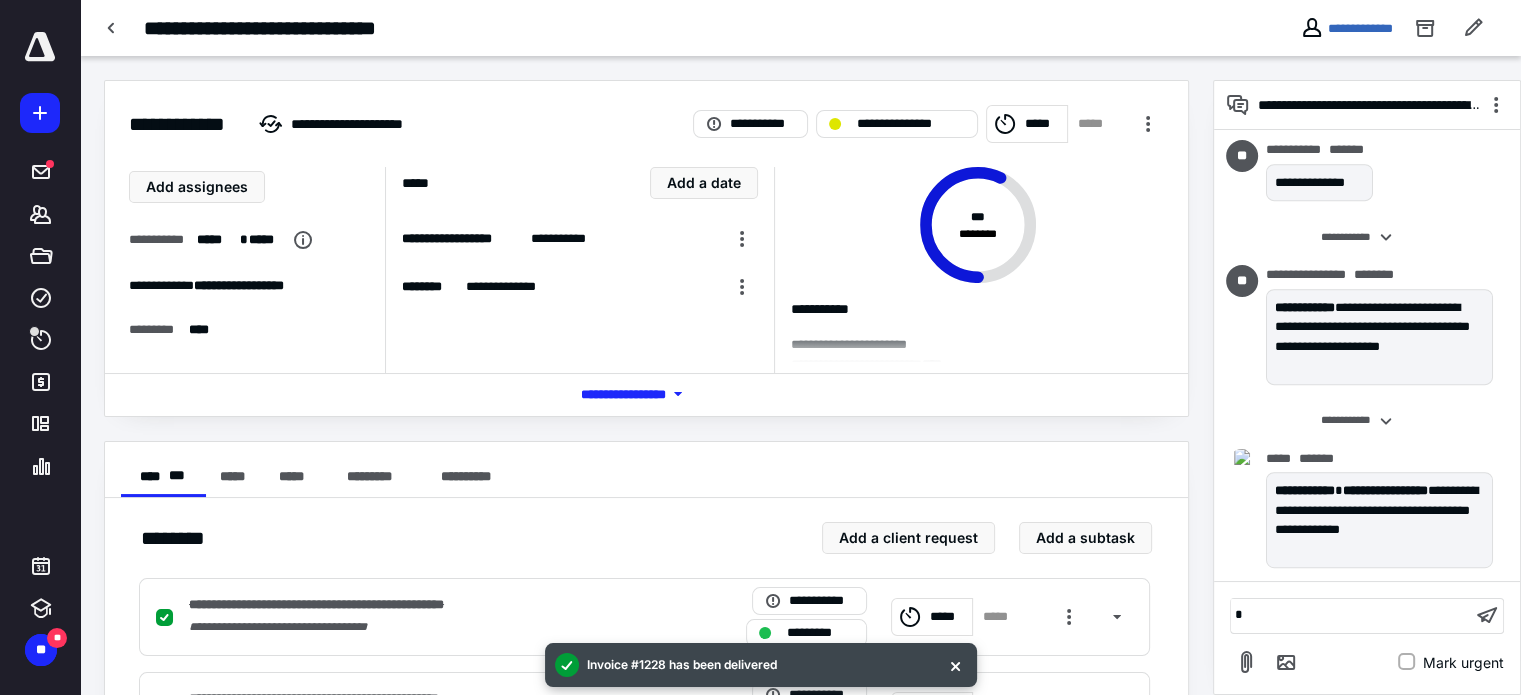 type 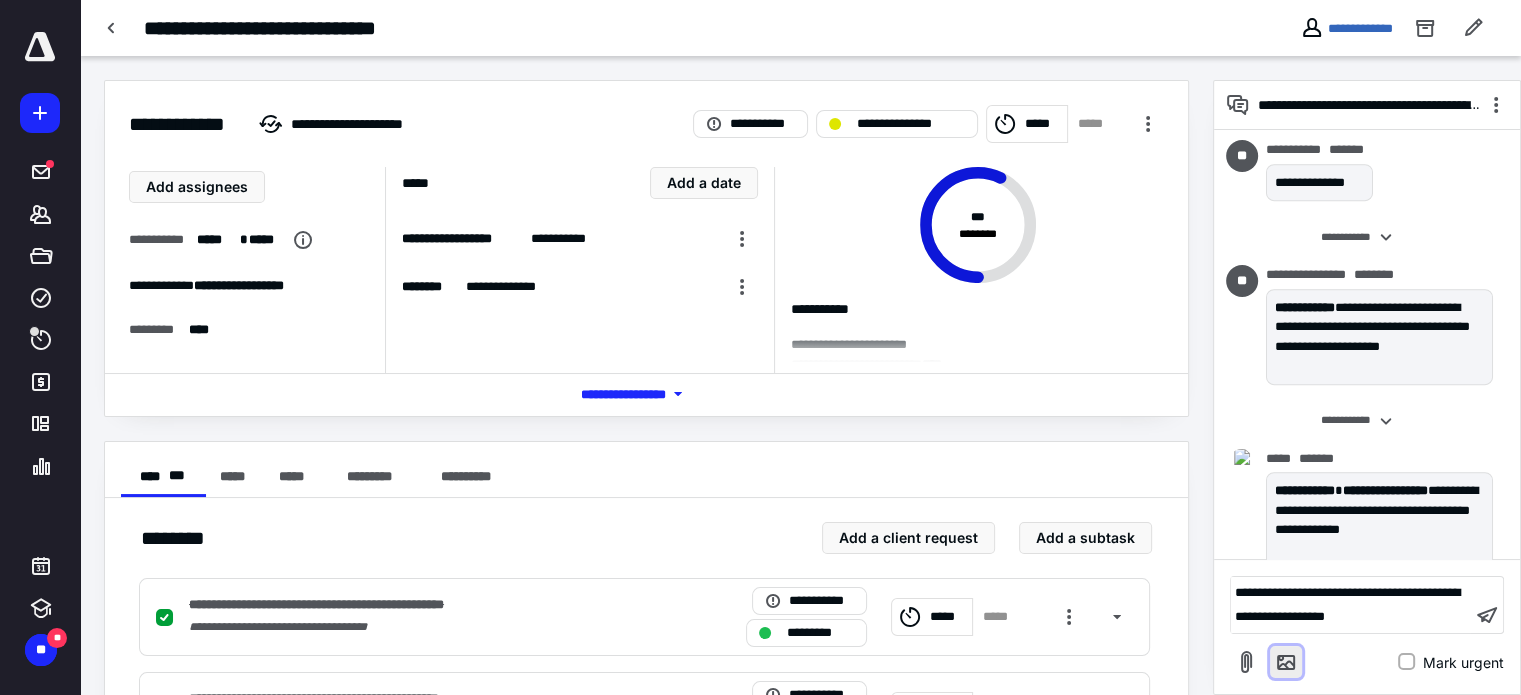 click at bounding box center [1286, 662] 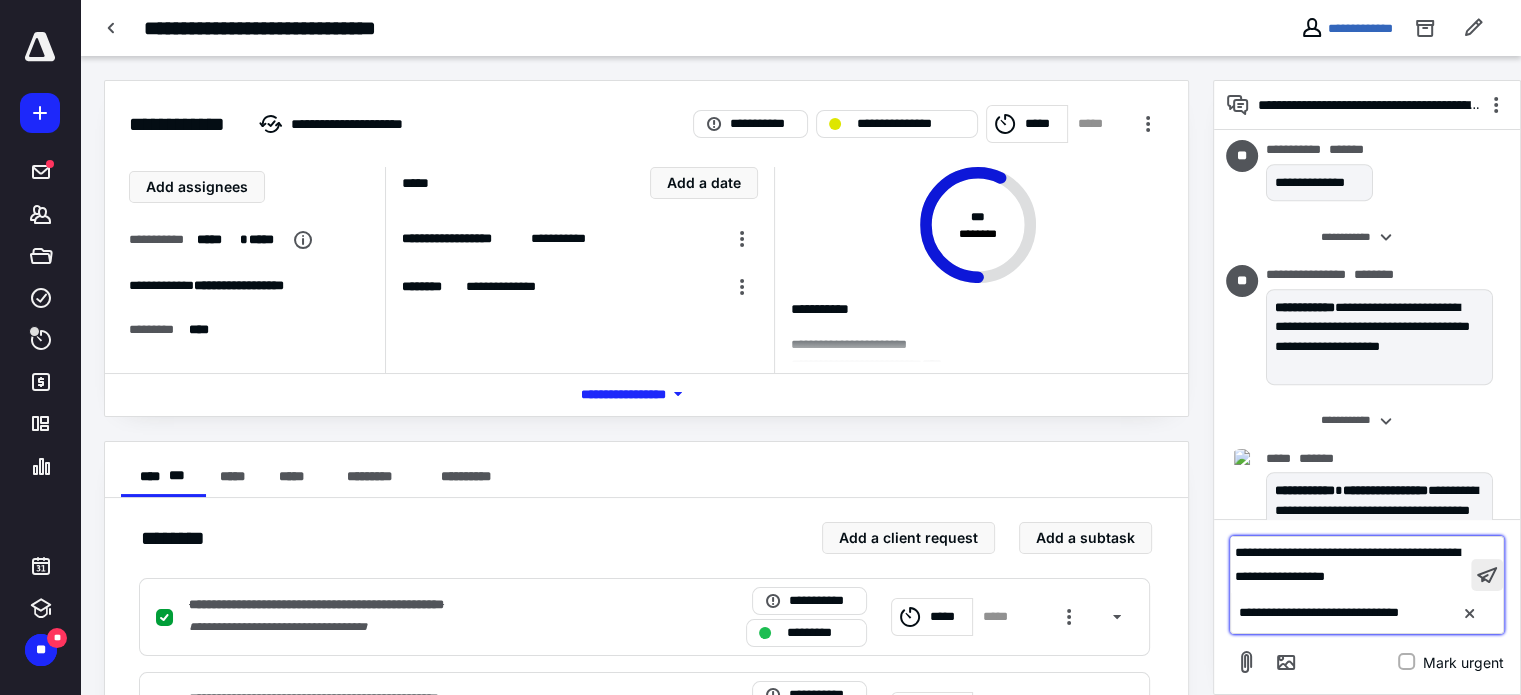 click at bounding box center (1487, 575) 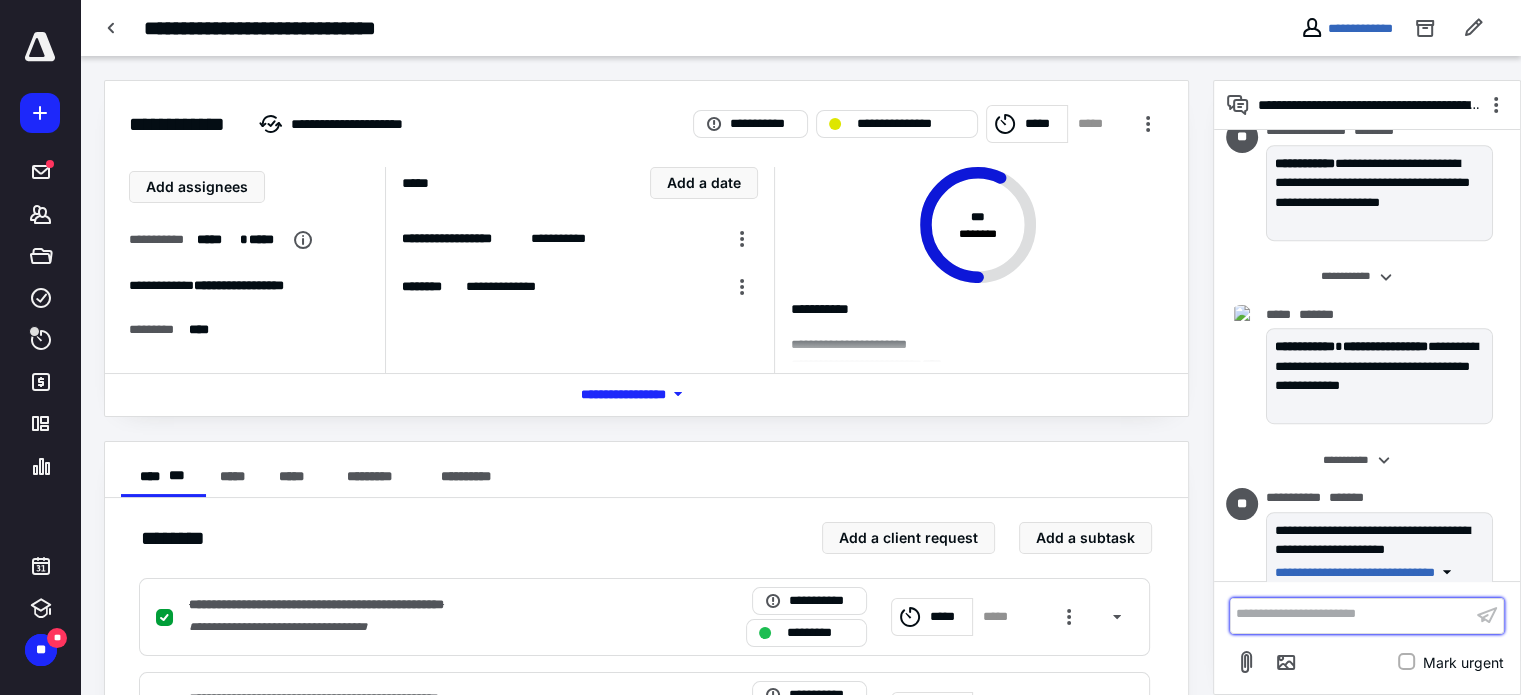scroll, scrollTop: 1211, scrollLeft: 0, axis: vertical 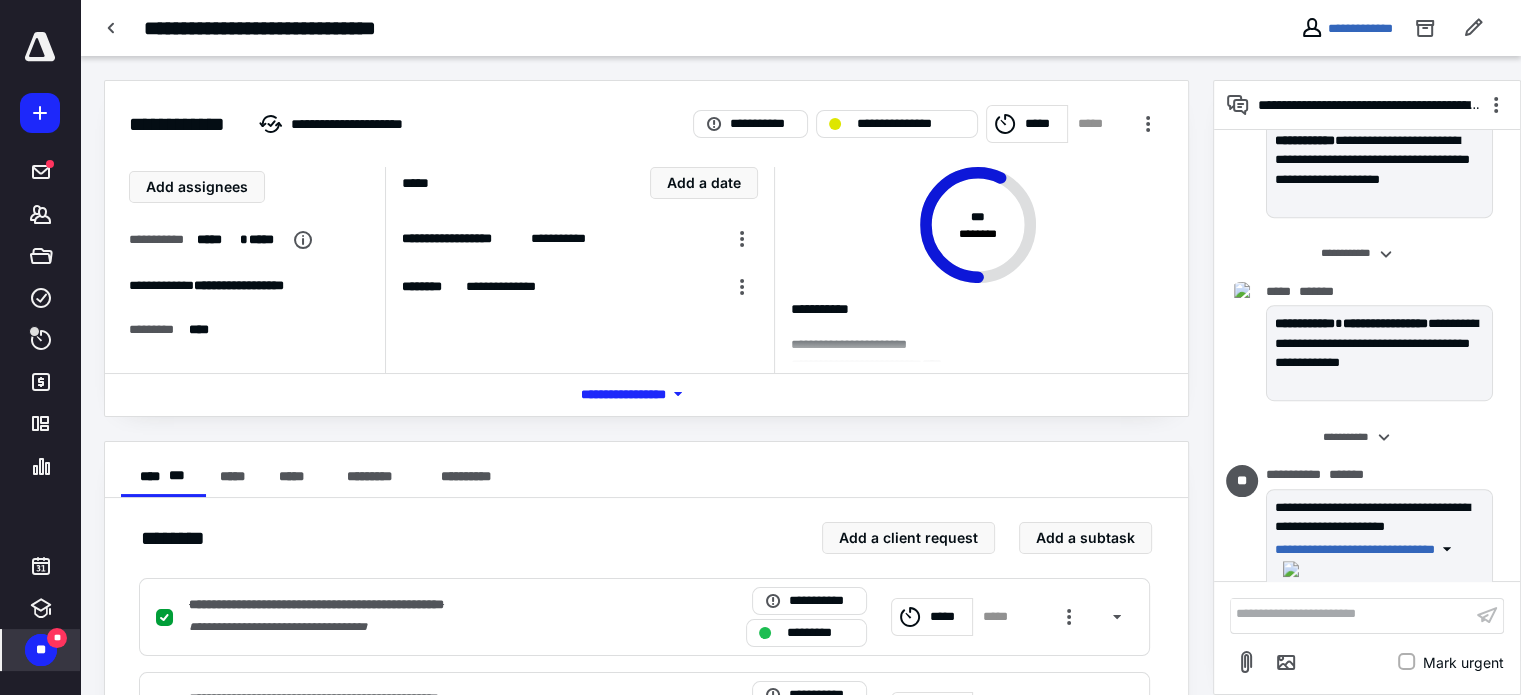 click on "**" at bounding box center [57, 638] 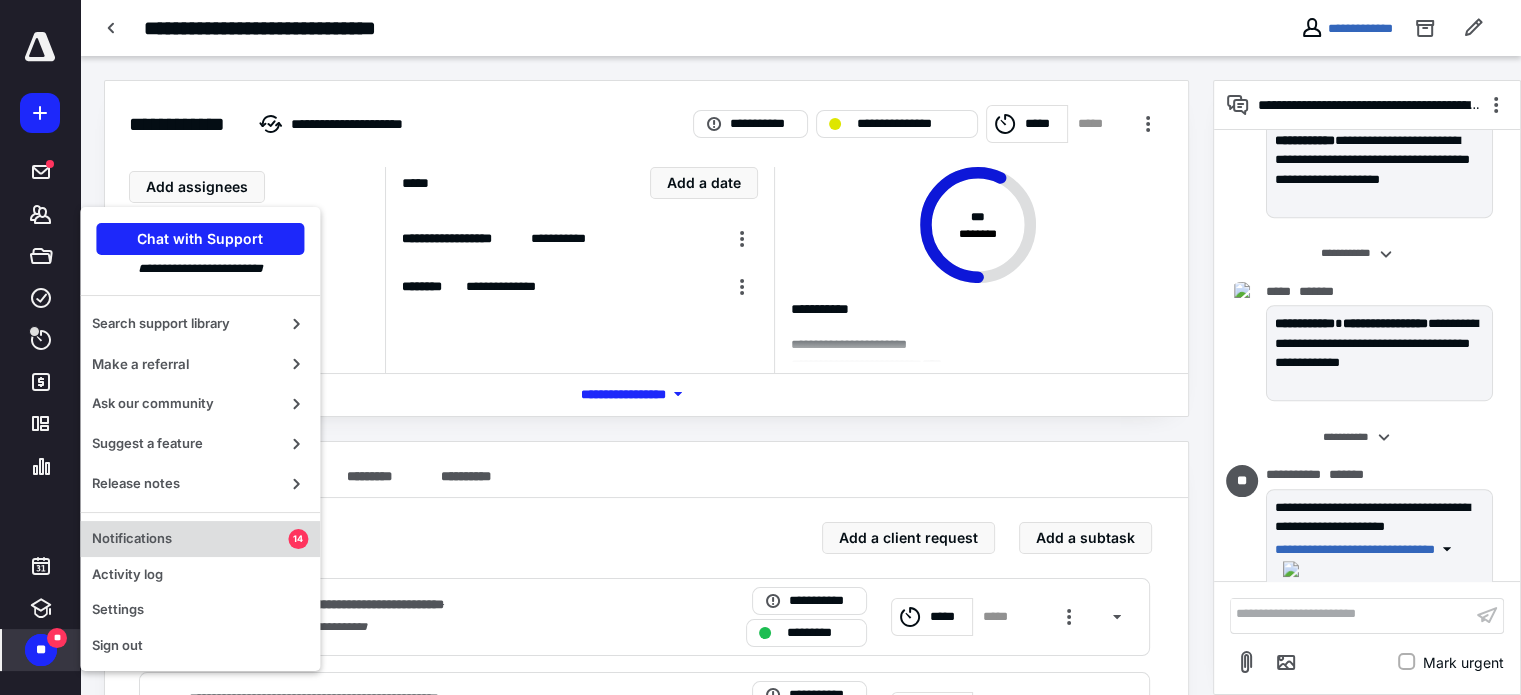 click on "Notifications" at bounding box center [190, 539] 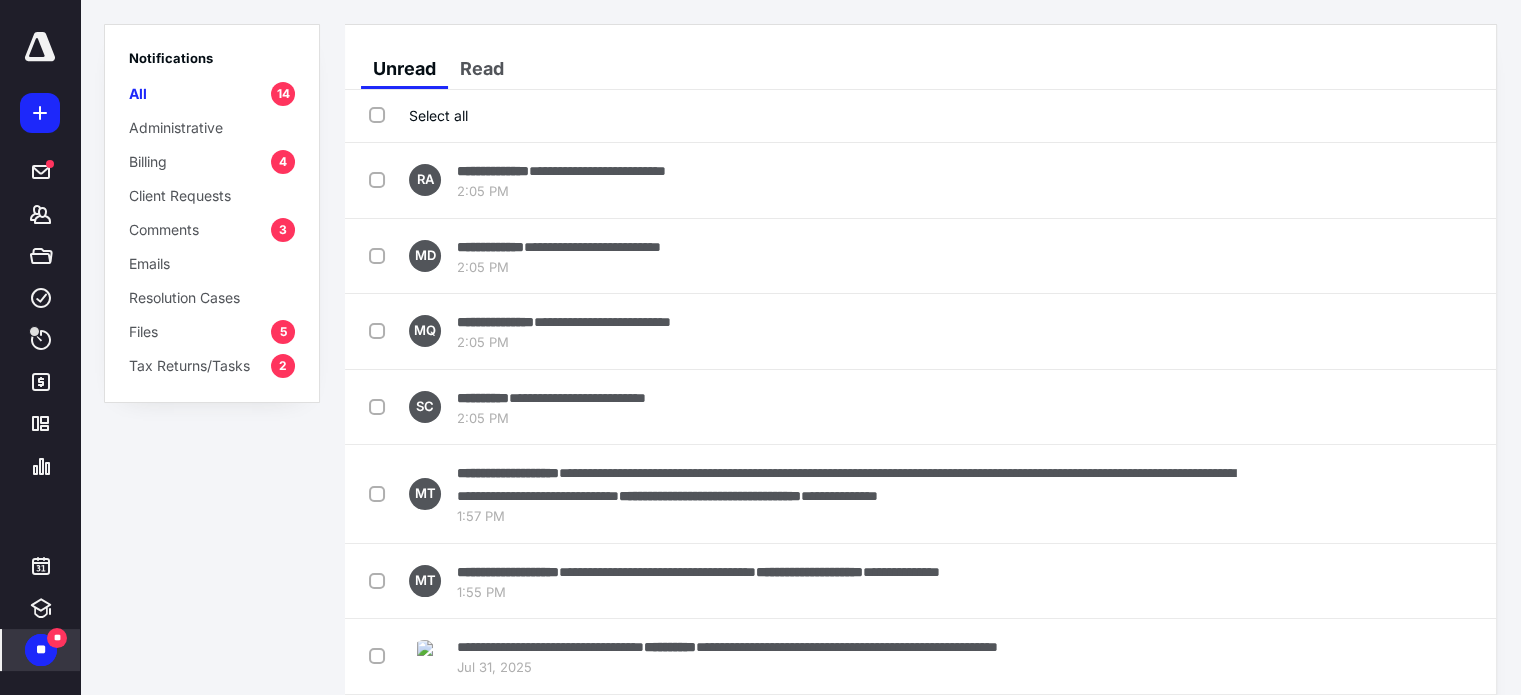 click on "Comments" at bounding box center [164, 229] 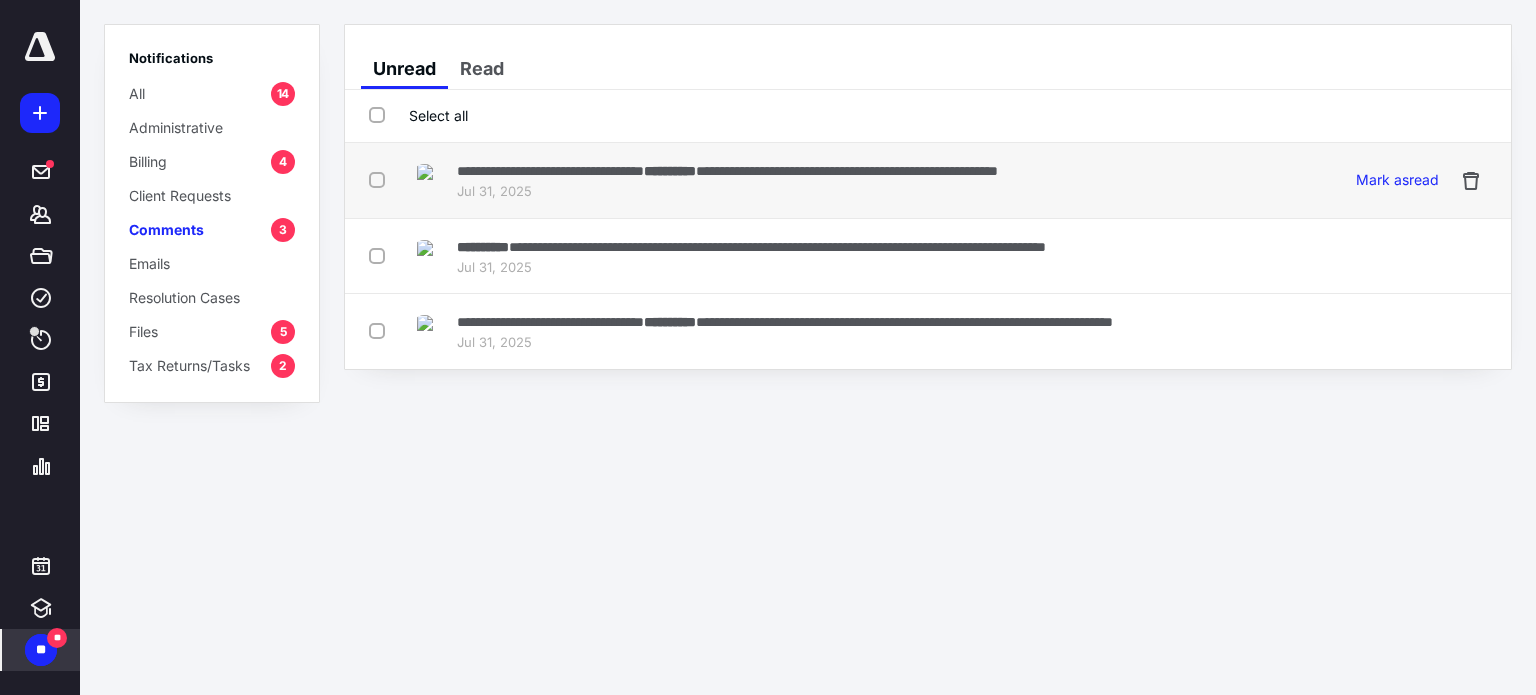 click on "Jul 31, 2025" at bounding box center (727, 192) 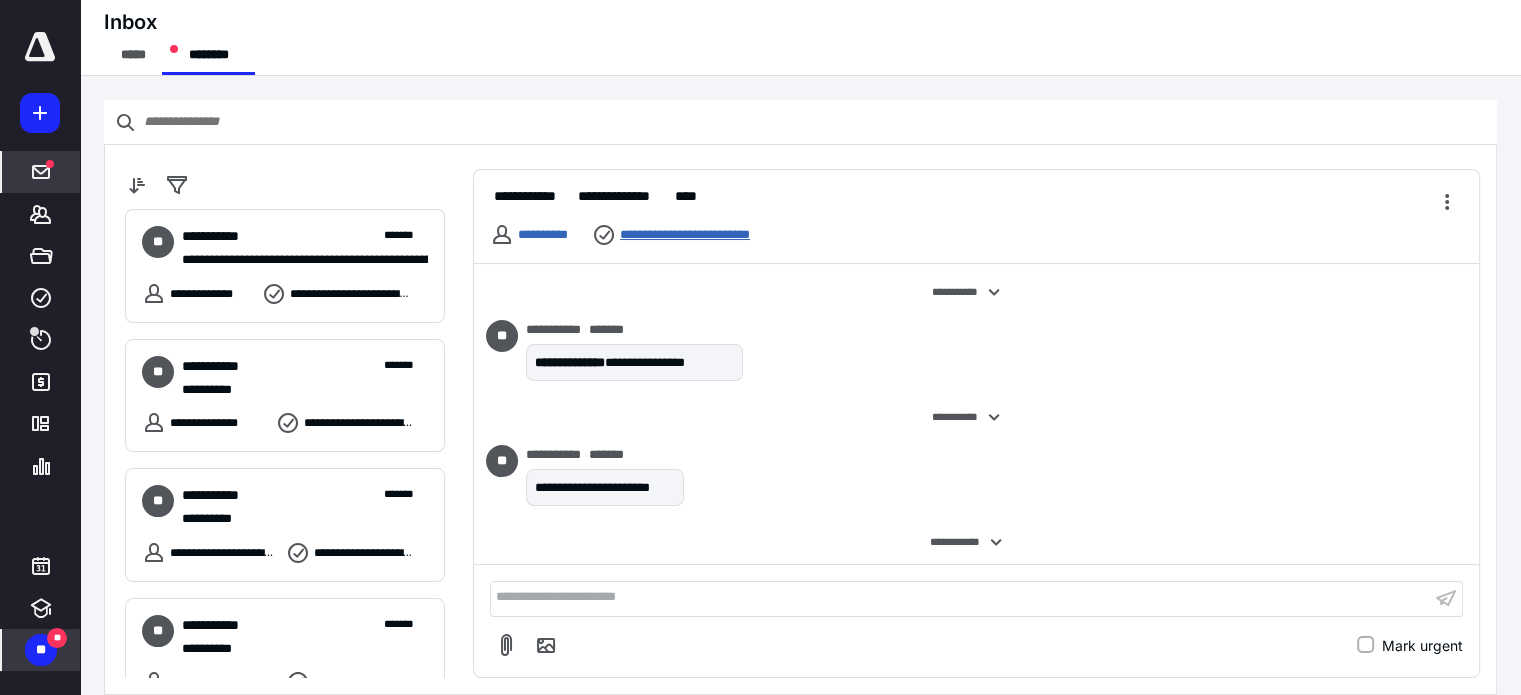 click on "**********" at bounding box center [714, 235] 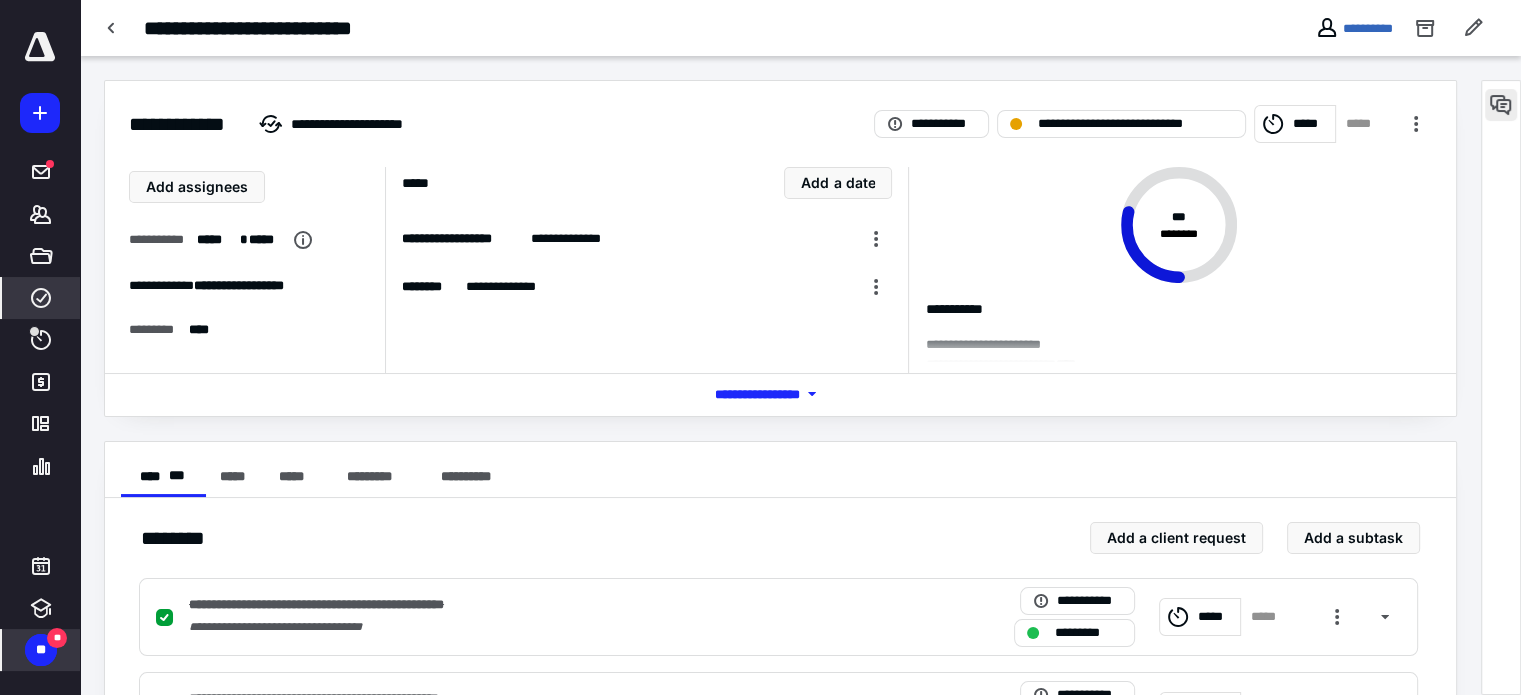 click at bounding box center (1501, 105) 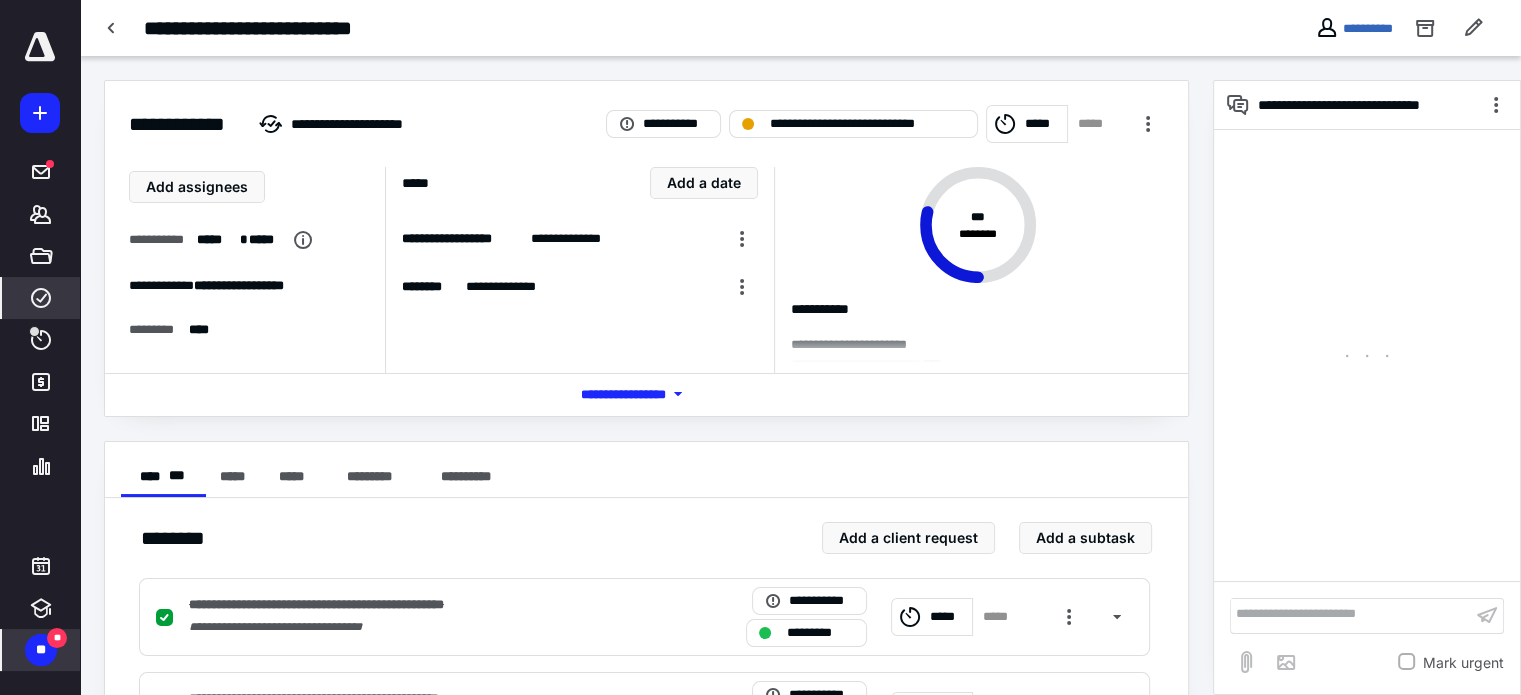 scroll, scrollTop: 468, scrollLeft: 0, axis: vertical 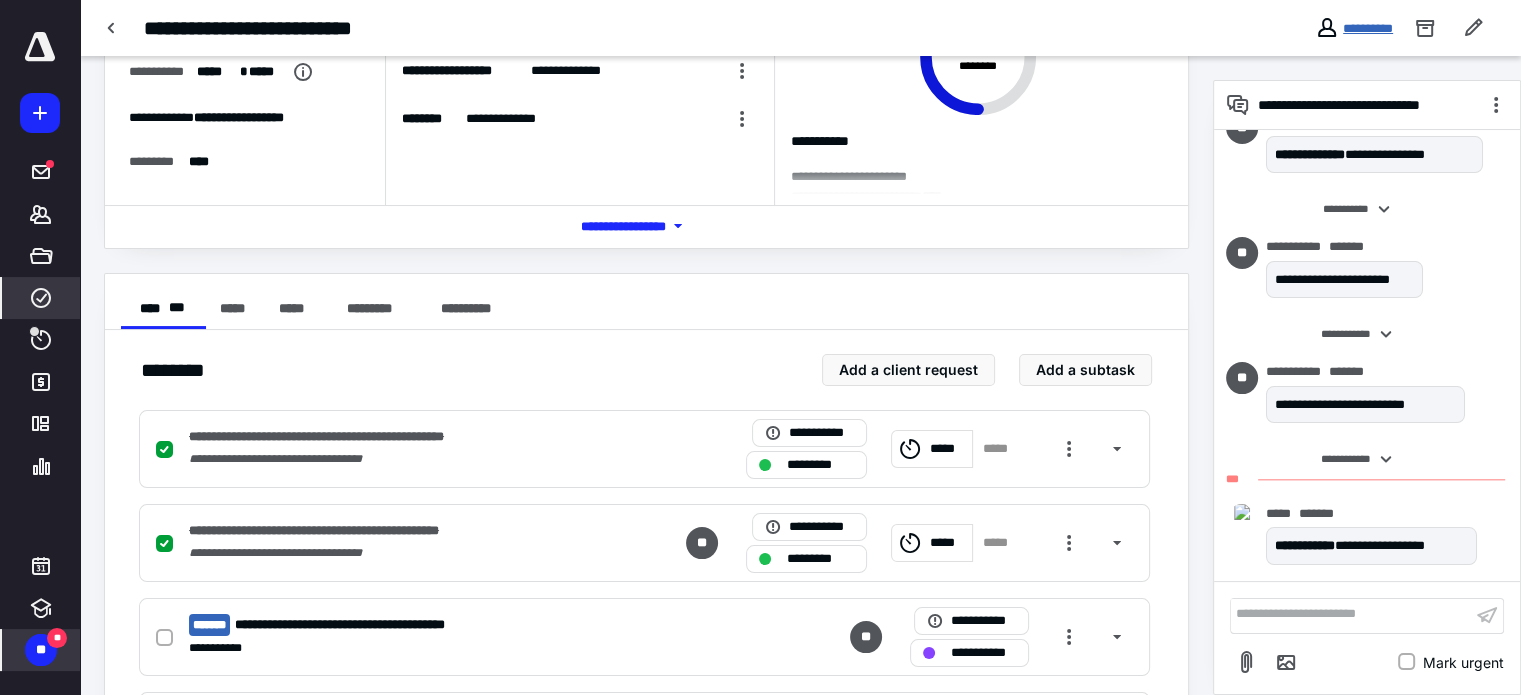click on "**********" at bounding box center (1368, 28) 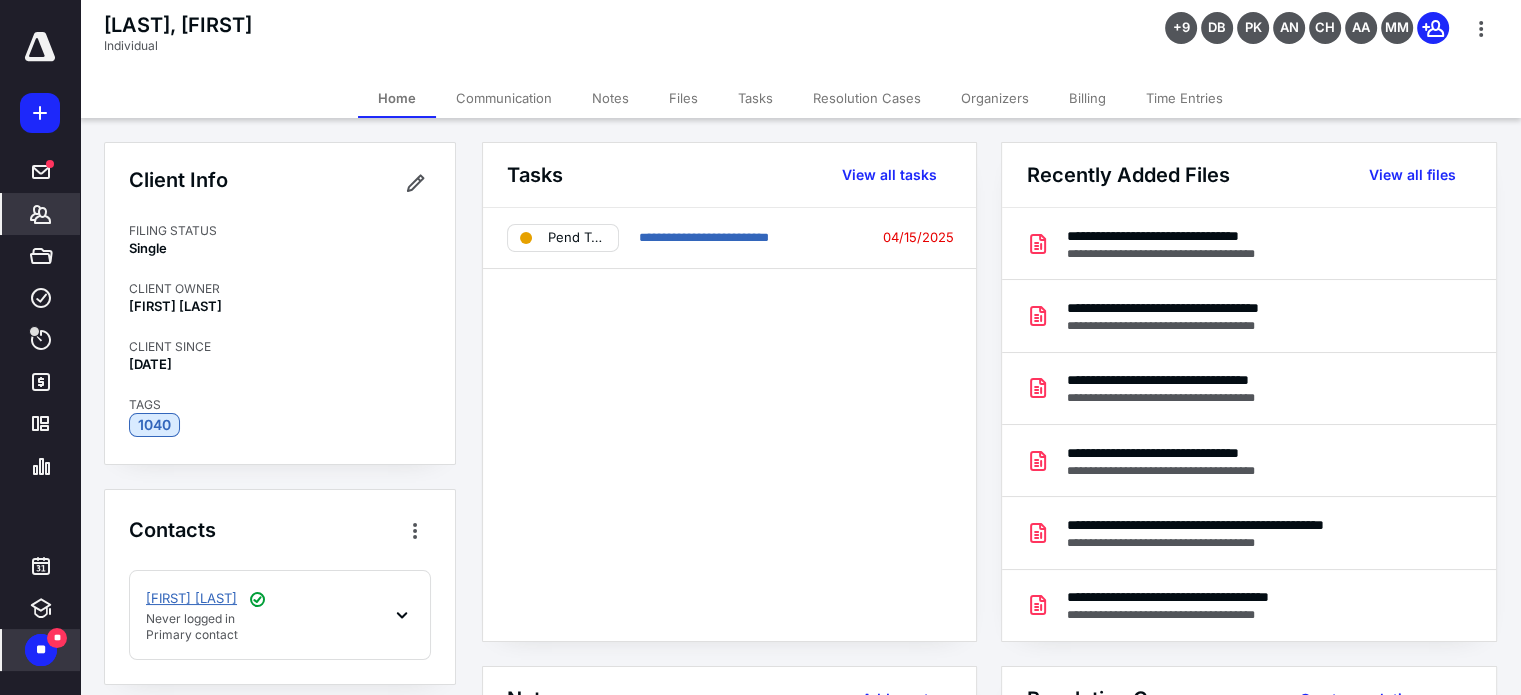 click on "[FIRST] [LAST]" at bounding box center [191, 599] 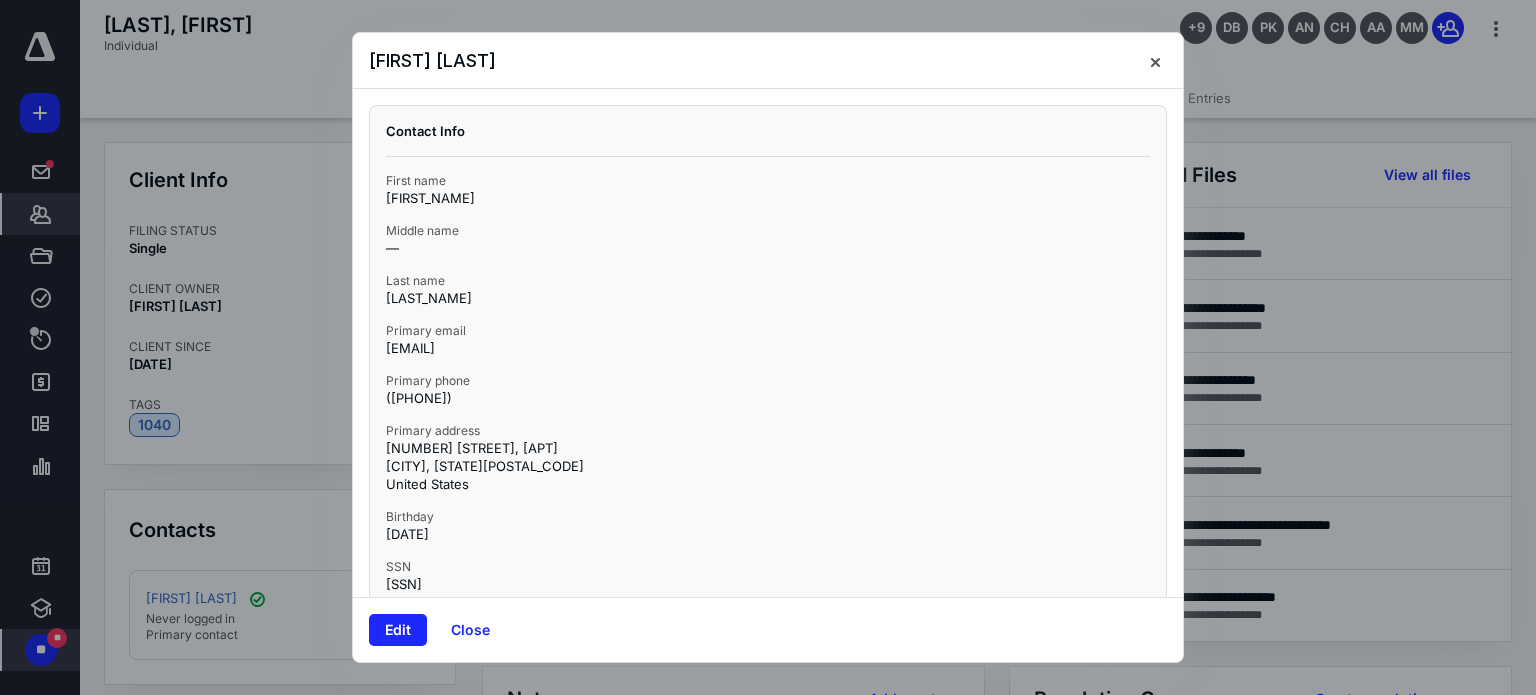 drag, startPoint x: 487, startPoint y: 395, endPoint x: 376, endPoint y: 399, distance: 111.07205 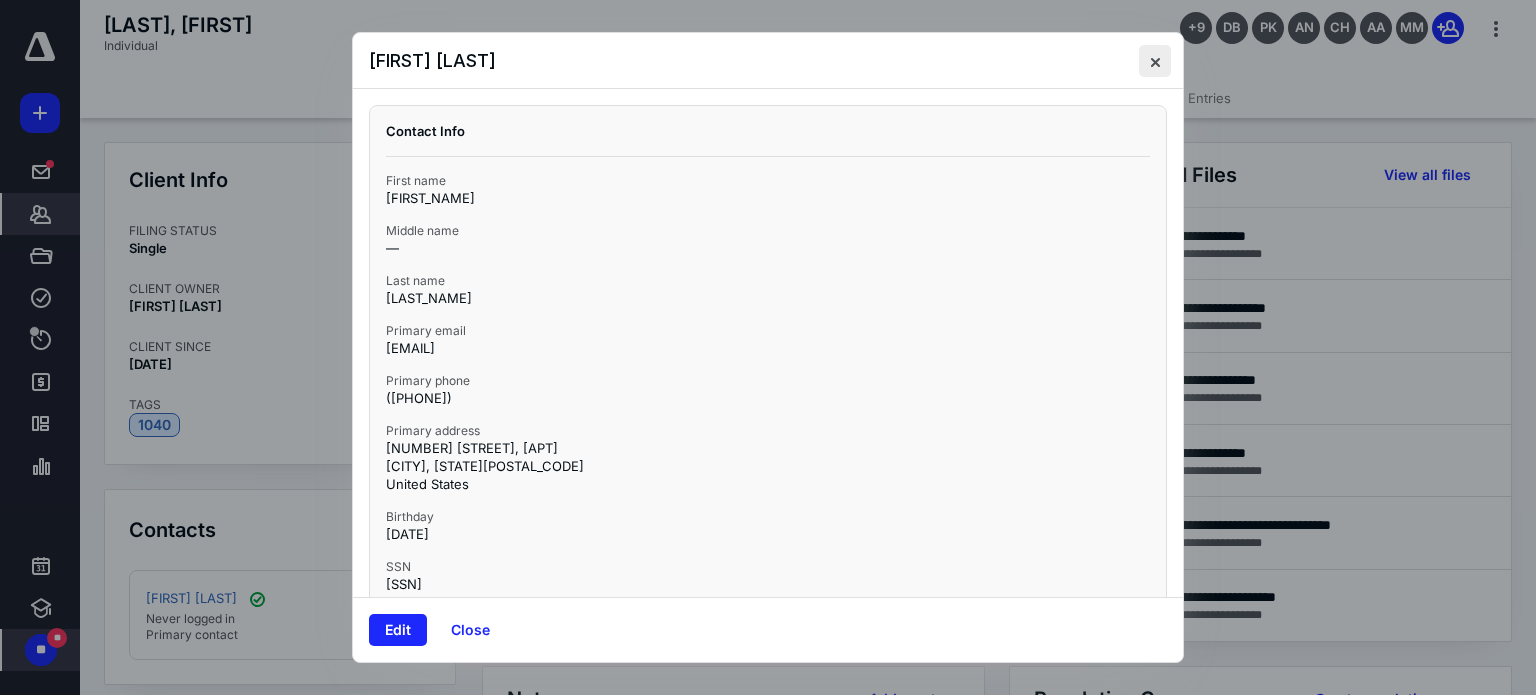 click at bounding box center [1155, 61] 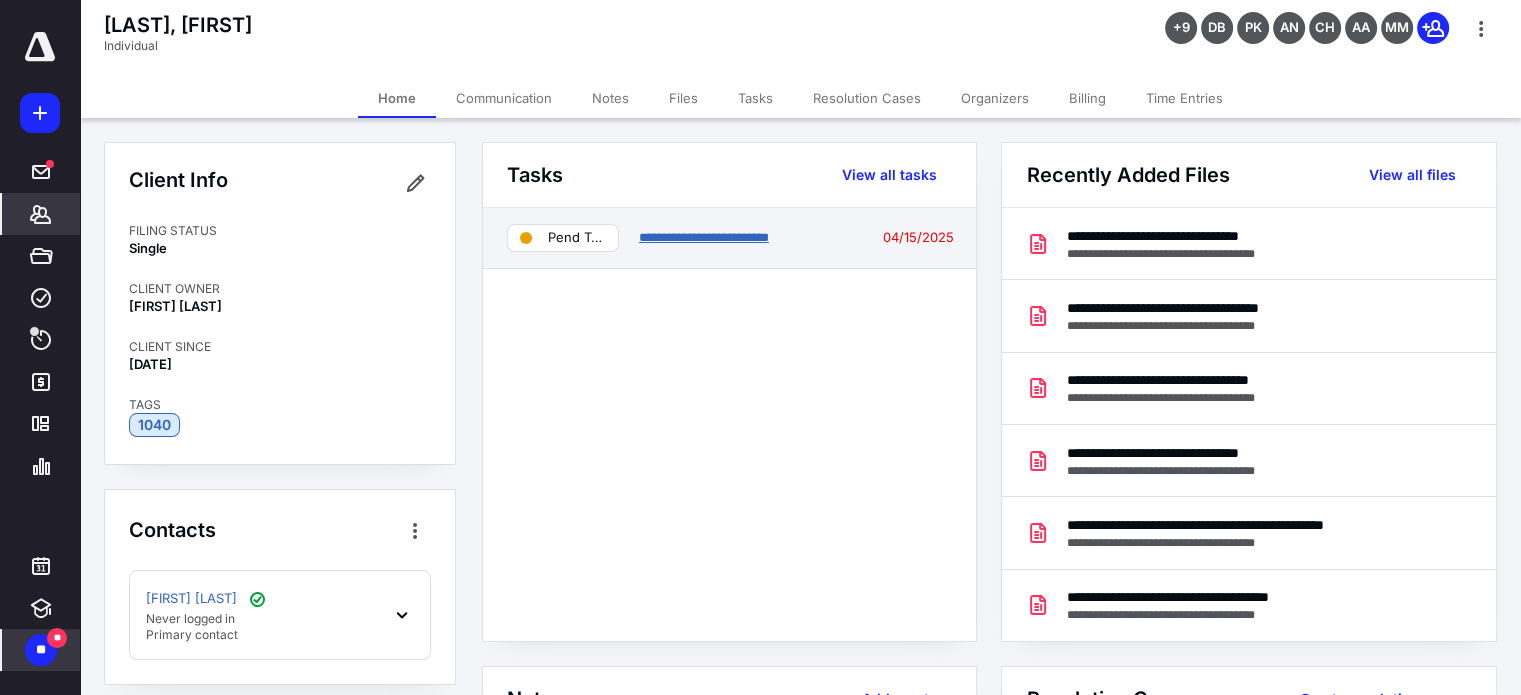 click on "**********" at bounding box center (704, 237) 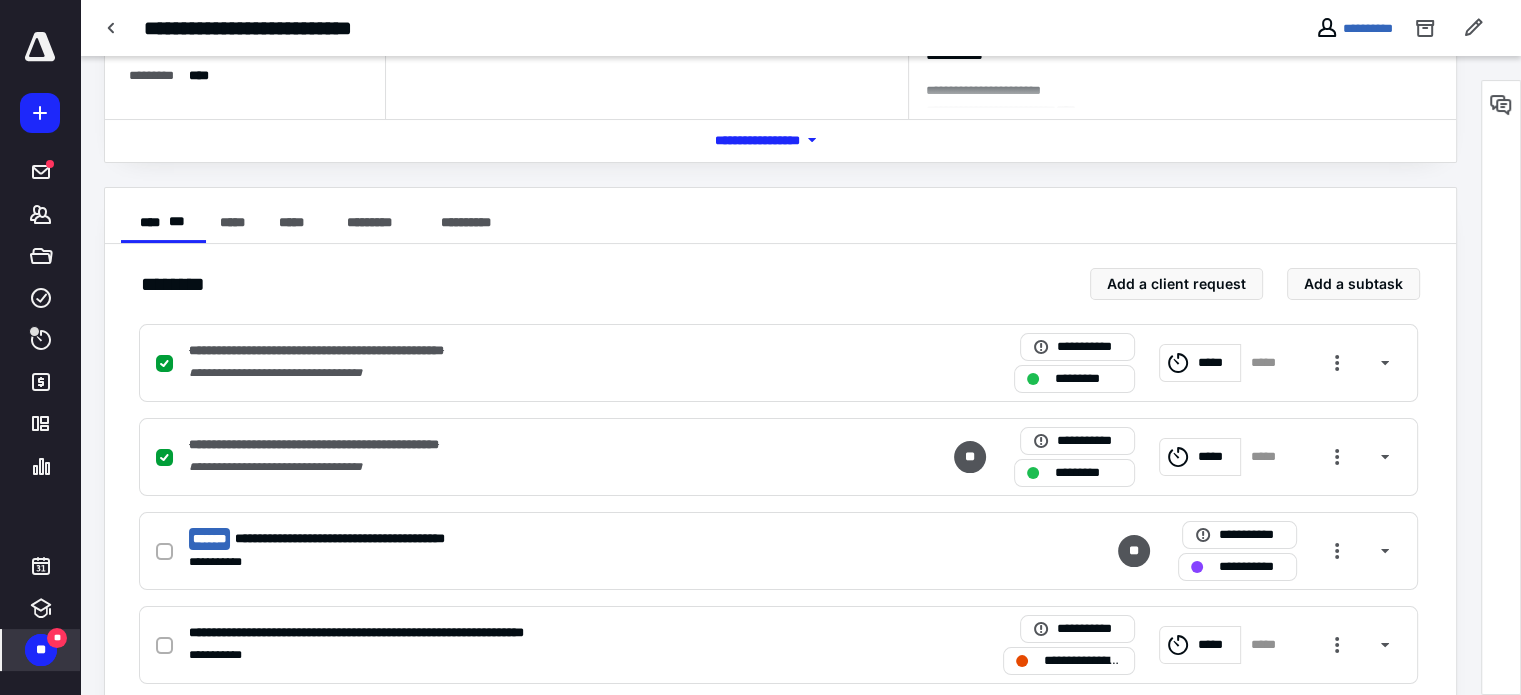 scroll, scrollTop: 300, scrollLeft: 0, axis: vertical 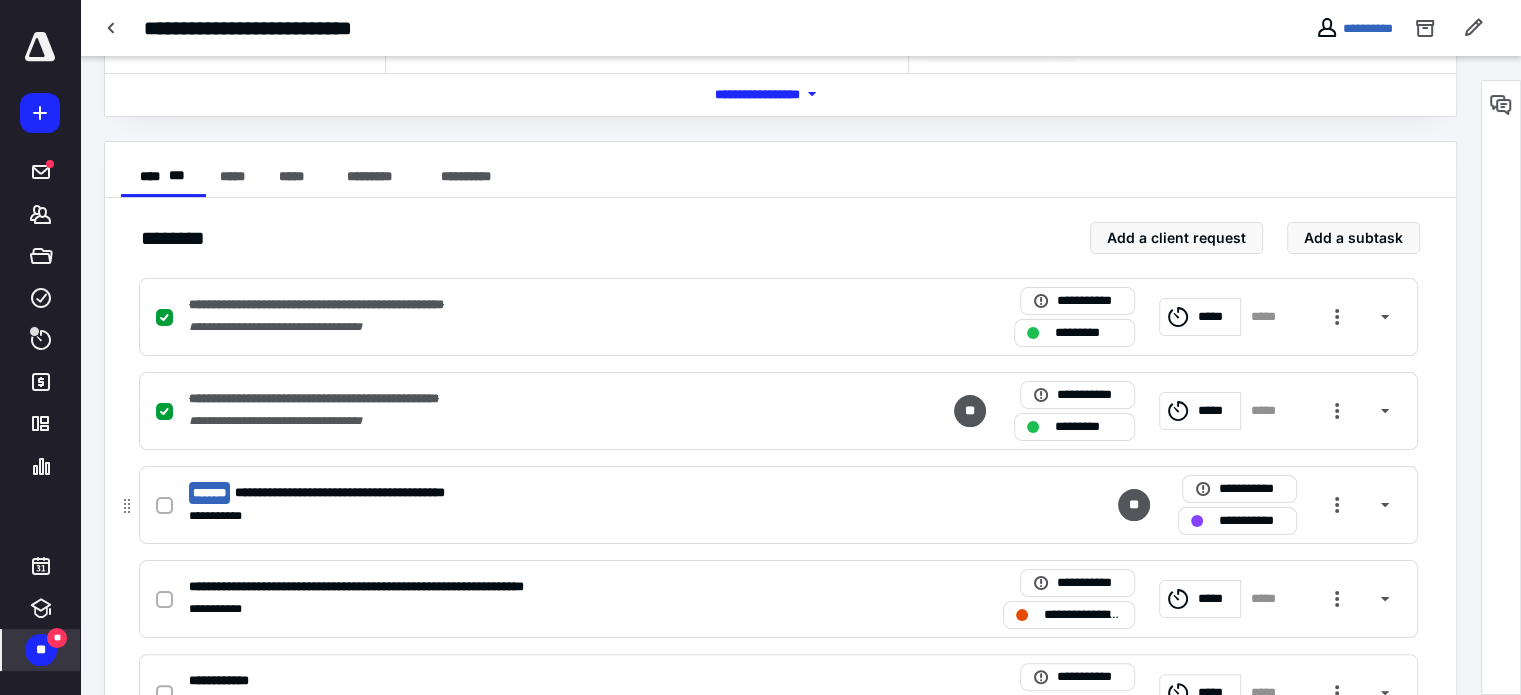 click on "**********" at bounding box center (516, 516) 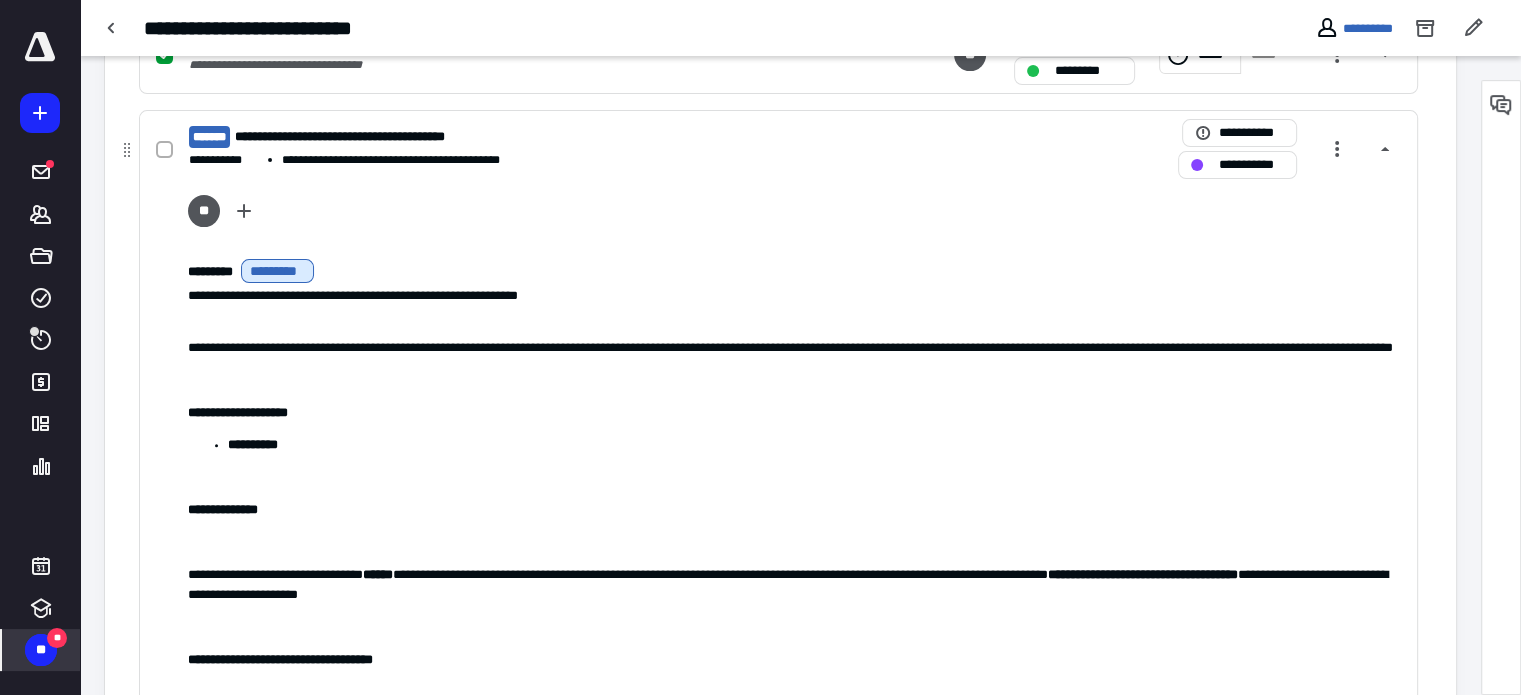 scroll, scrollTop: 700, scrollLeft: 0, axis: vertical 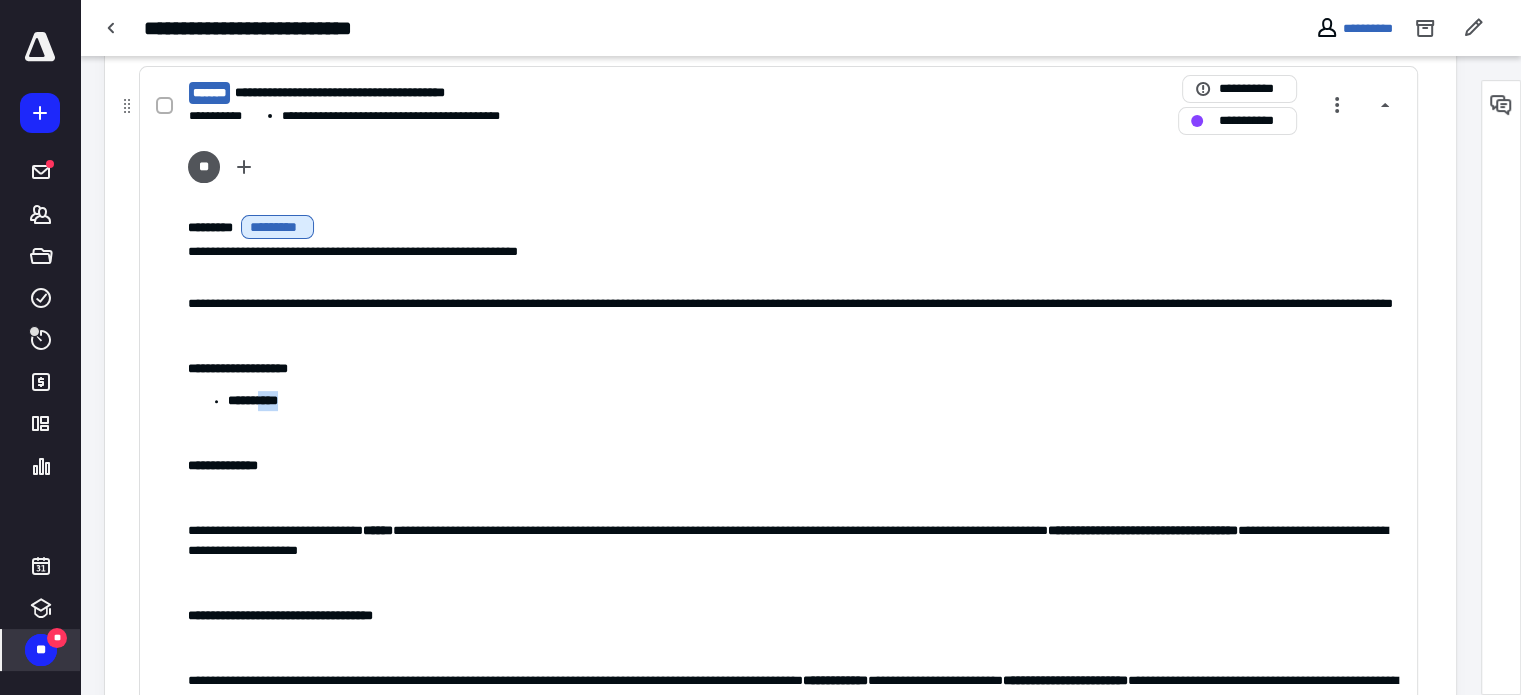 drag, startPoint x: 330, startPoint y: 434, endPoint x: 265, endPoint y: 428, distance: 65.27634 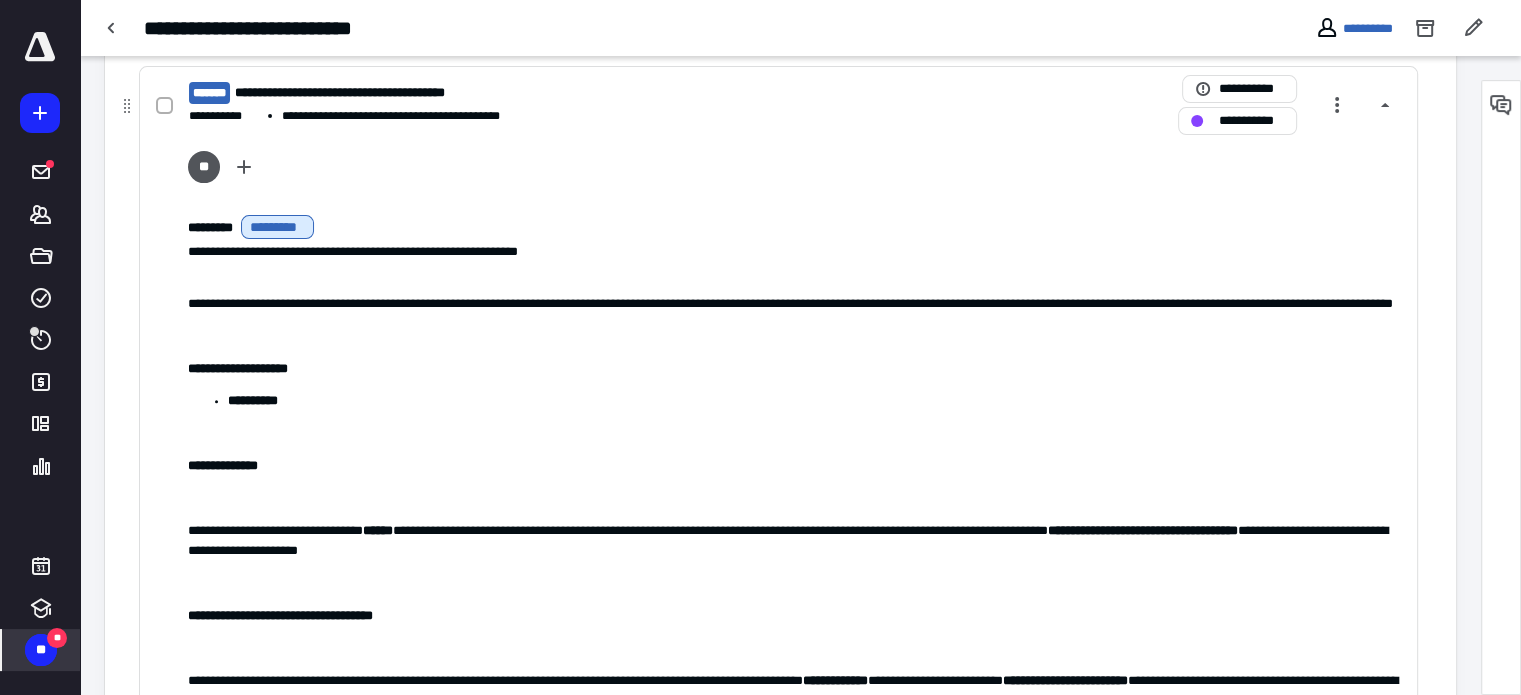click on "**********" at bounding box center (516, 93) 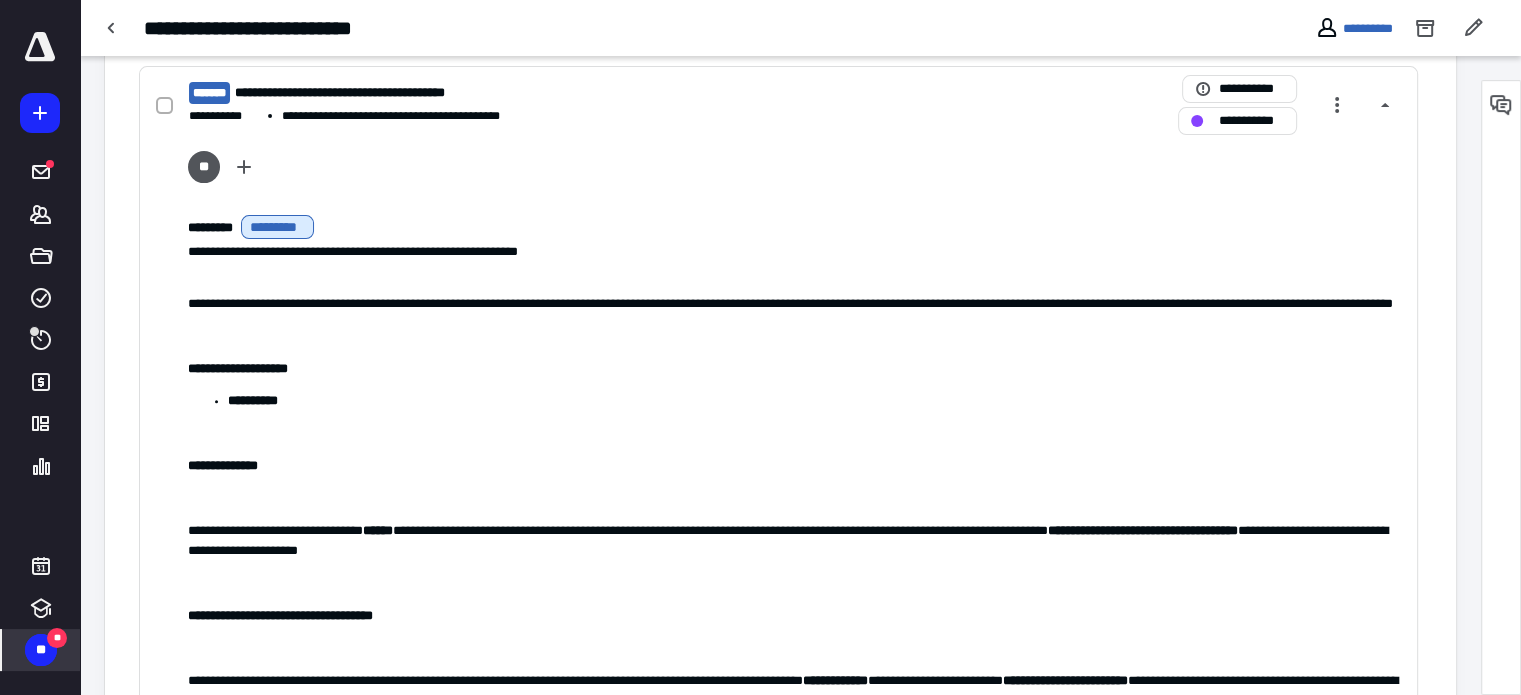 scroll, scrollTop: 592, scrollLeft: 0, axis: vertical 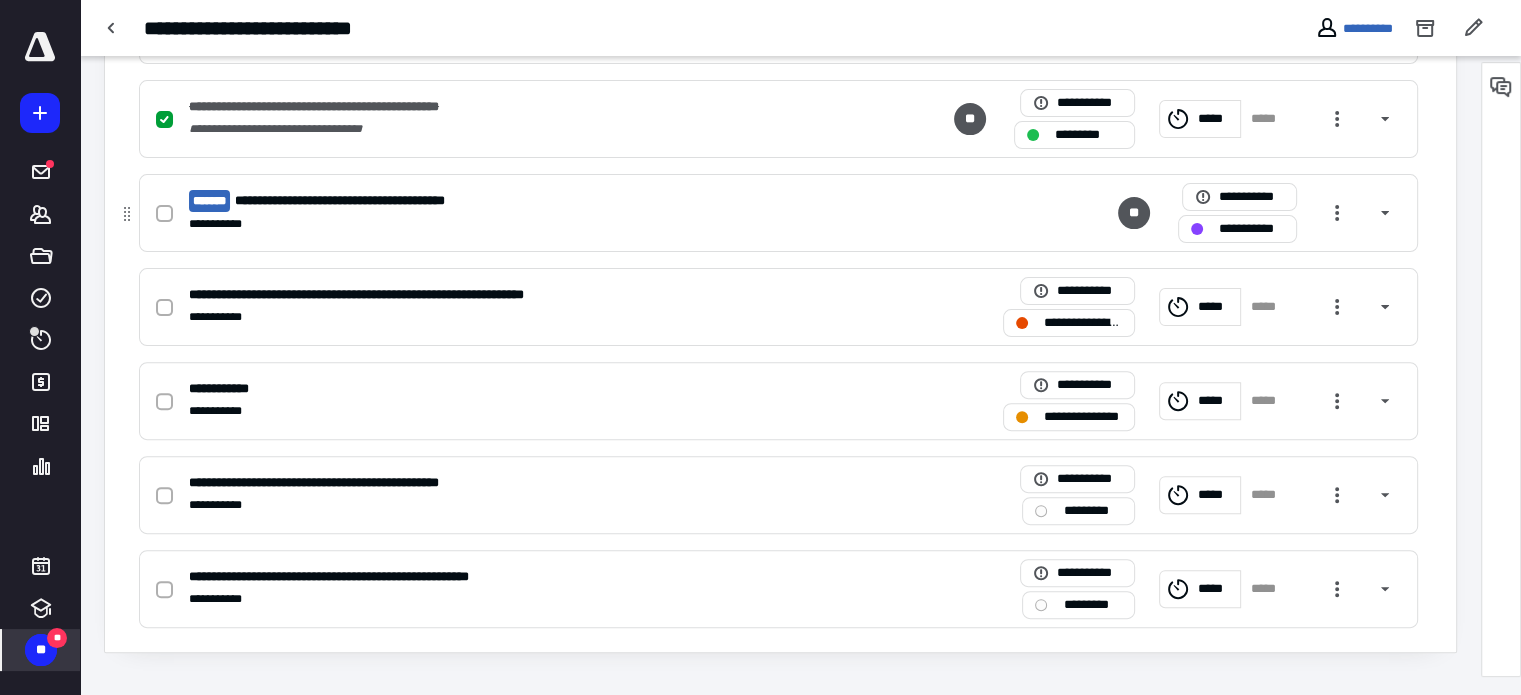 click on "**********" at bounding box center [516, 201] 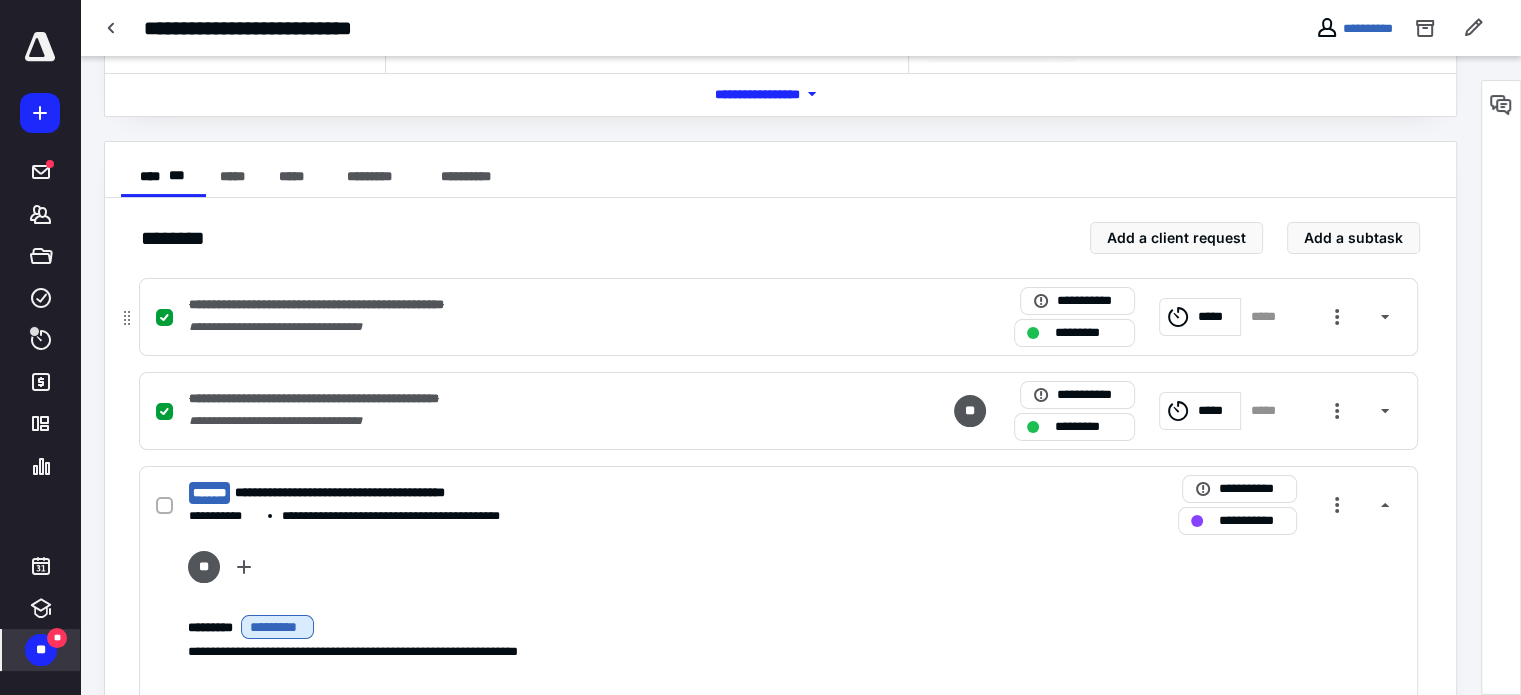 scroll, scrollTop: 500, scrollLeft: 0, axis: vertical 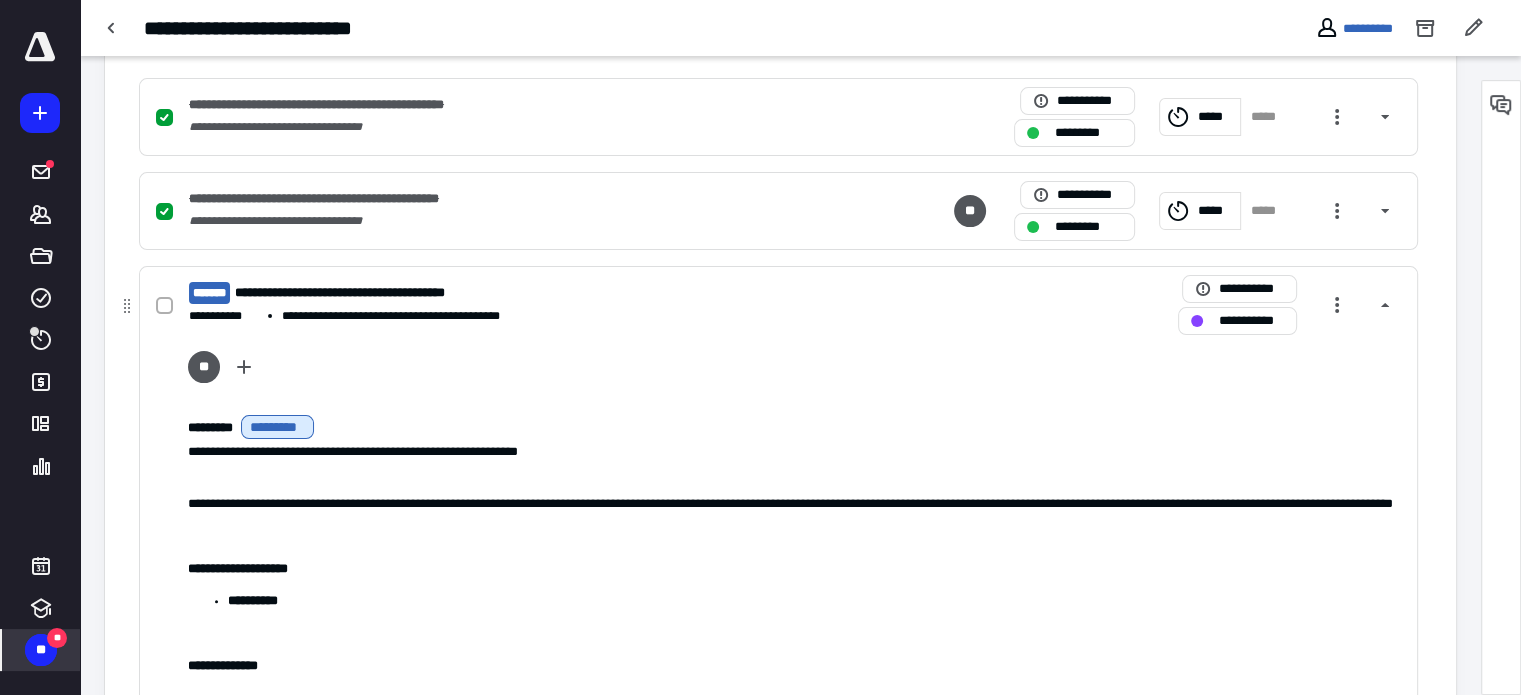click on "**********" at bounding box center [516, 293] 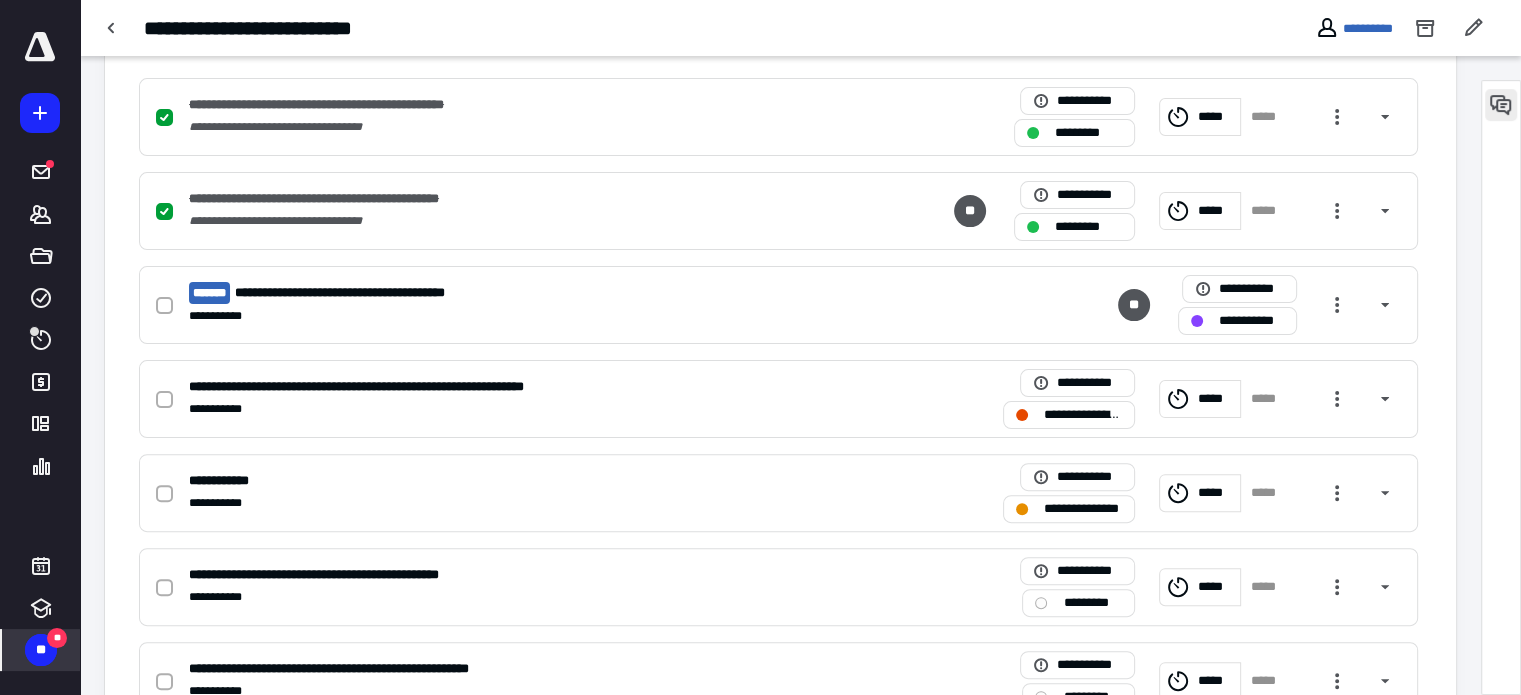 click at bounding box center (1501, 105) 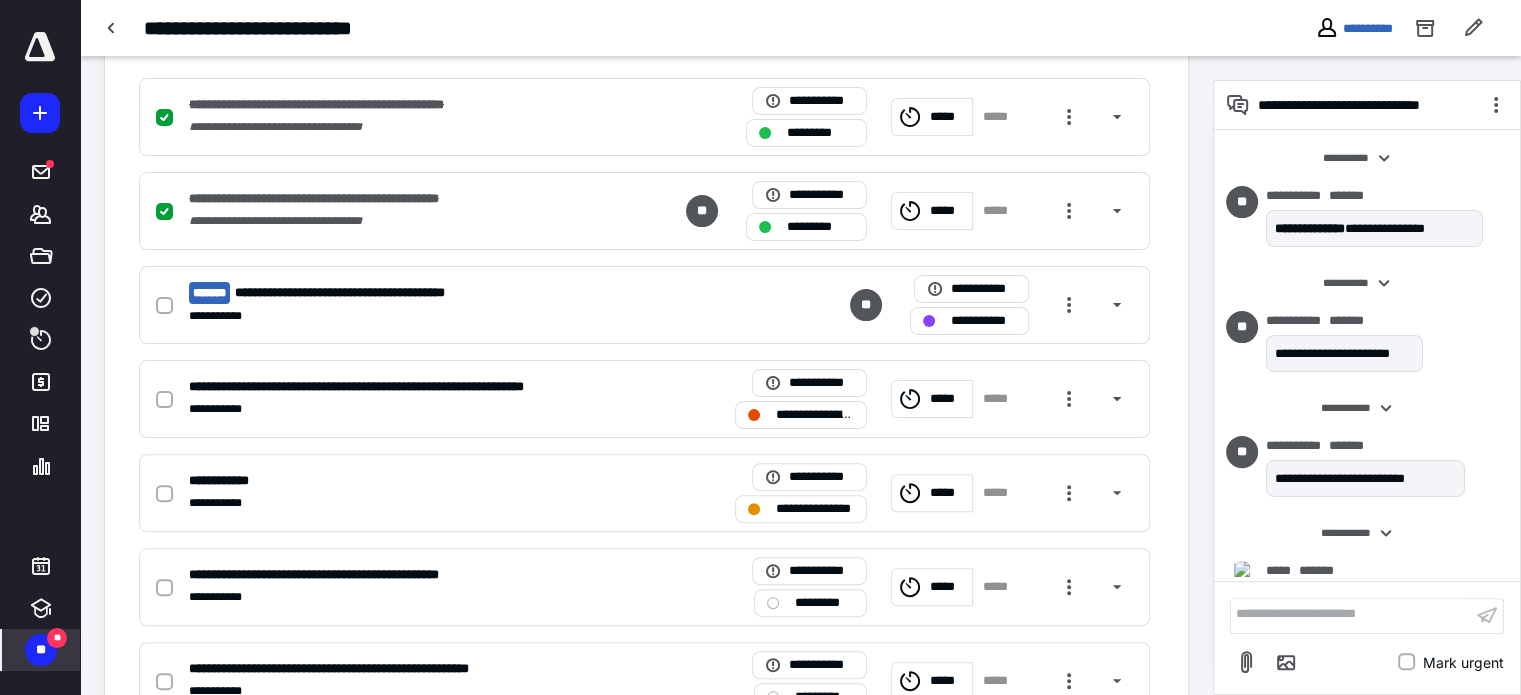 scroll, scrollTop: 57, scrollLeft: 0, axis: vertical 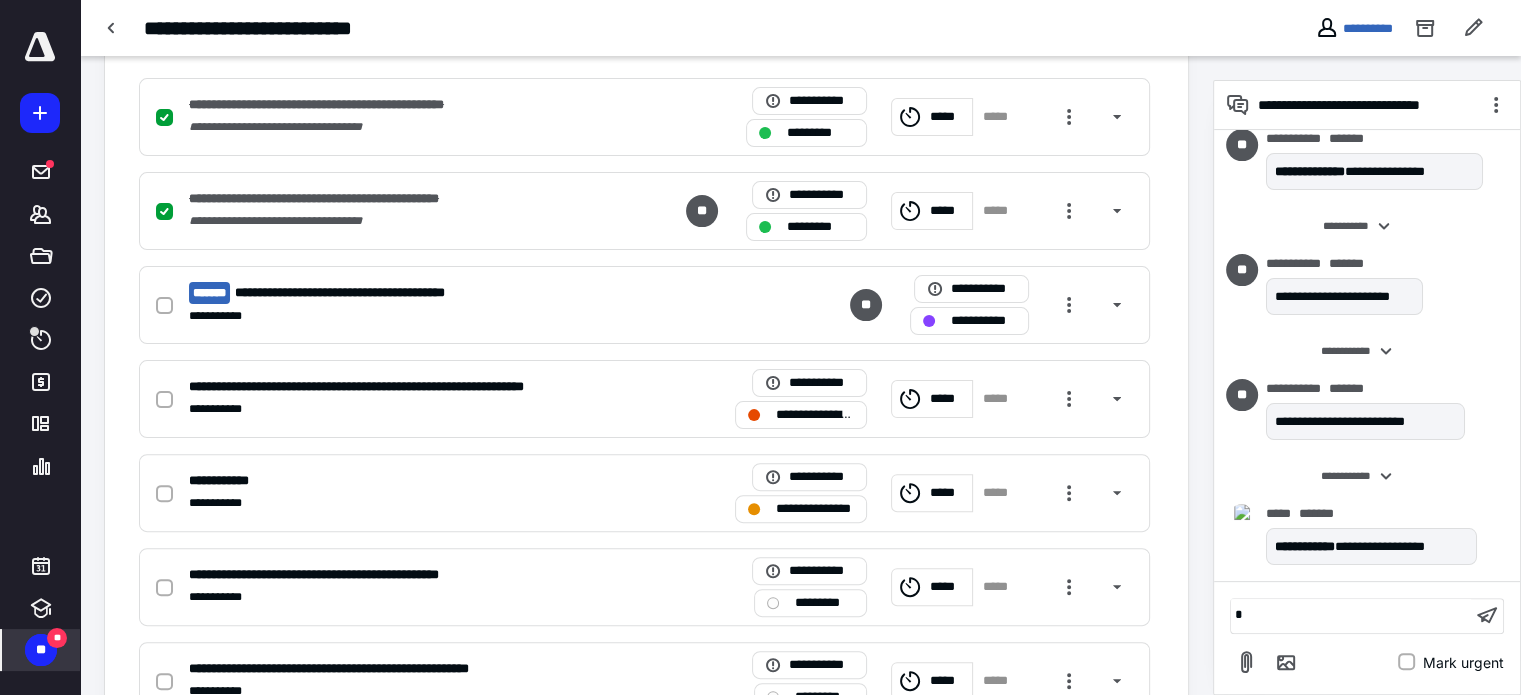 type 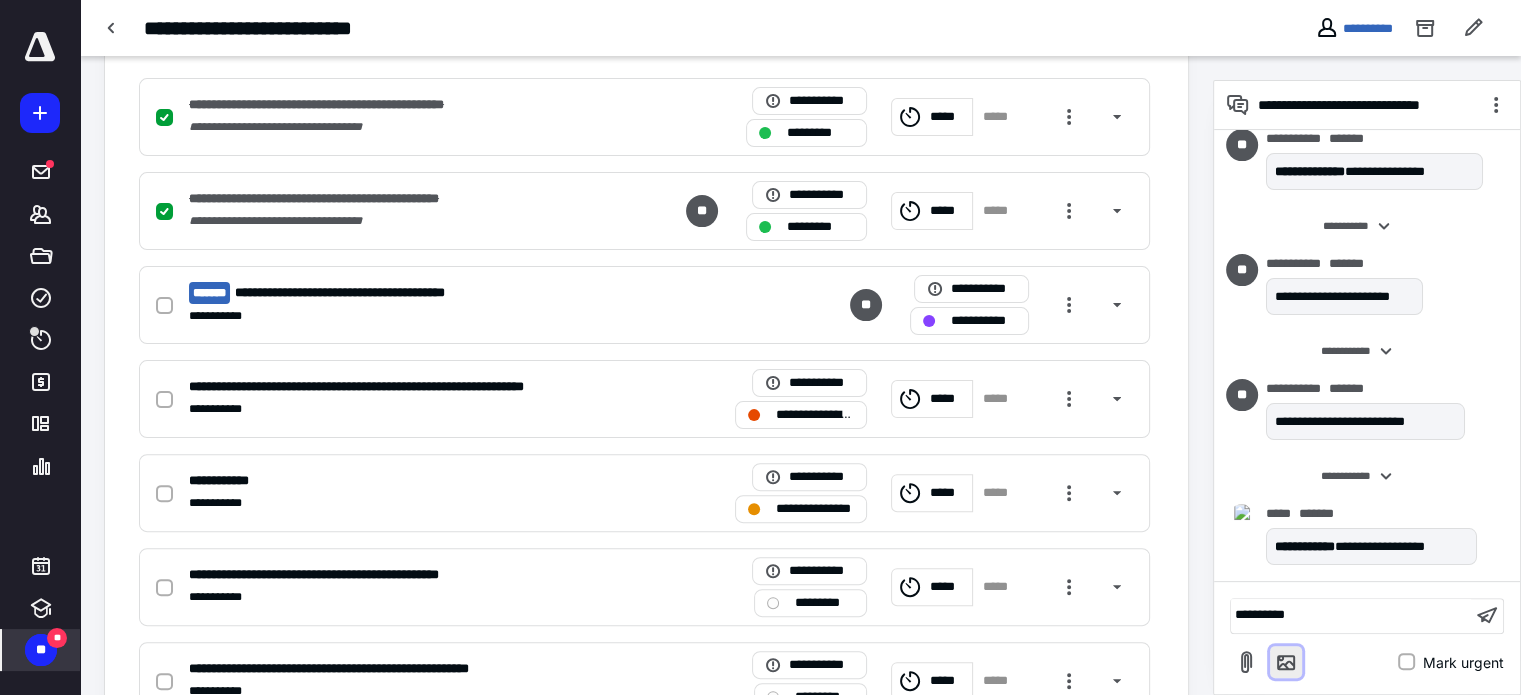 click at bounding box center [1286, 662] 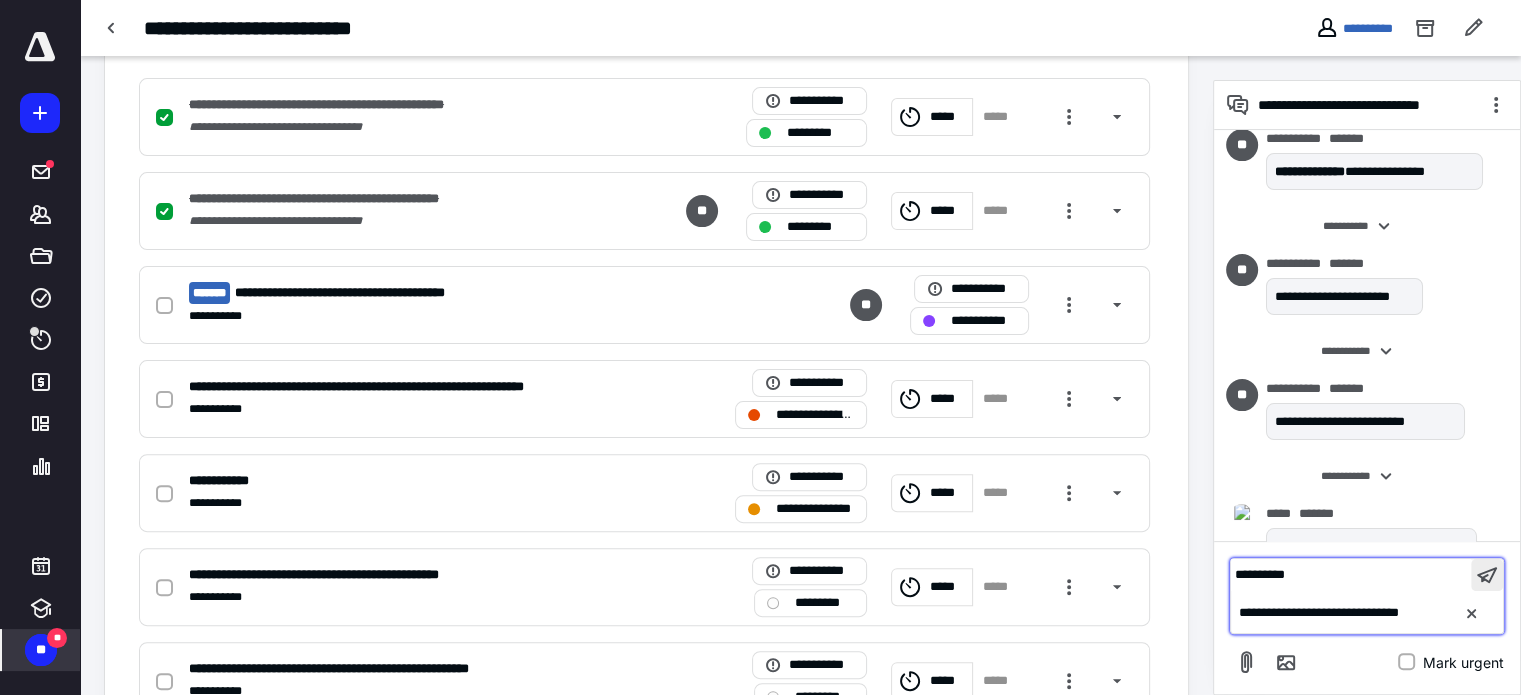 click at bounding box center [1487, 575] 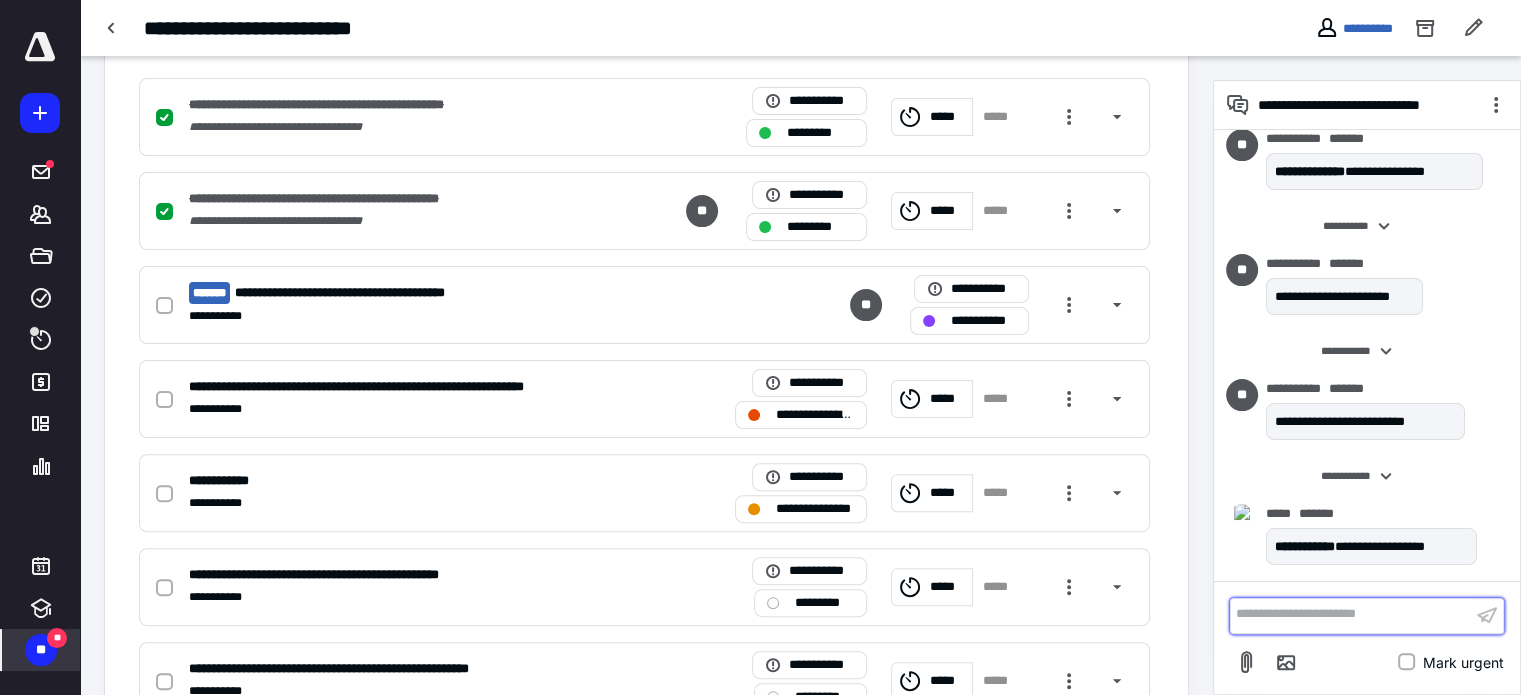 scroll, scrollTop: 182, scrollLeft: 0, axis: vertical 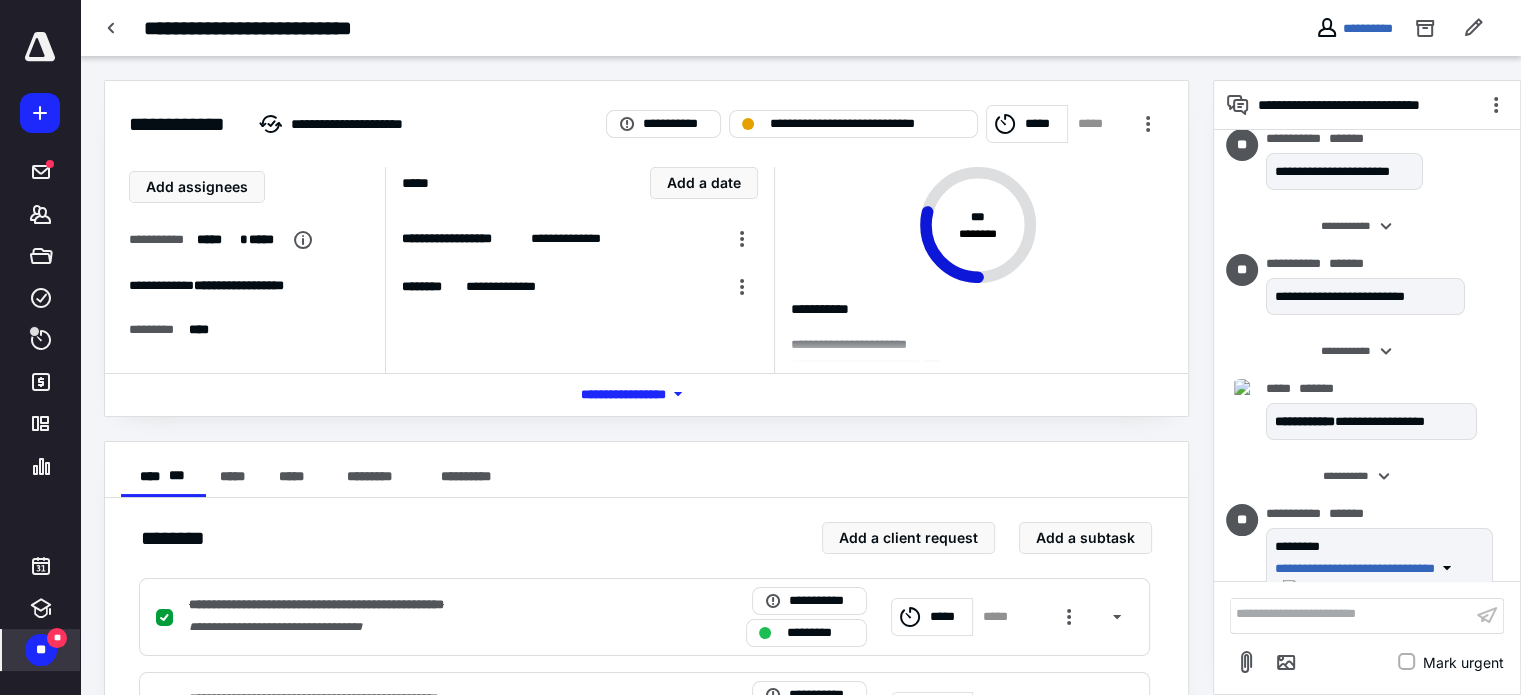 click on "**" at bounding box center (41, 650) 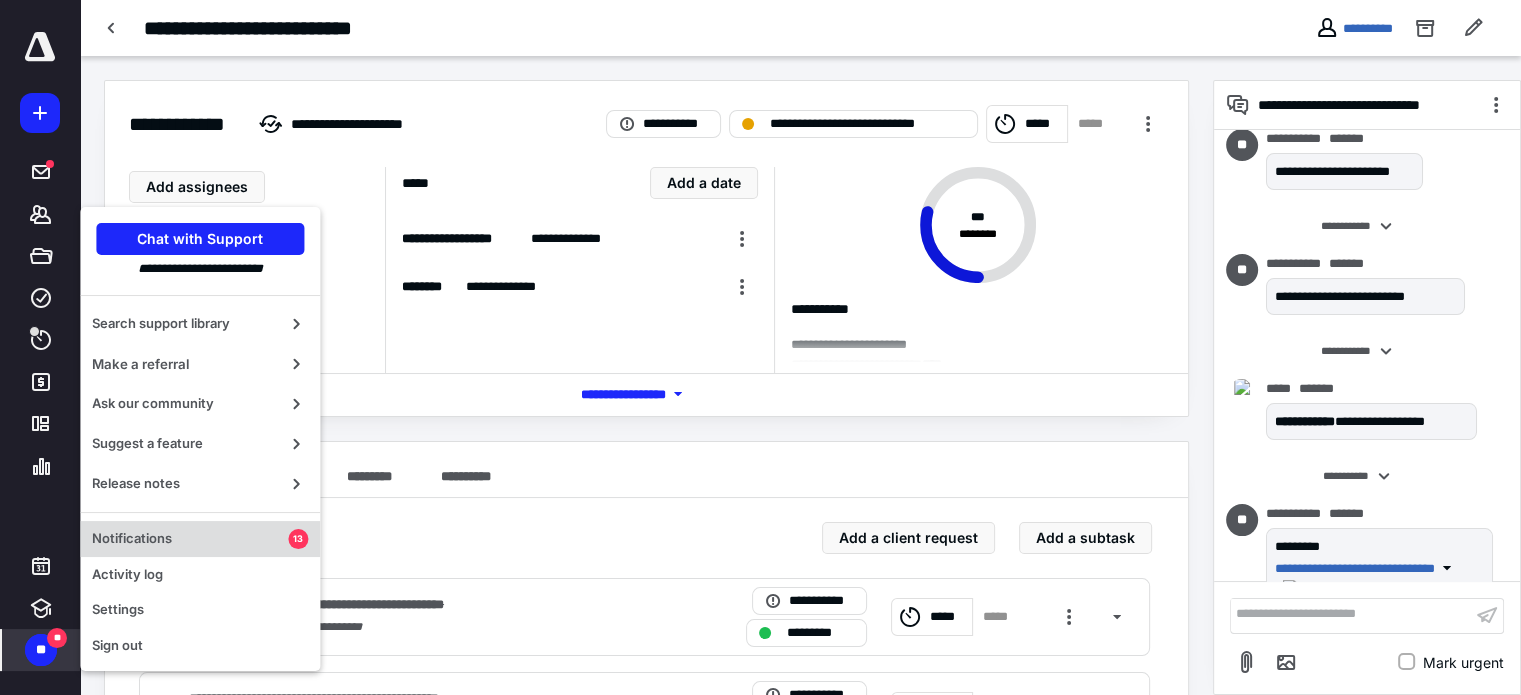 click on "Notifications" at bounding box center [190, 539] 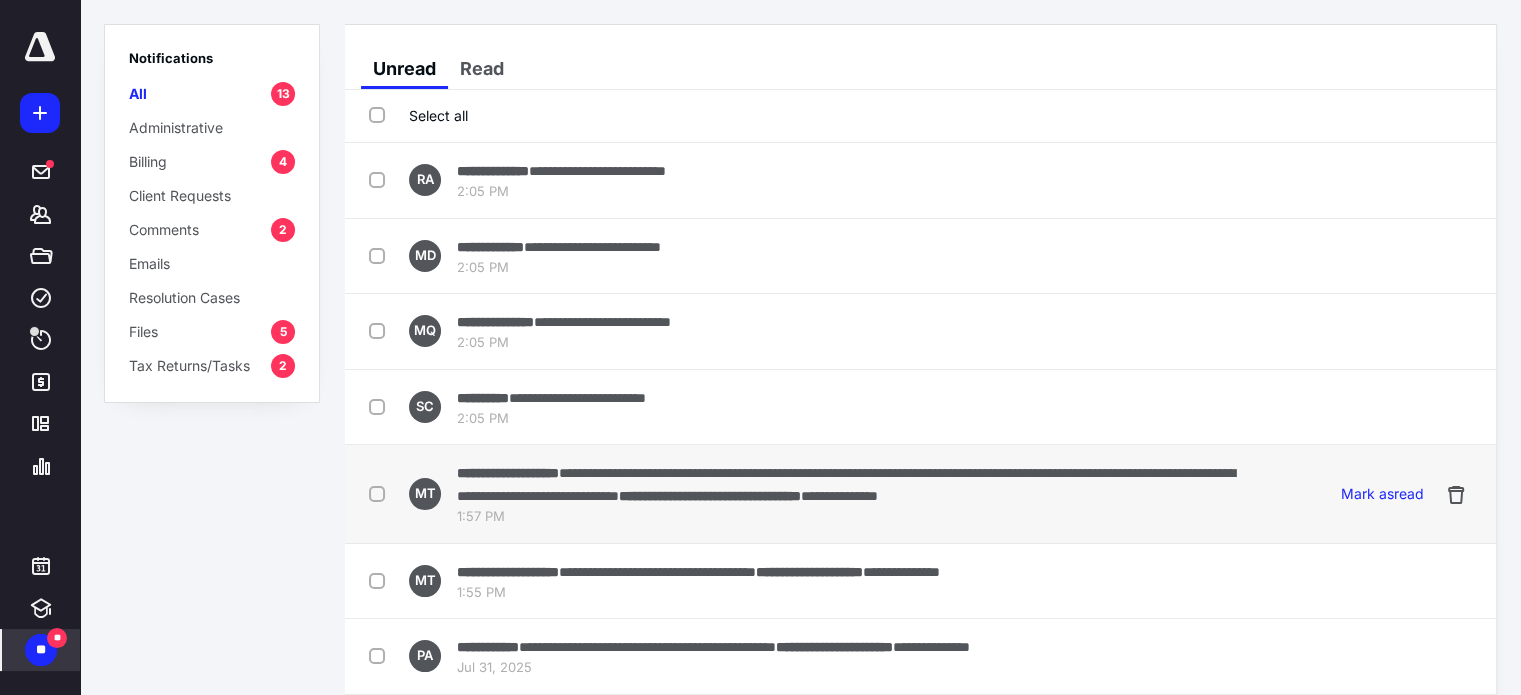 scroll, scrollTop: 569, scrollLeft: 0, axis: vertical 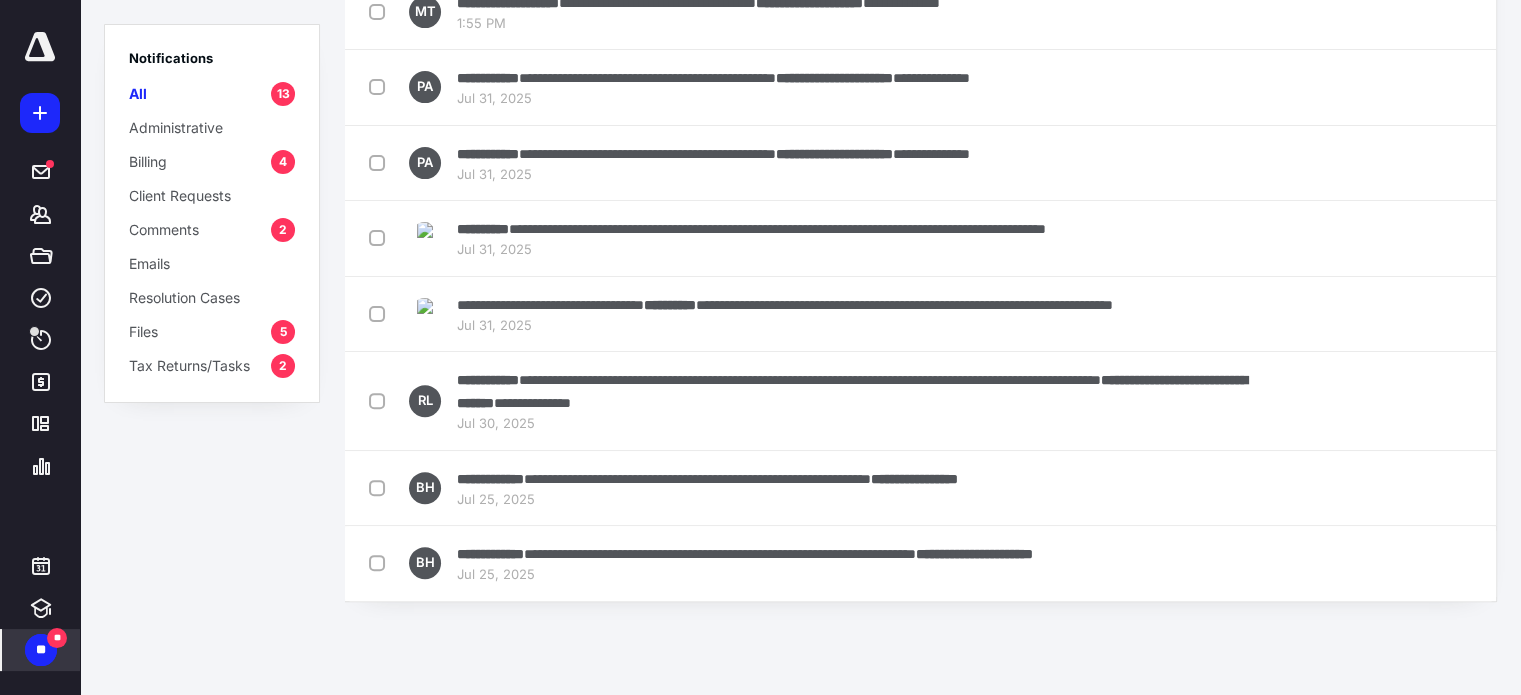 click on "Comments" at bounding box center (164, 229) 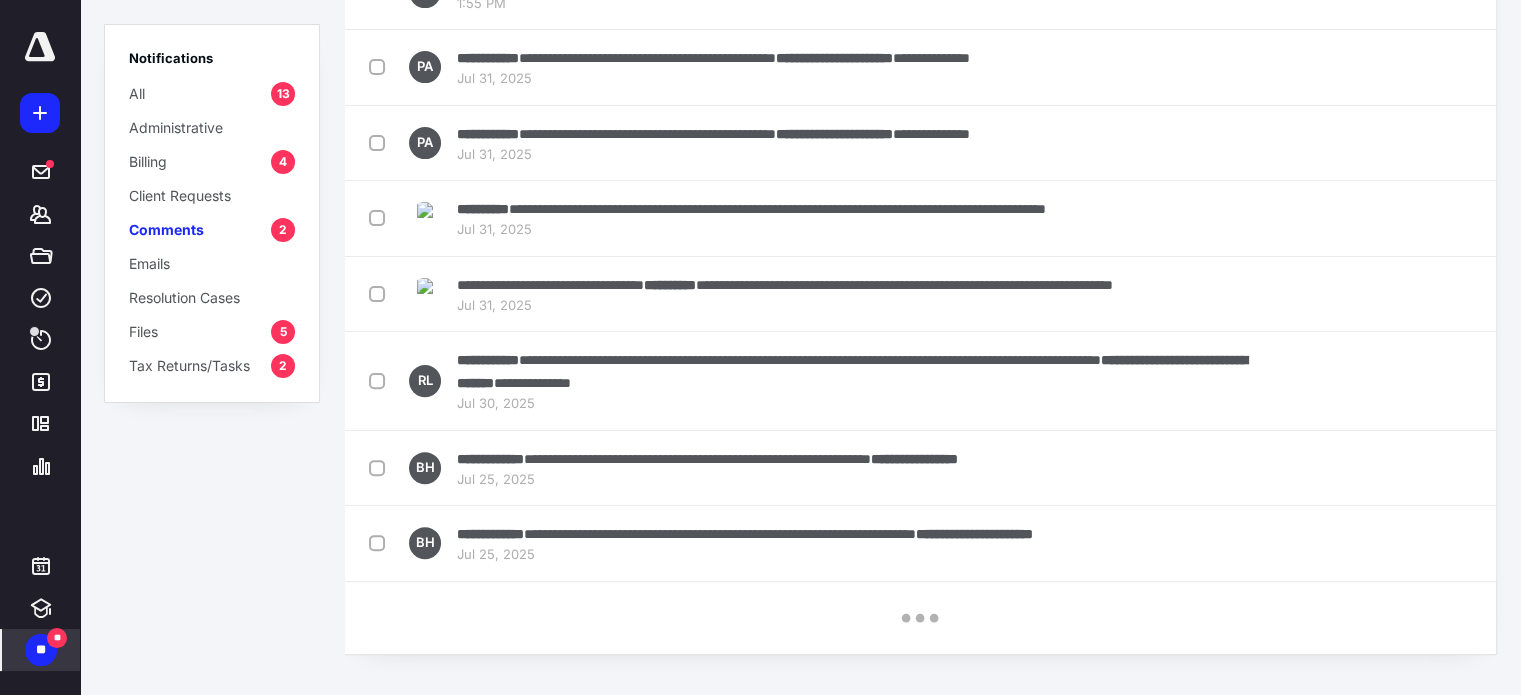scroll, scrollTop: 549, scrollLeft: 0, axis: vertical 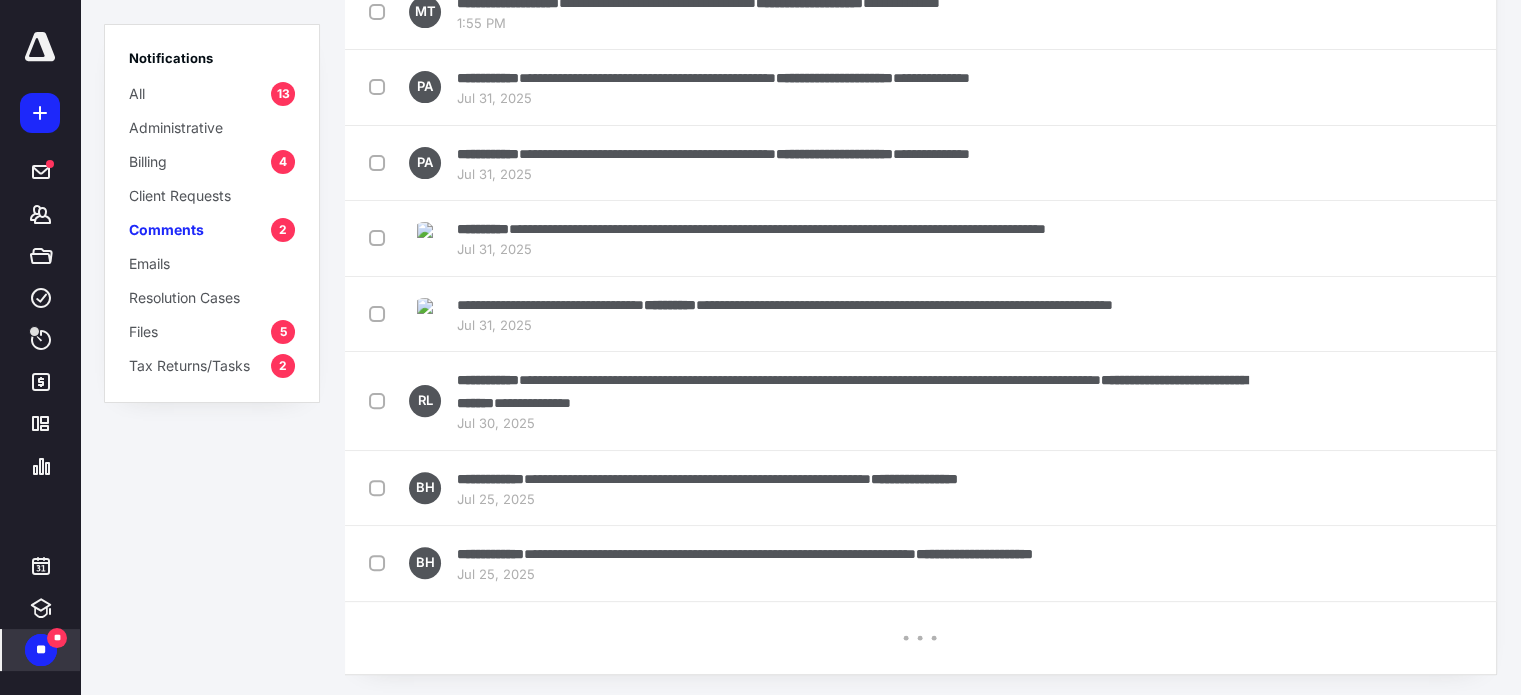 click on "Comments" at bounding box center [166, 229] 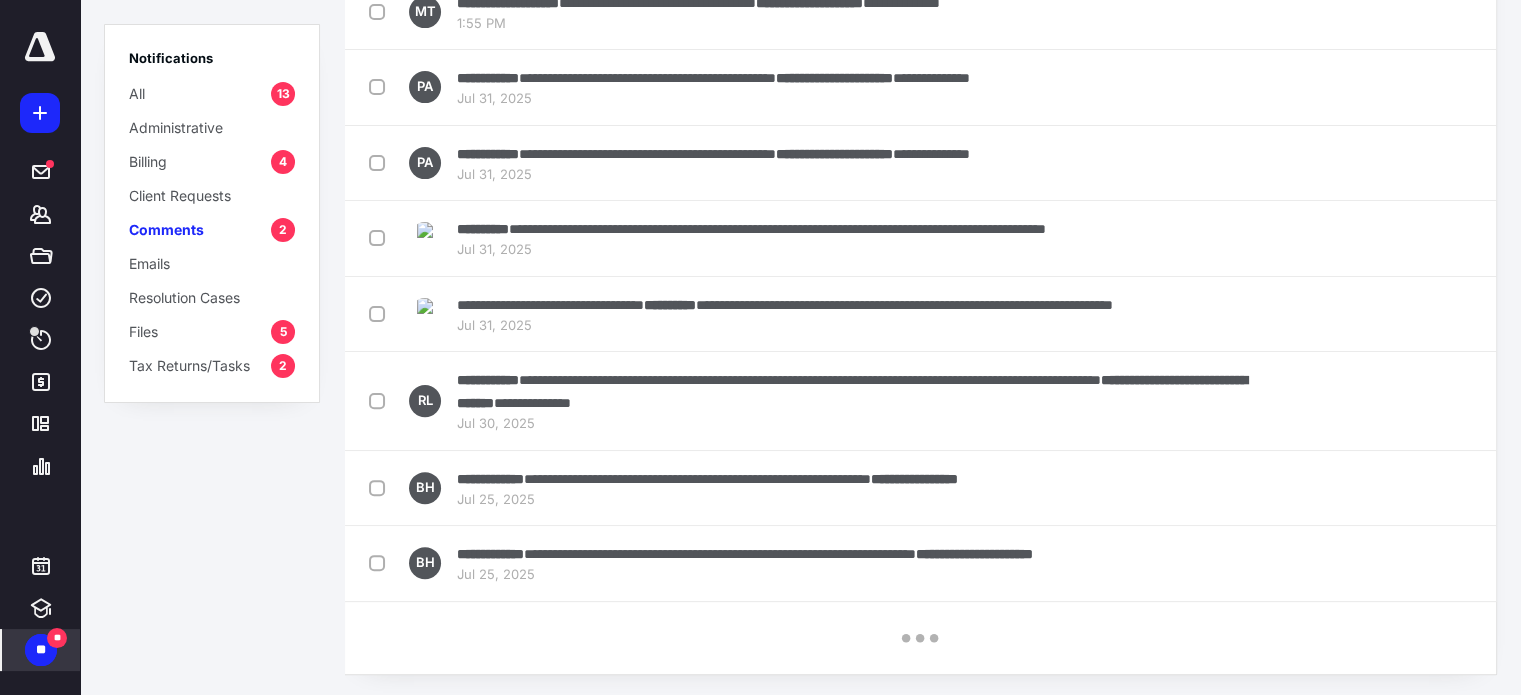click on "Comments" at bounding box center (166, 229) 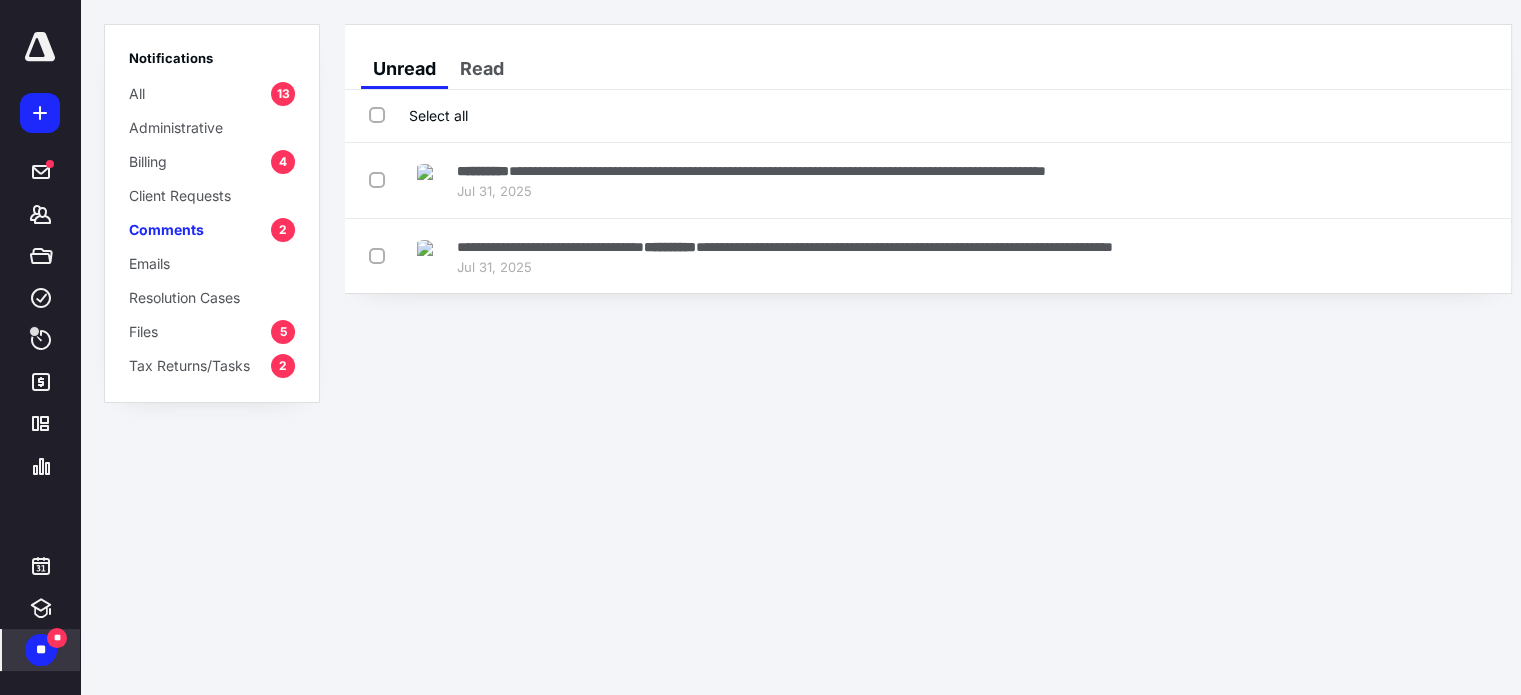scroll, scrollTop: 0, scrollLeft: 0, axis: both 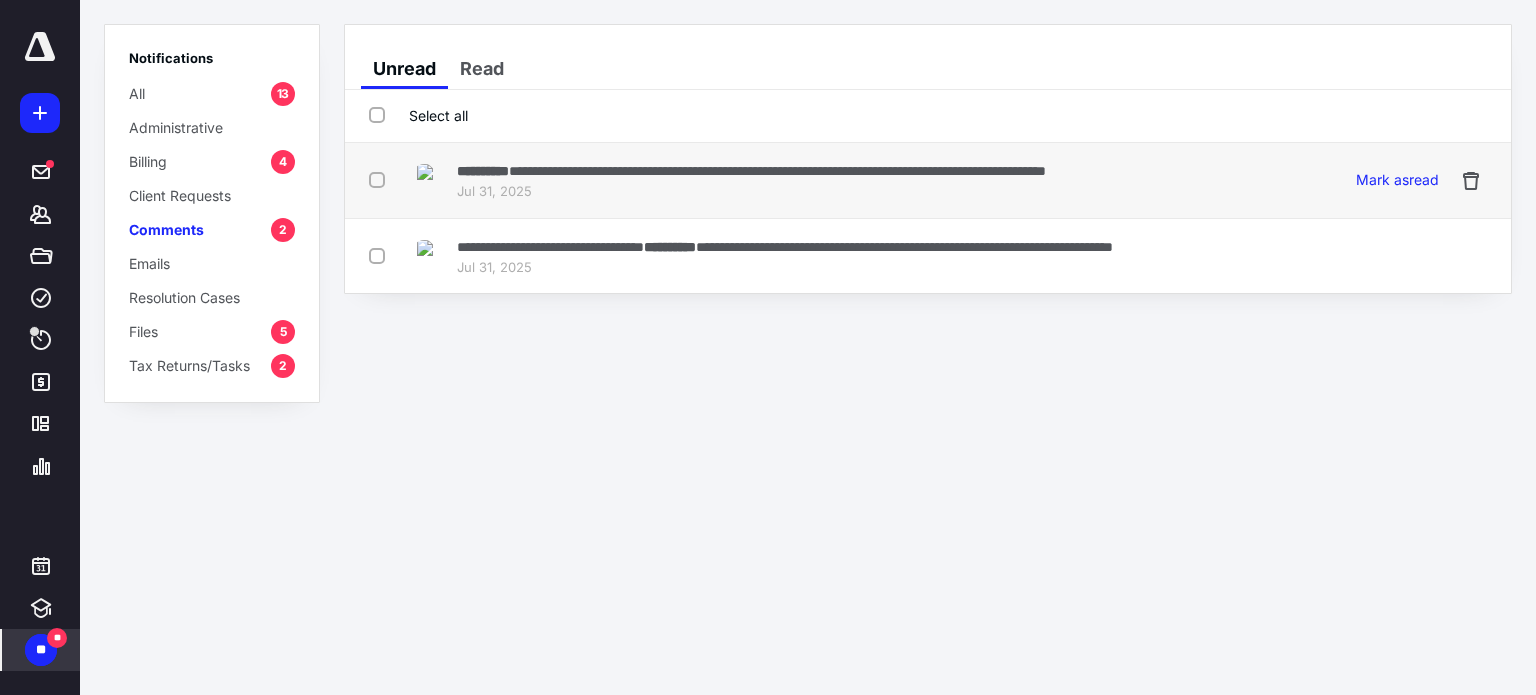 click on "**********" at bounding box center (751, 170) 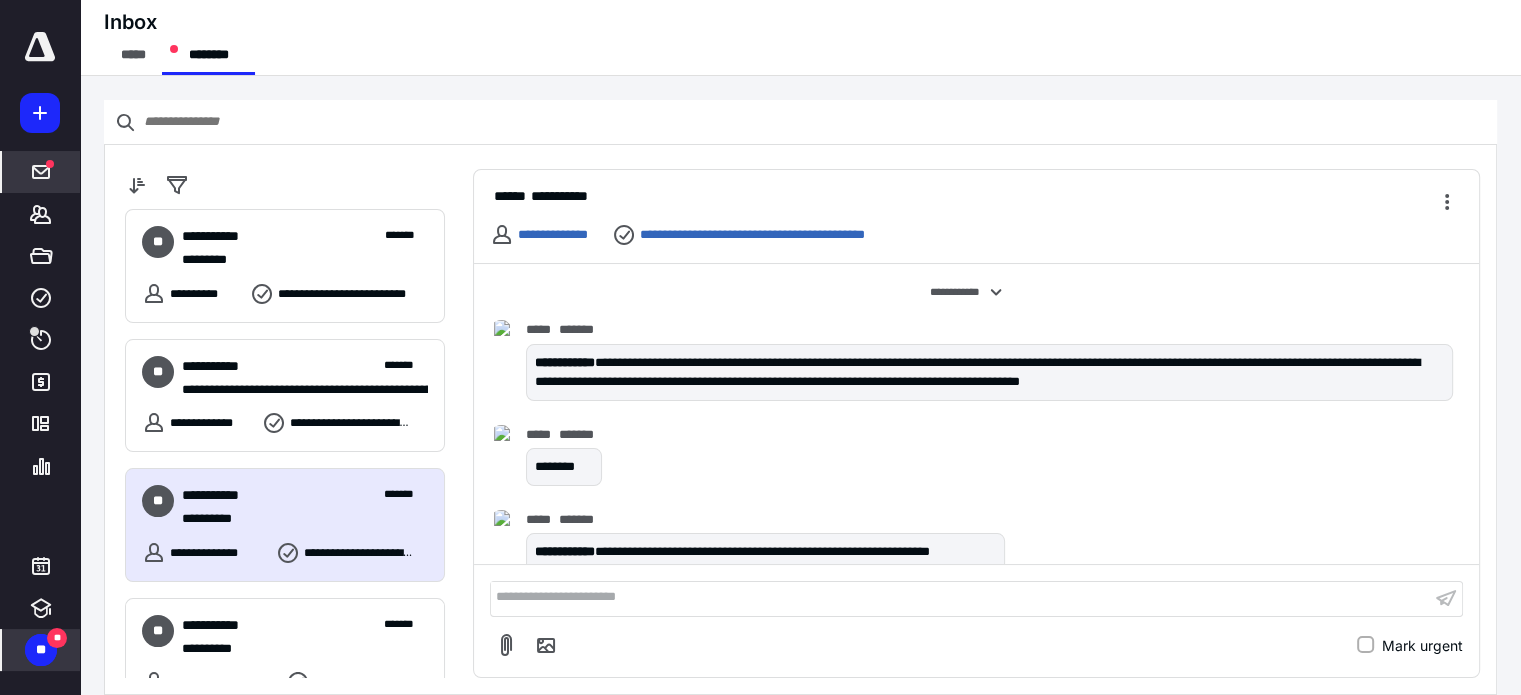 scroll, scrollTop: 232, scrollLeft: 0, axis: vertical 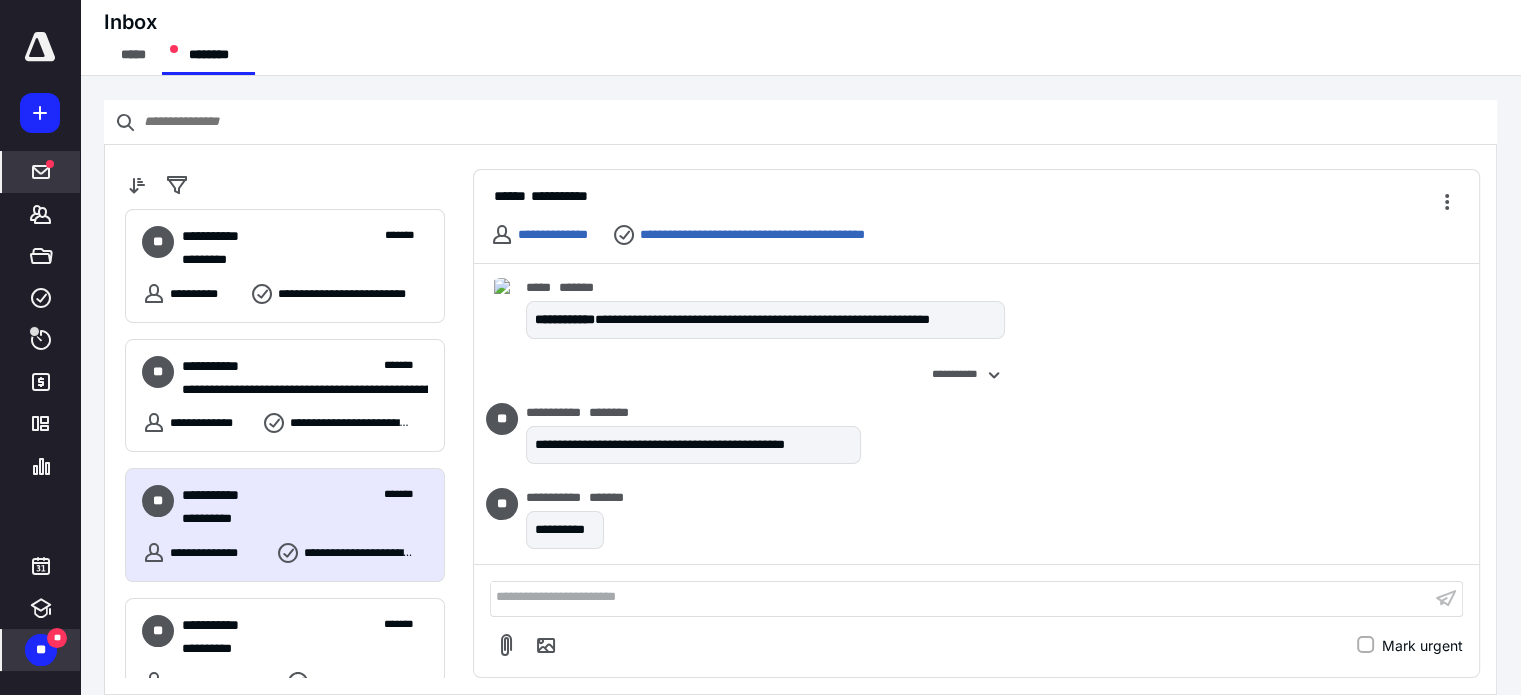 click on "**" at bounding box center [41, 650] 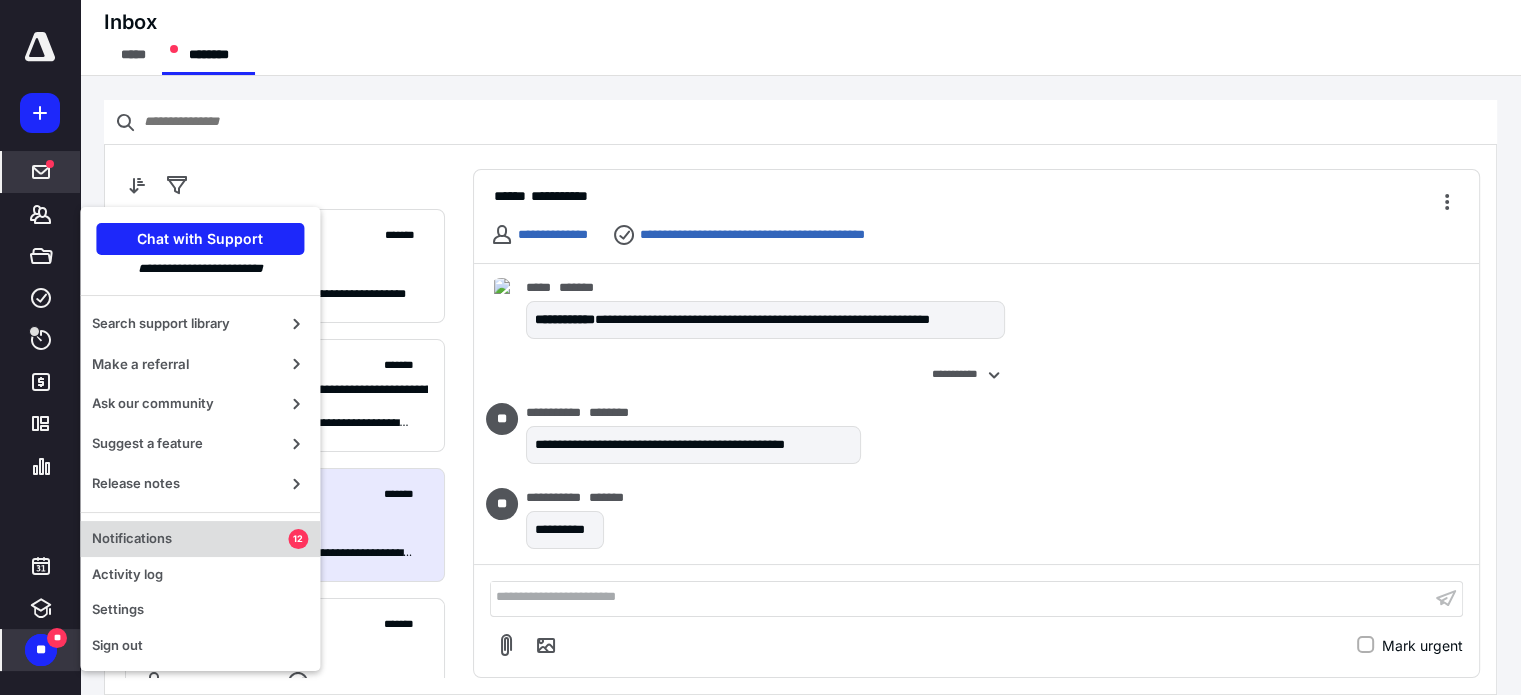 click on "Notifications" at bounding box center [190, 539] 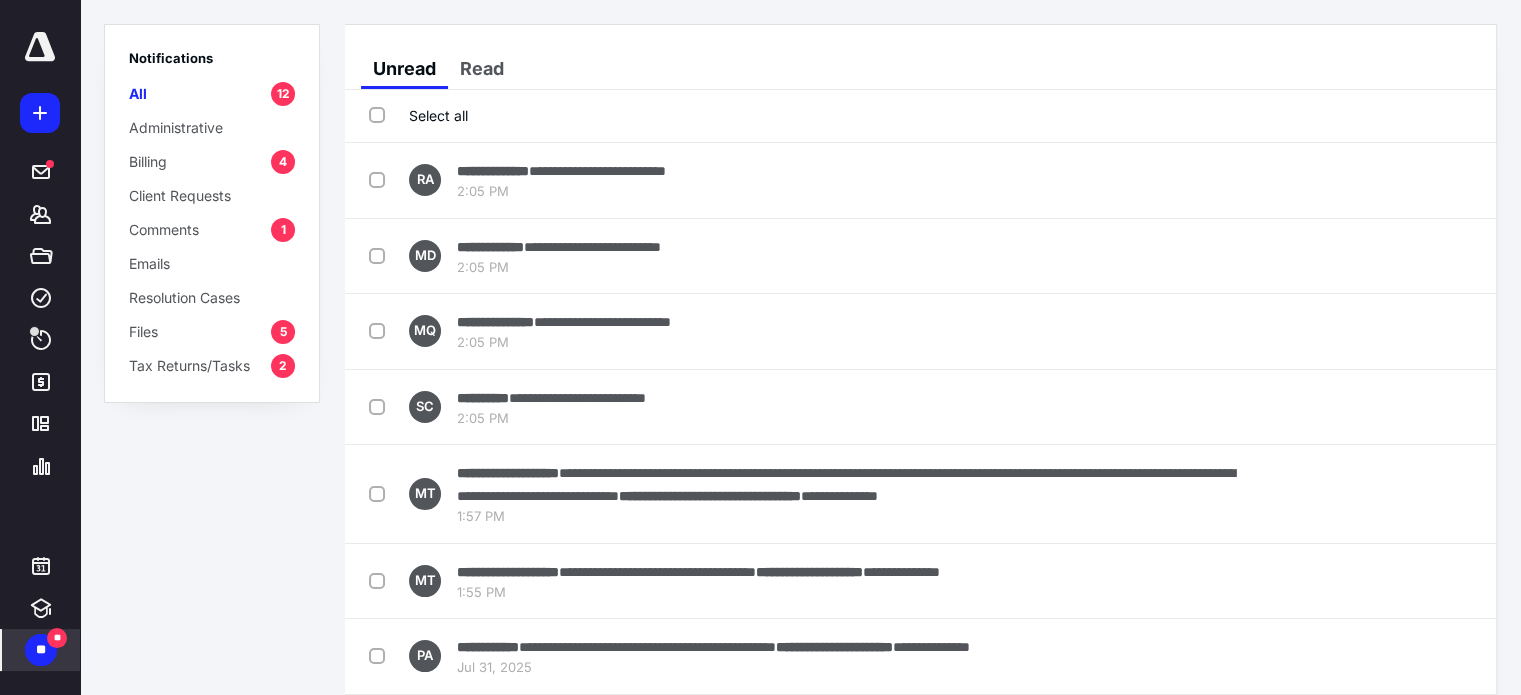 click on "Comments 1" at bounding box center [212, 229] 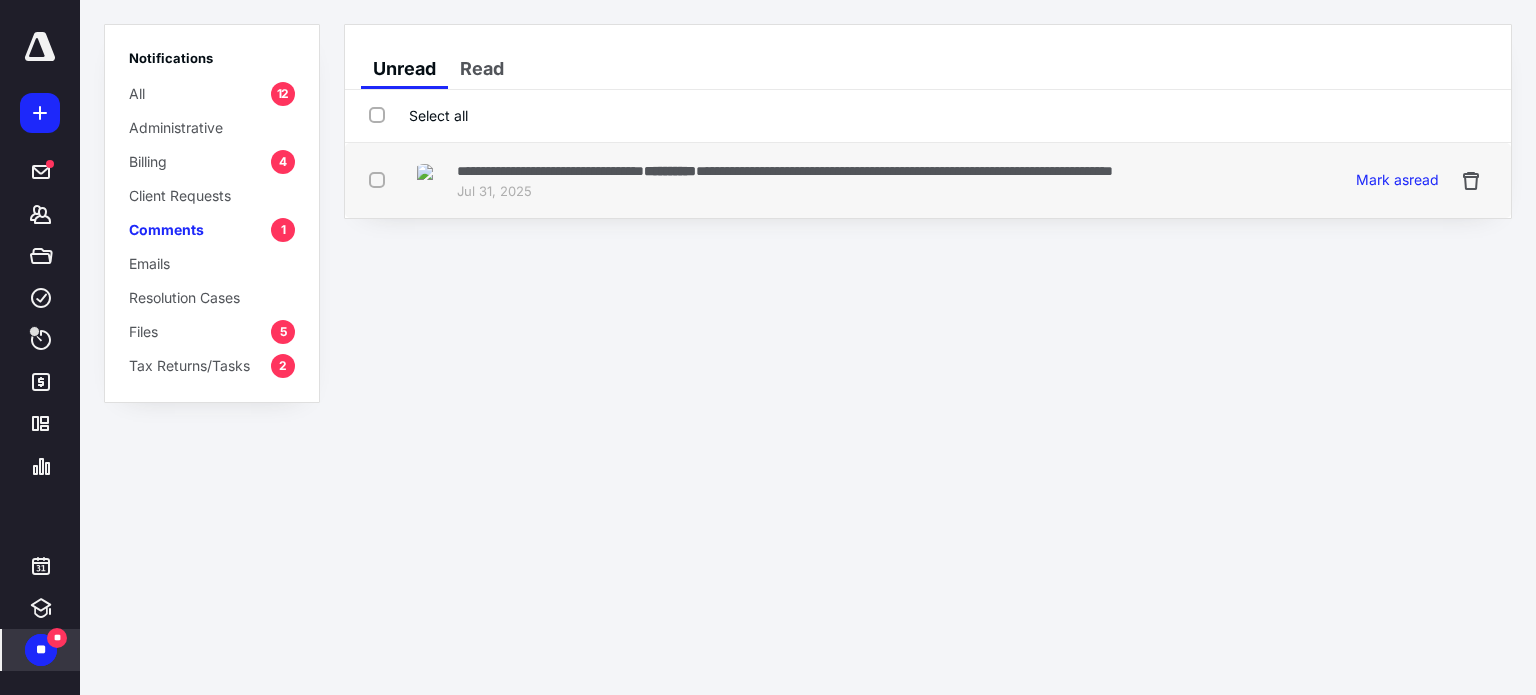 click on "Jul 31, 2025" at bounding box center [785, 192] 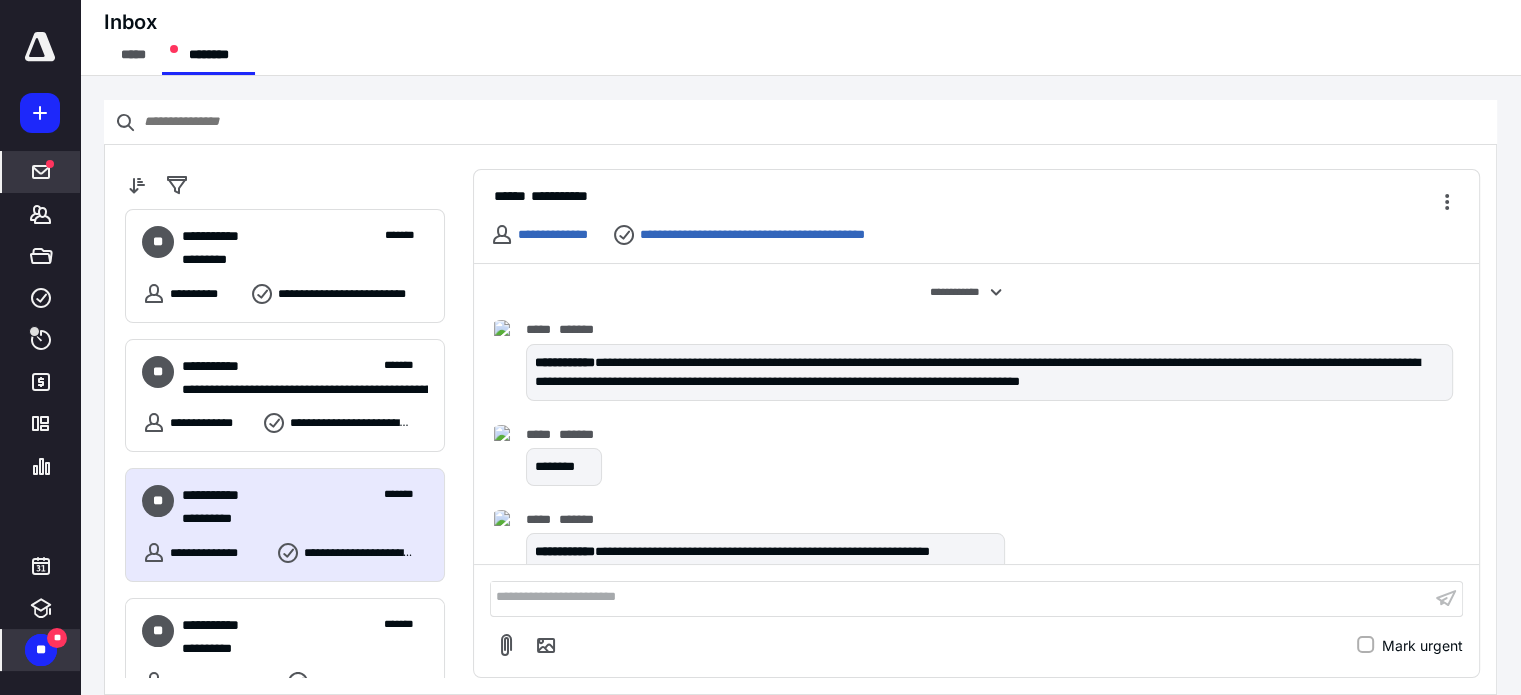 scroll, scrollTop: 232, scrollLeft: 0, axis: vertical 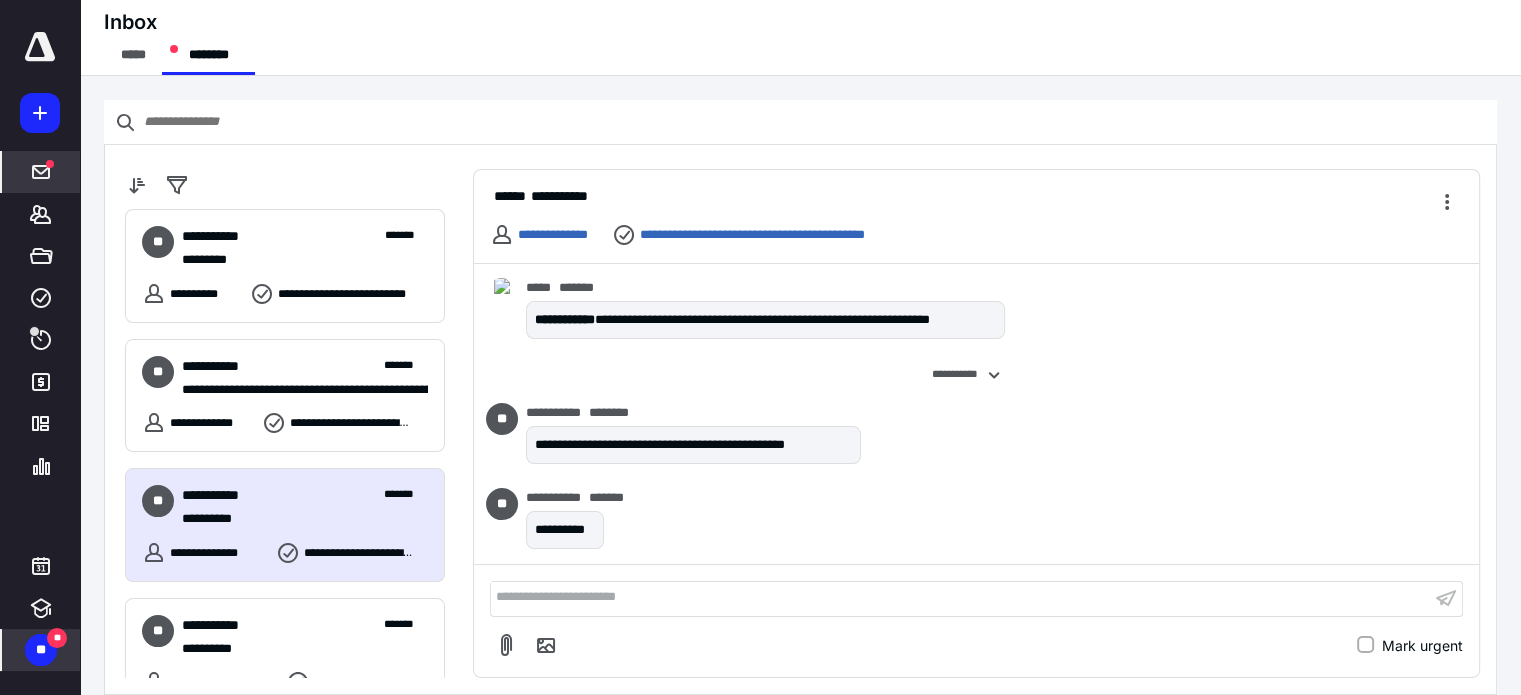 click on "**" at bounding box center (57, 638) 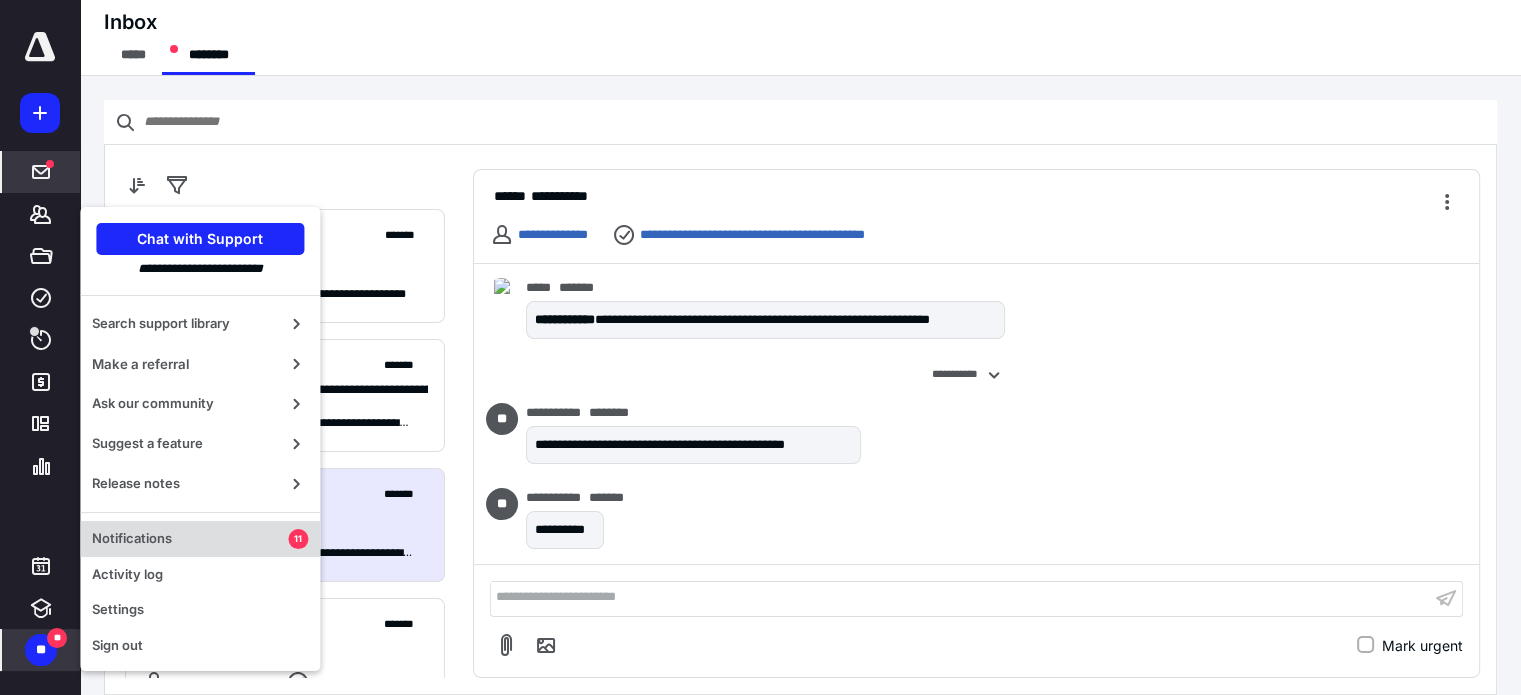 click on "Notifications" at bounding box center [190, 539] 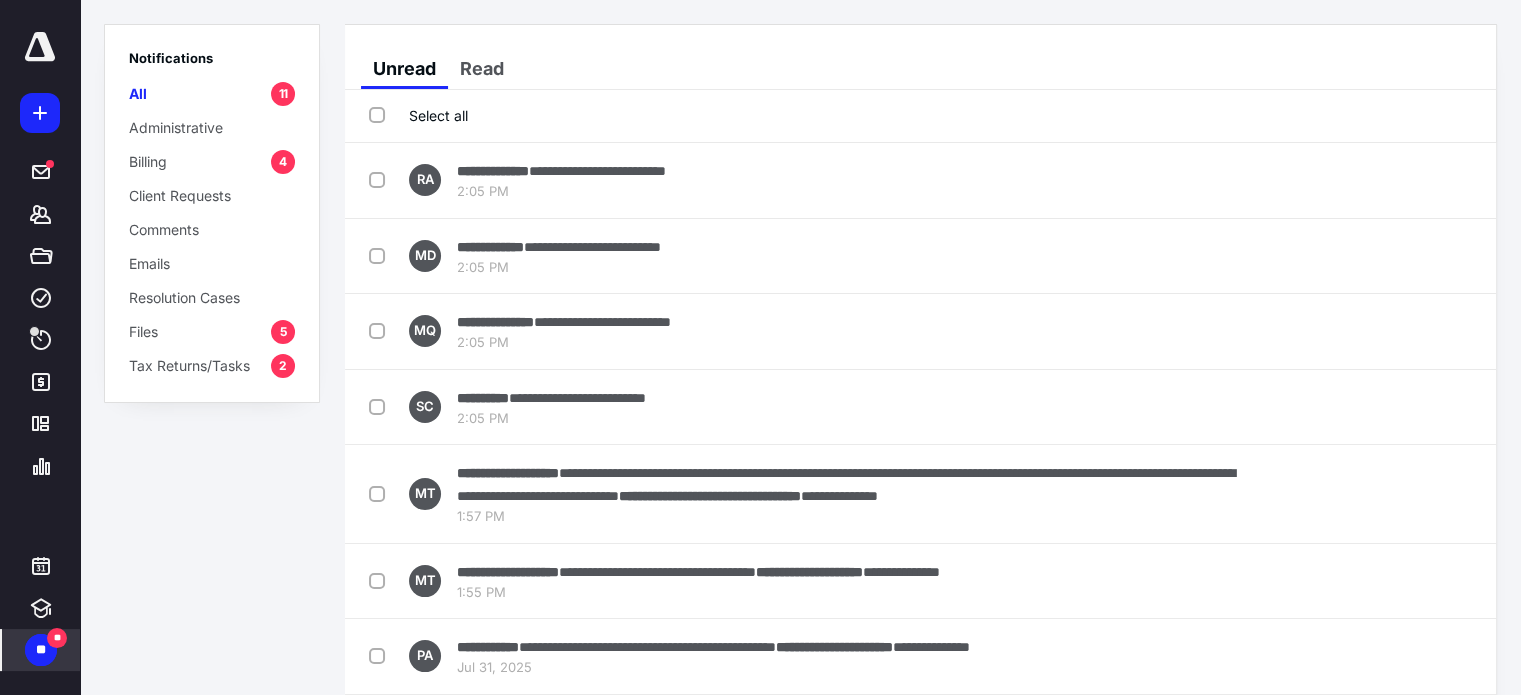 click on "Files 5" at bounding box center (212, 331) 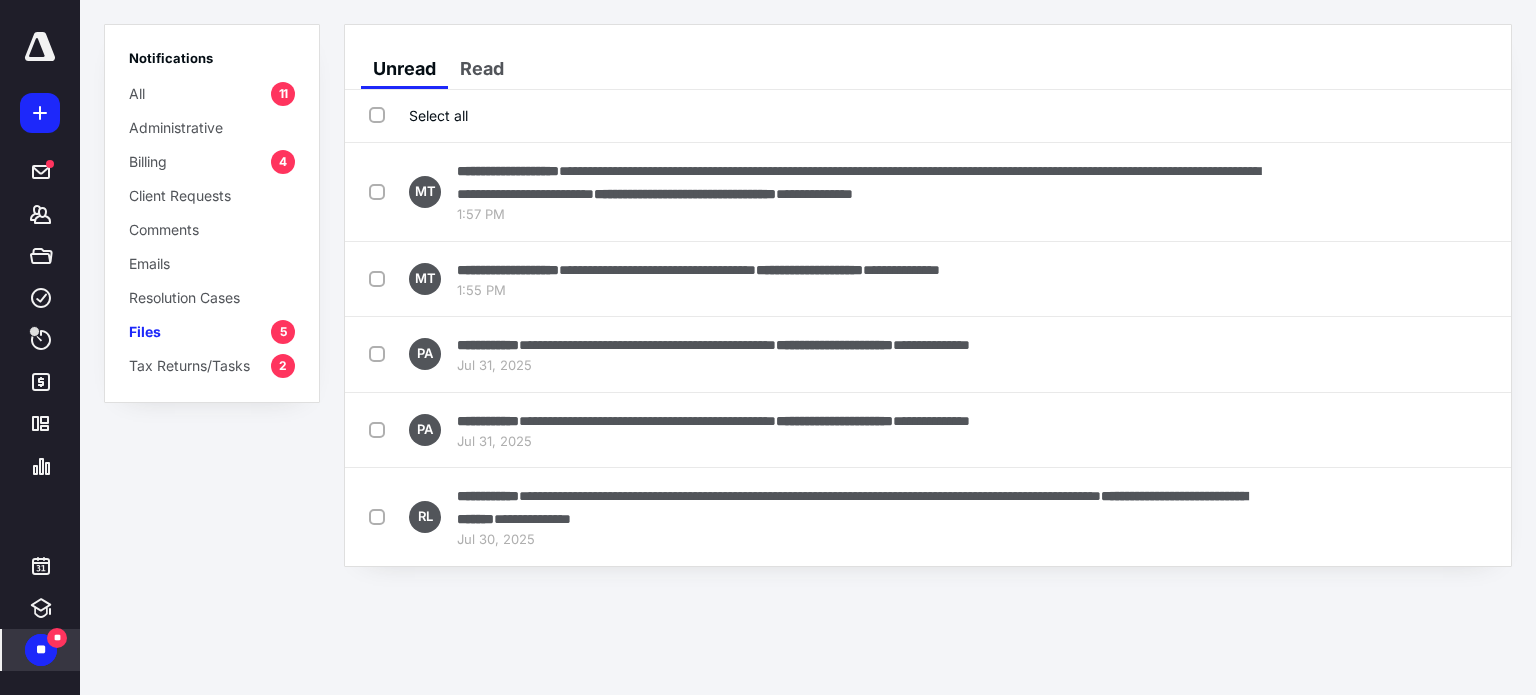 click on "Billing 4" at bounding box center [212, 161] 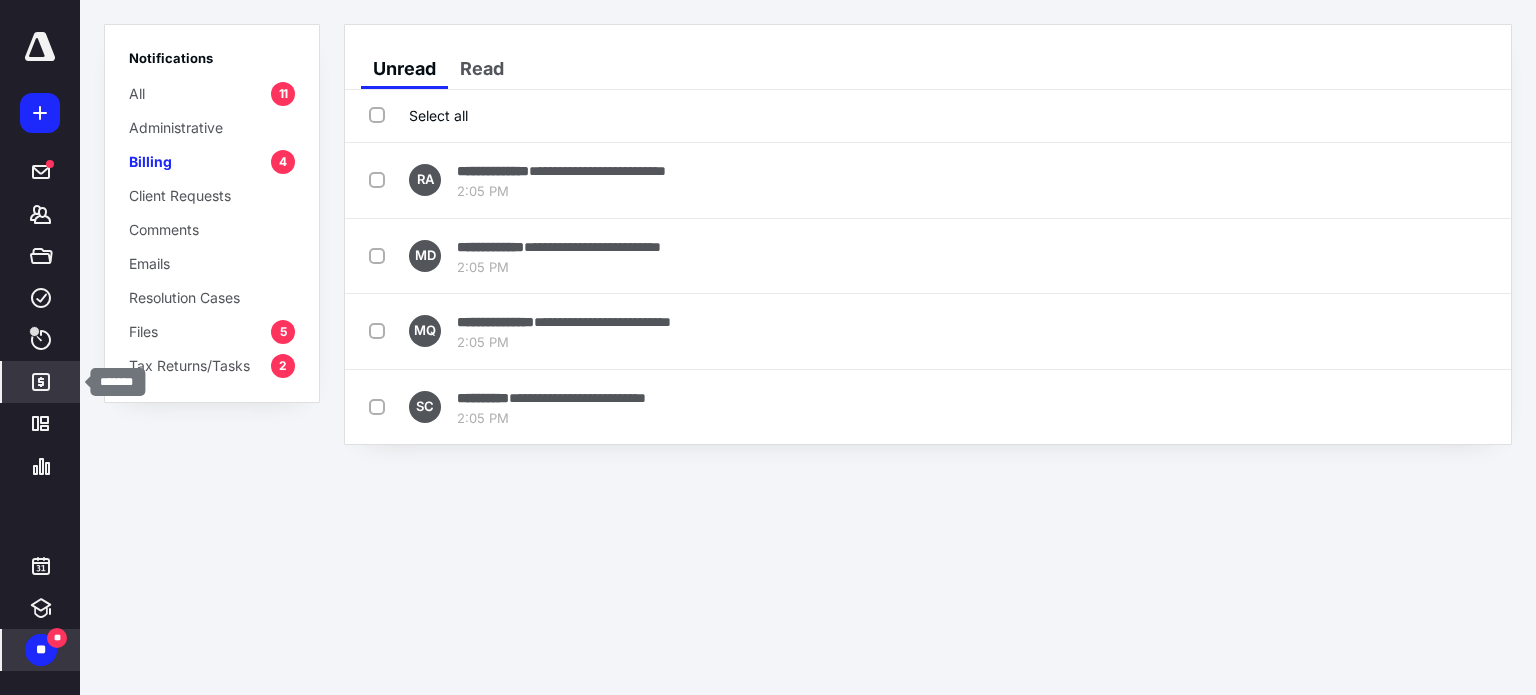click 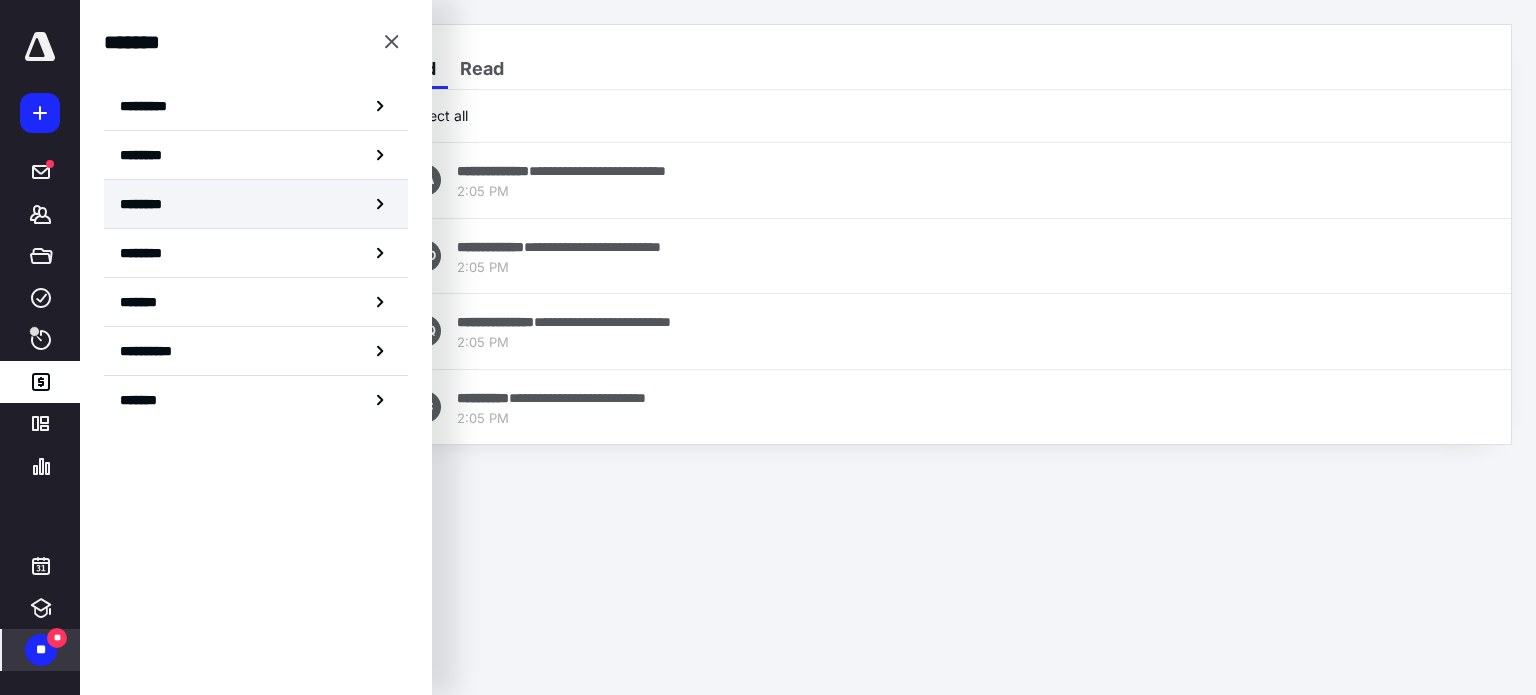 click on "********" at bounding box center [256, 204] 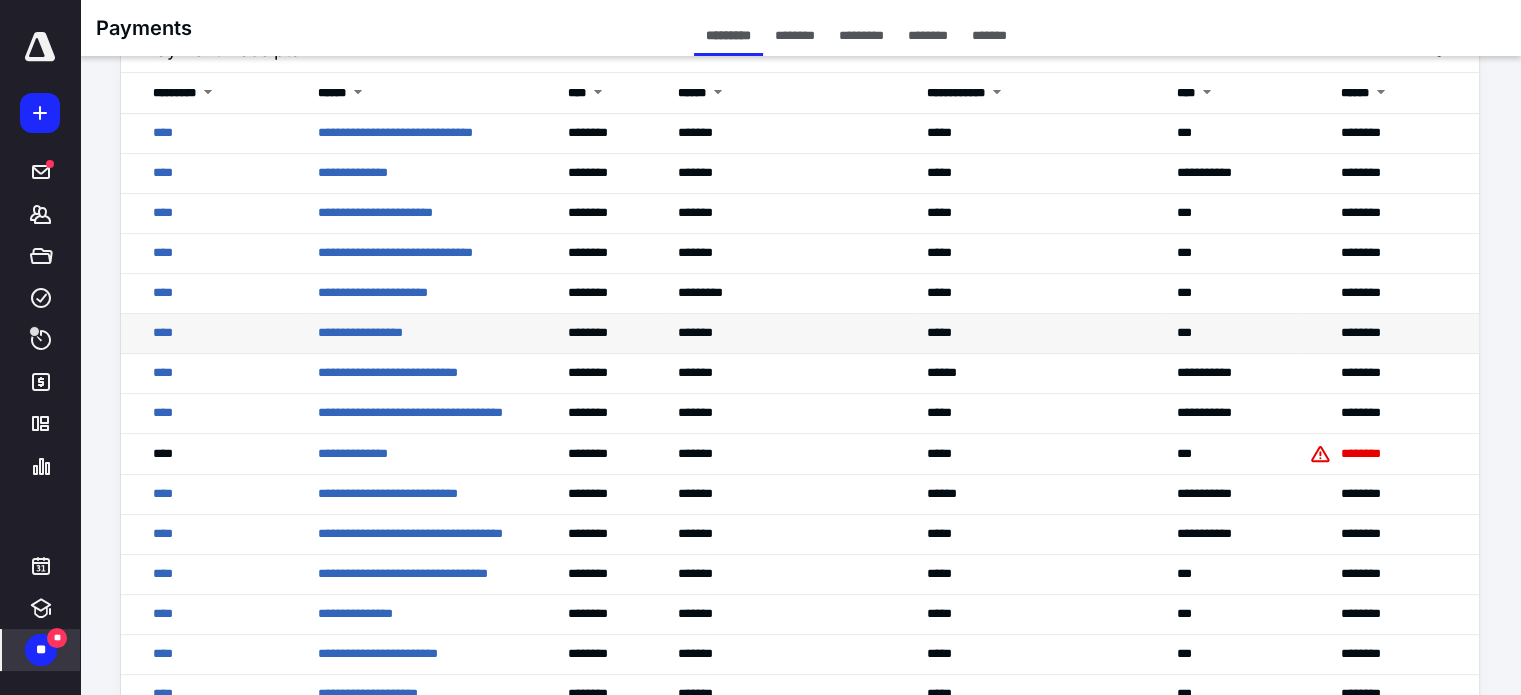 scroll, scrollTop: 500, scrollLeft: 0, axis: vertical 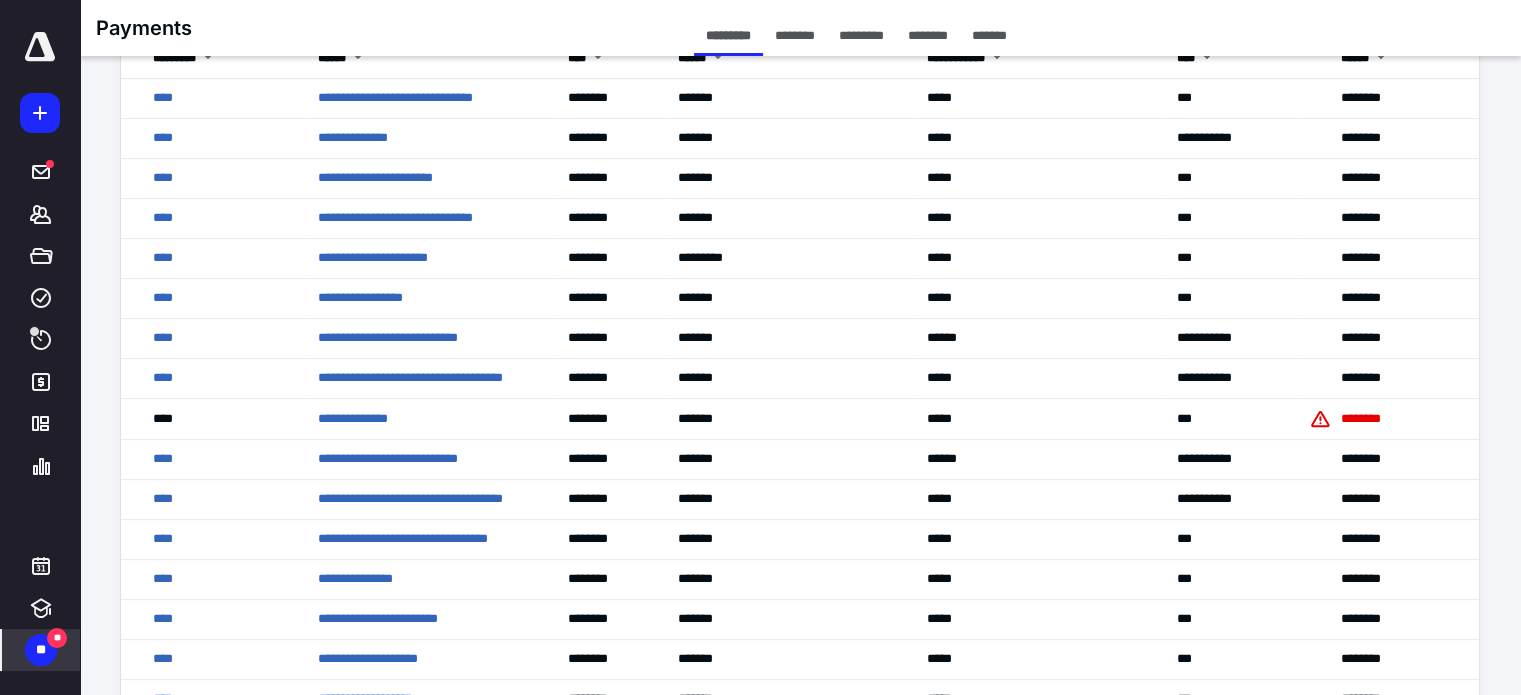 click on "********" at bounding box center [928, 35] 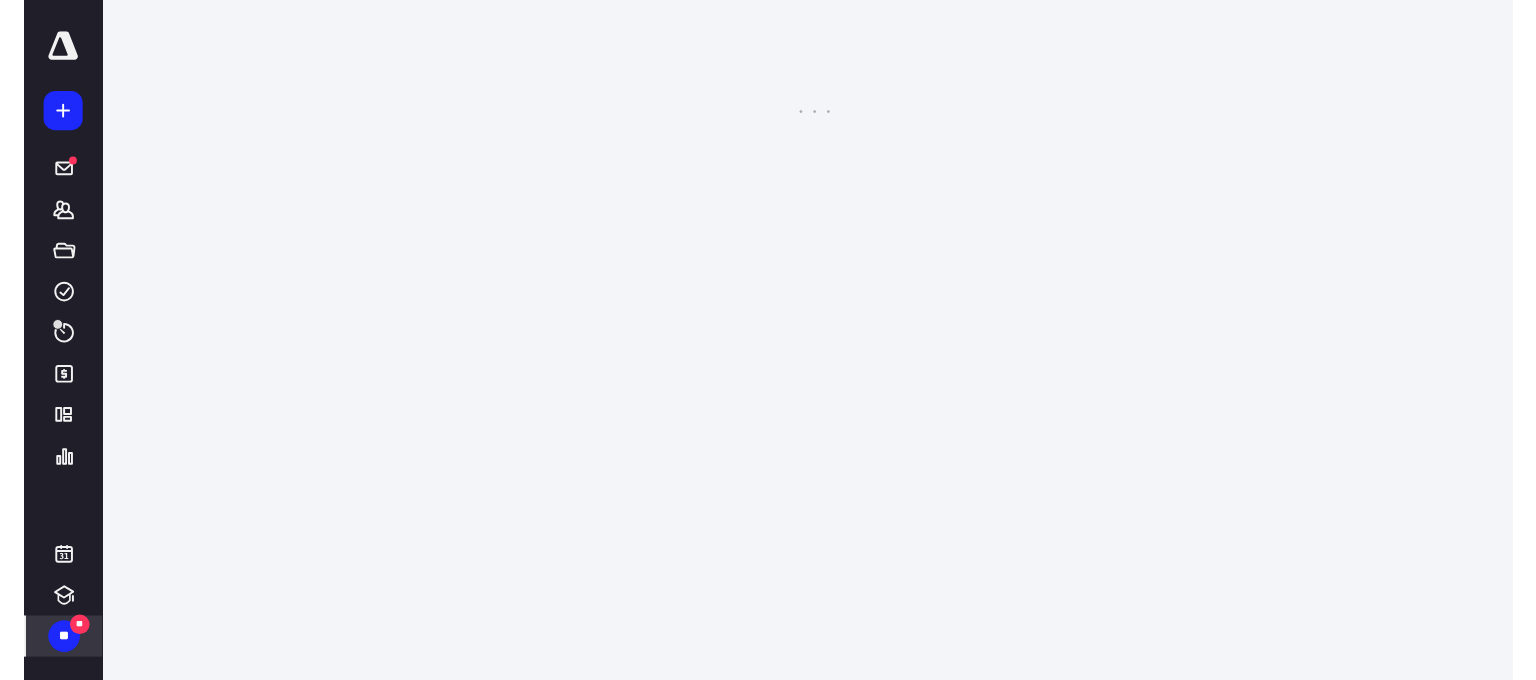 scroll, scrollTop: 0, scrollLeft: 0, axis: both 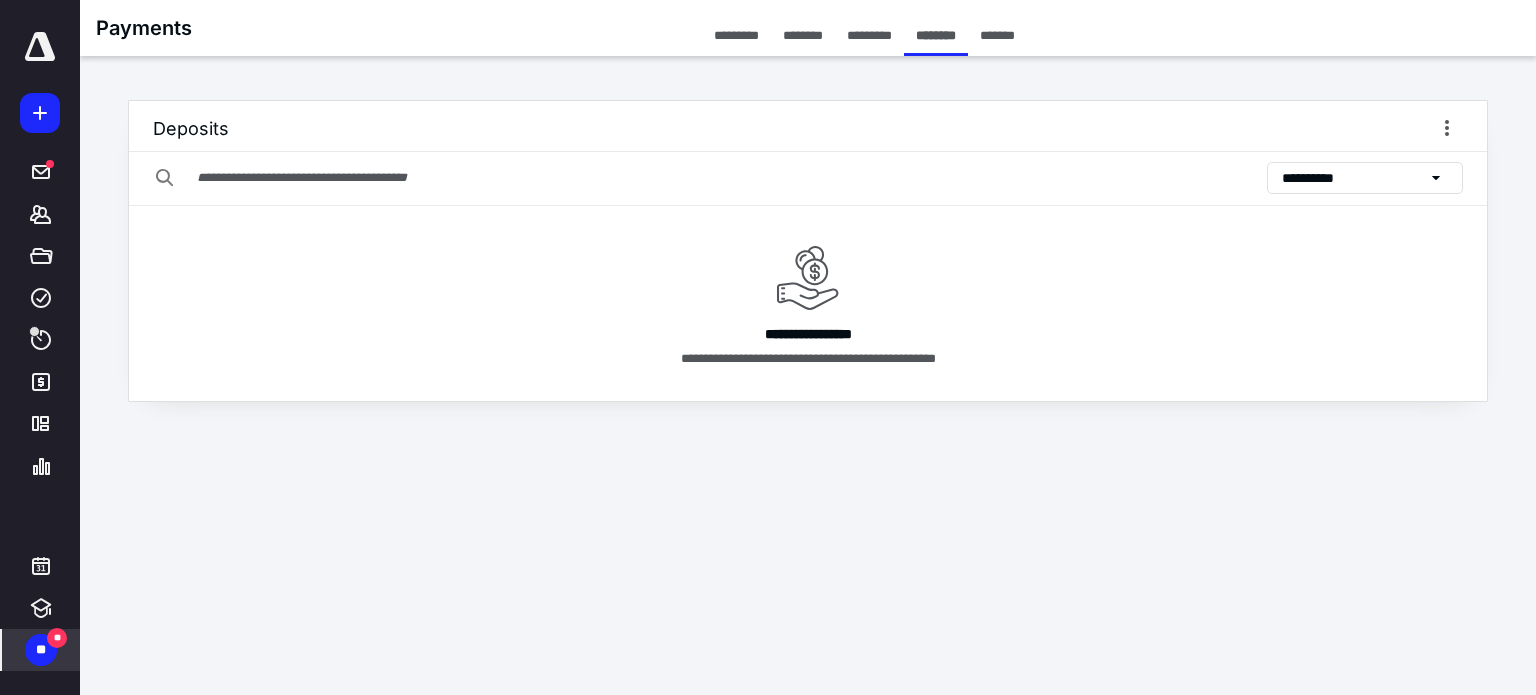 click on "**********" at bounding box center [1365, 178] 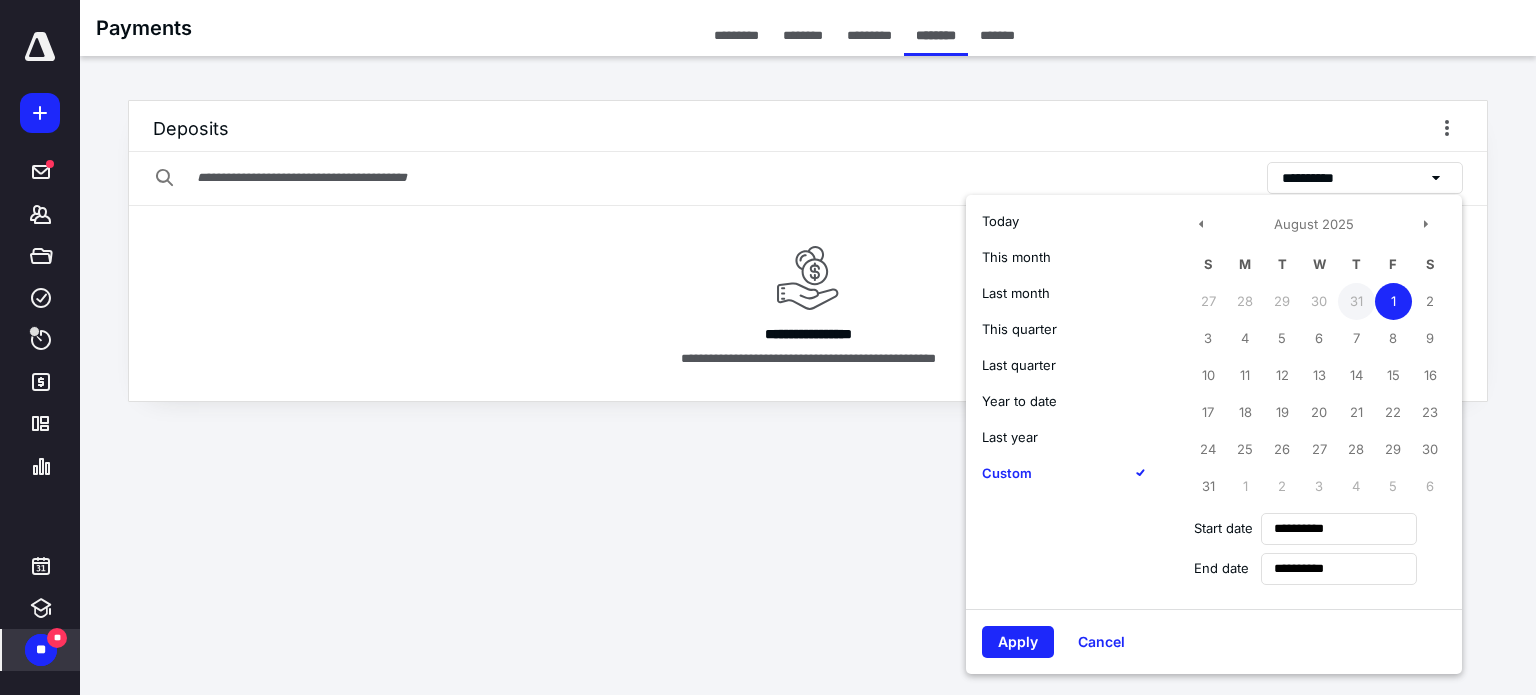 click on "31" at bounding box center (1356, 301) 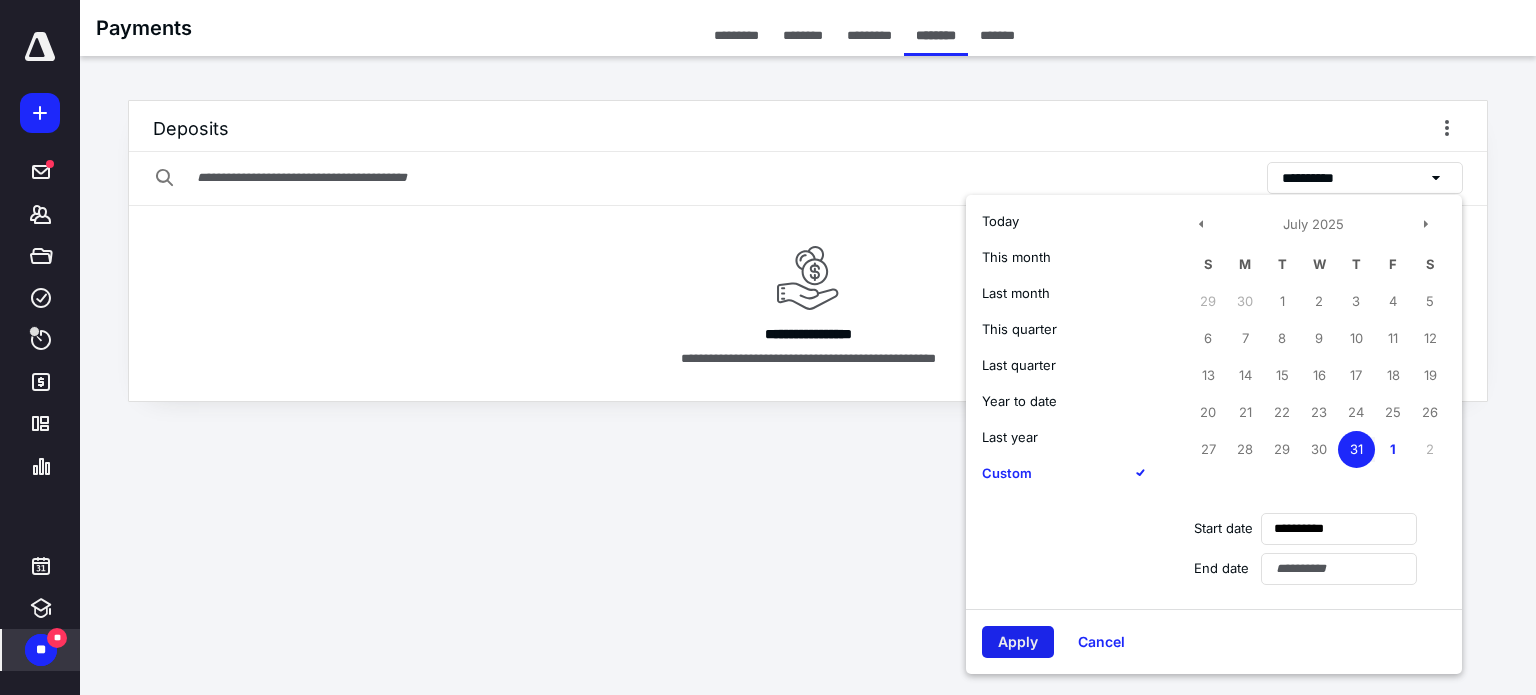 click on "Apply" at bounding box center (1018, 642) 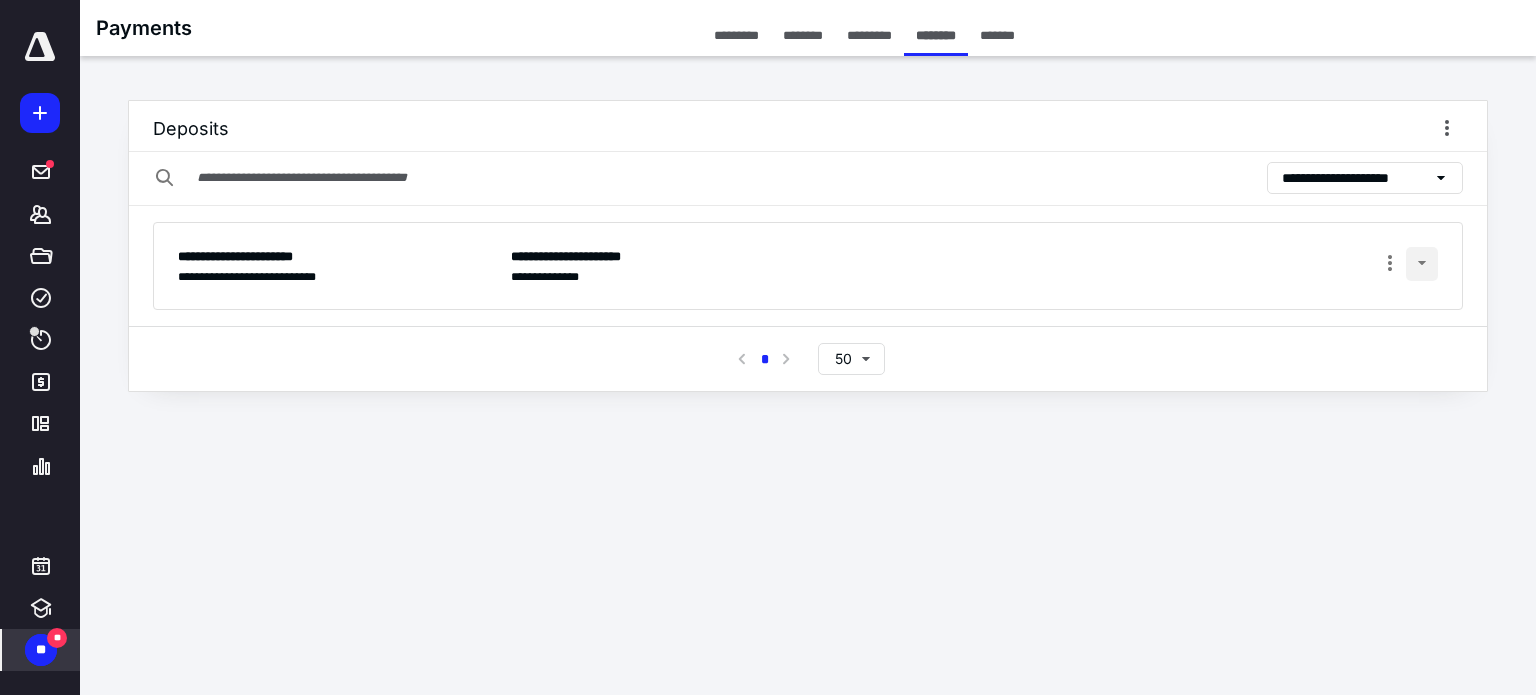 click at bounding box center [1422, 264] 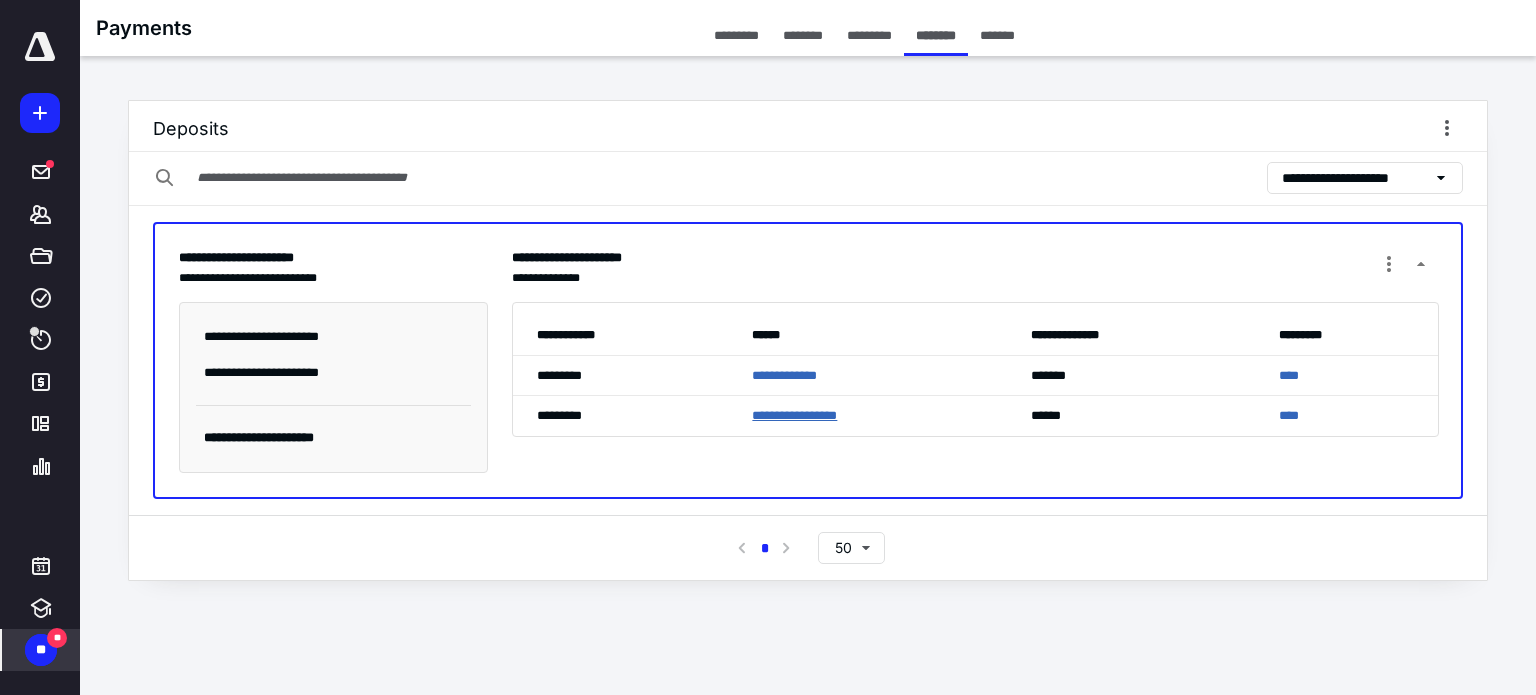 click on "**********" at bounding box center [794, 415] 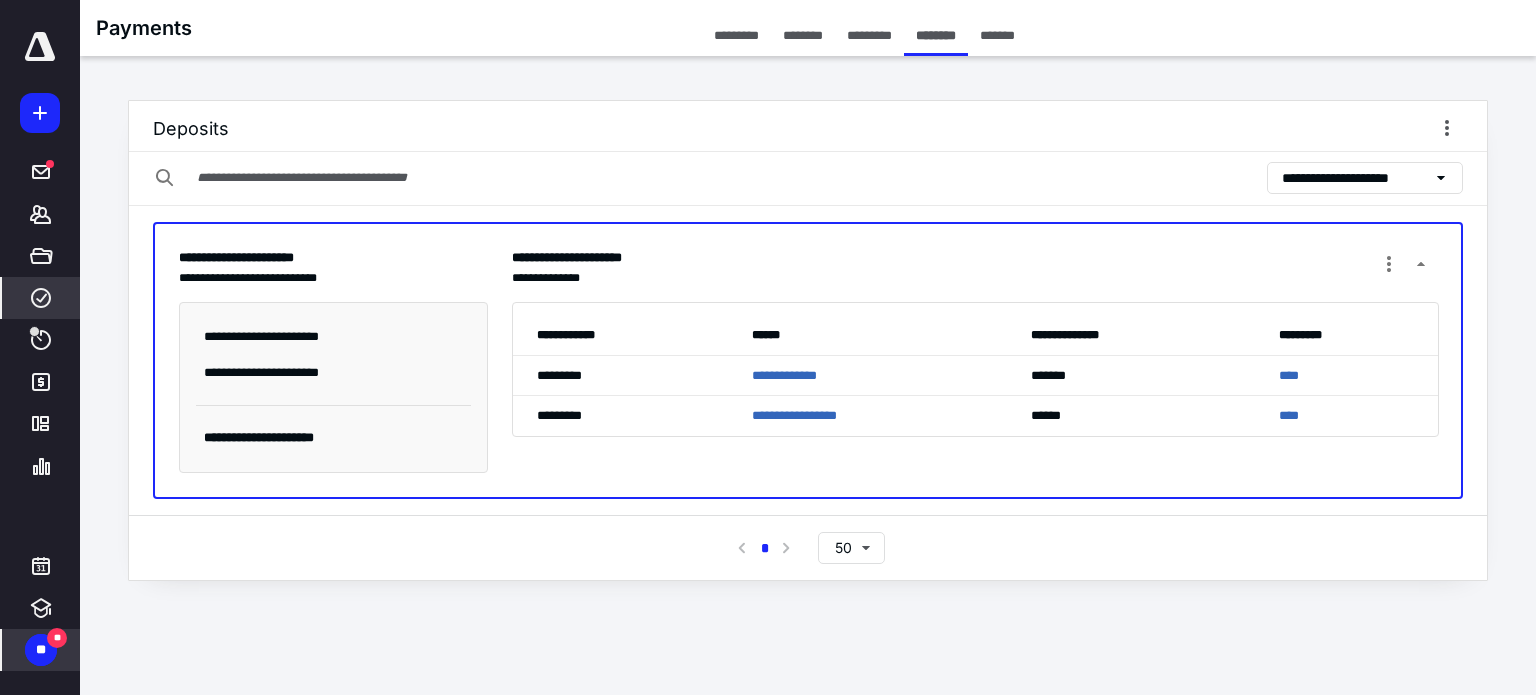 click 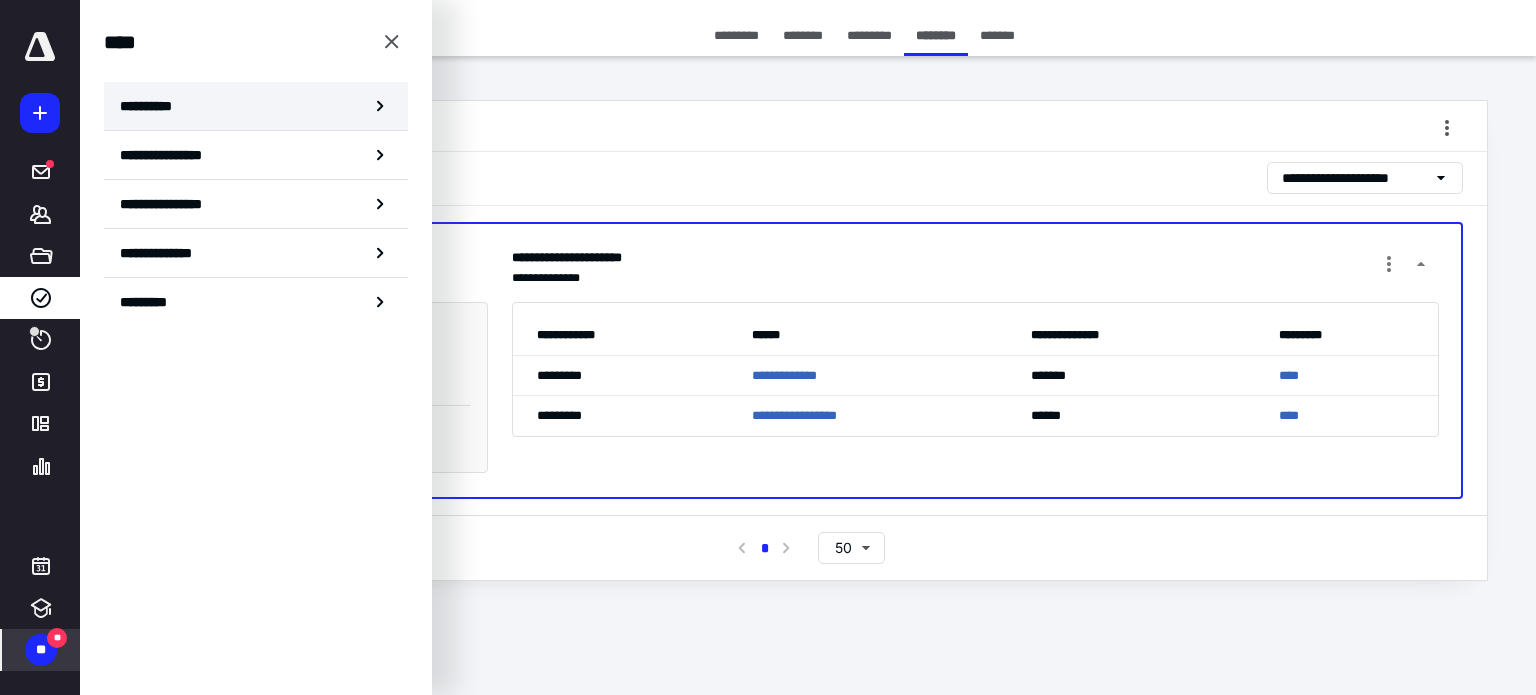 click on "**********" at bounding box center (256, 106) 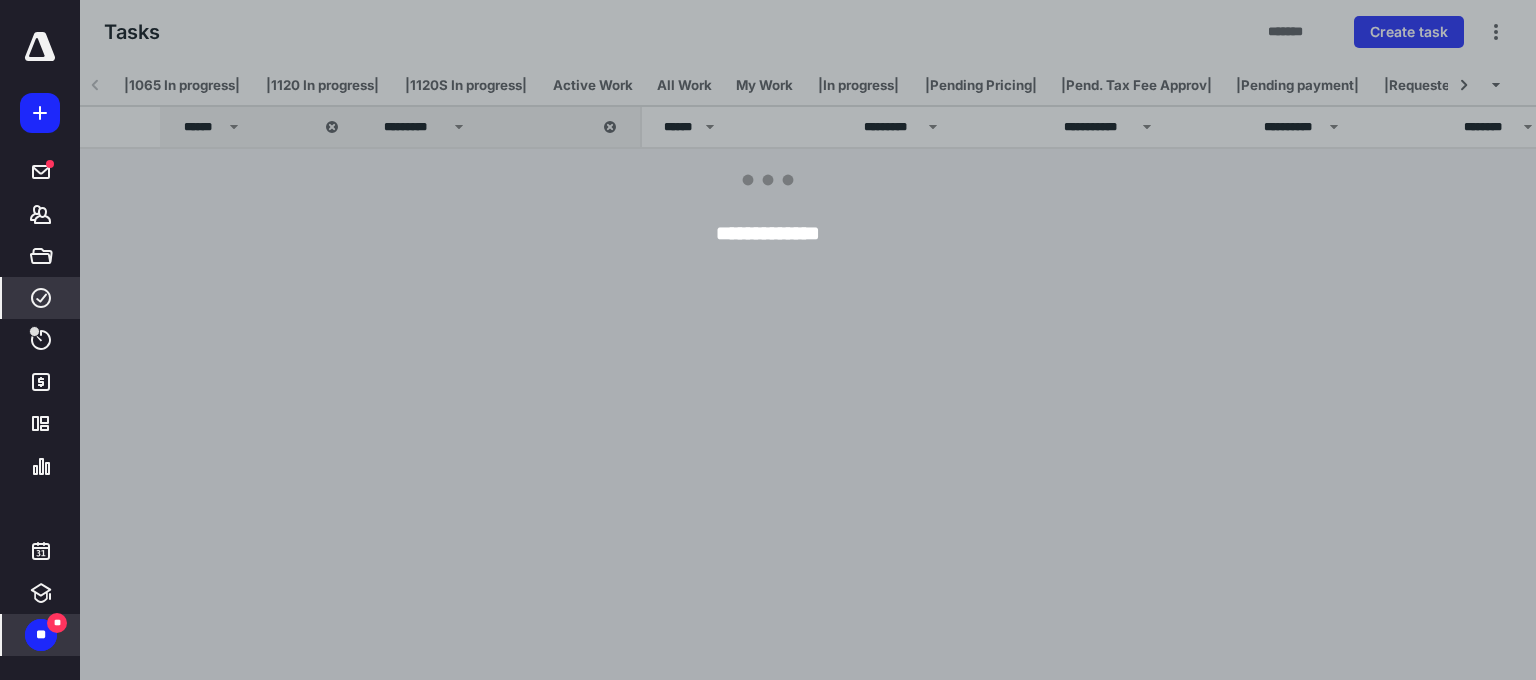 scroll, scrollTop: 0, scrollLeft: 448, axis: horizontal 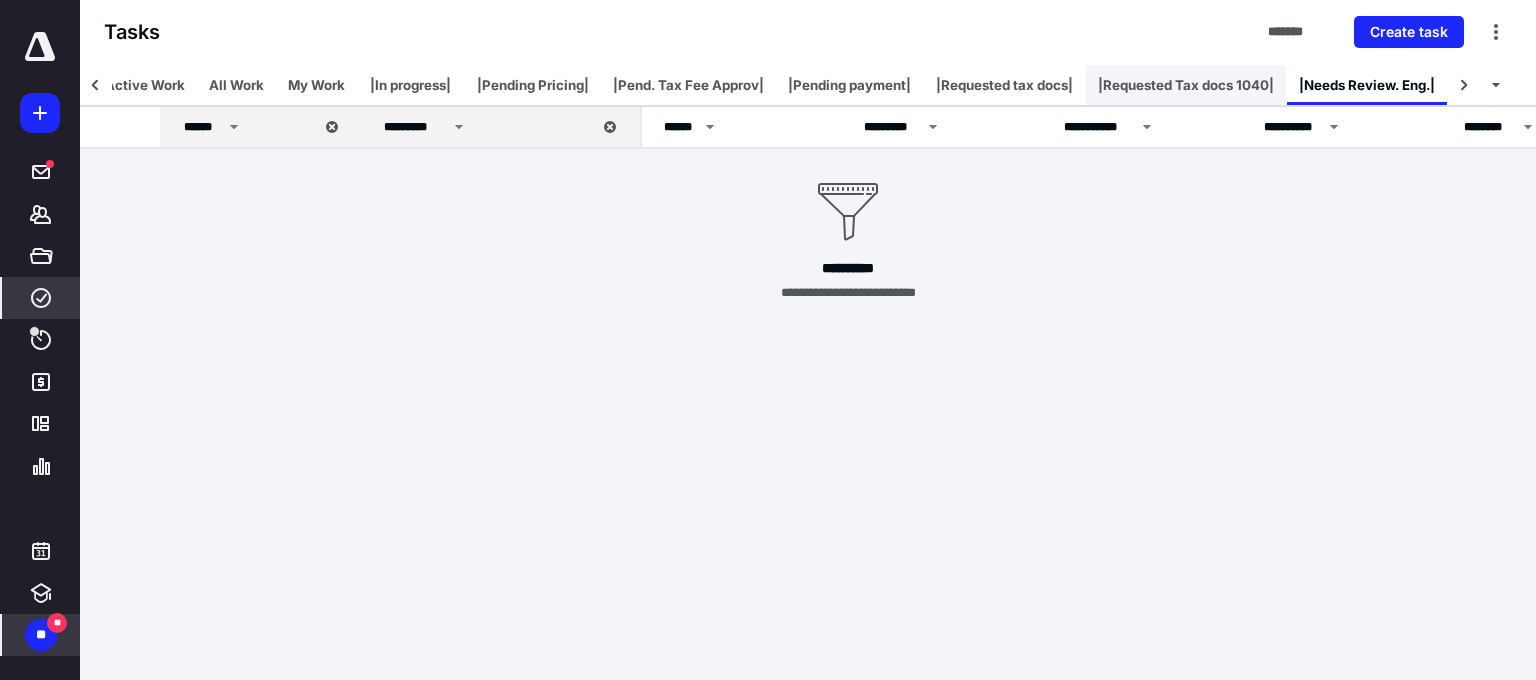 click on "|Requested Tax docs 1040|" at bounding box center [1186, 85] 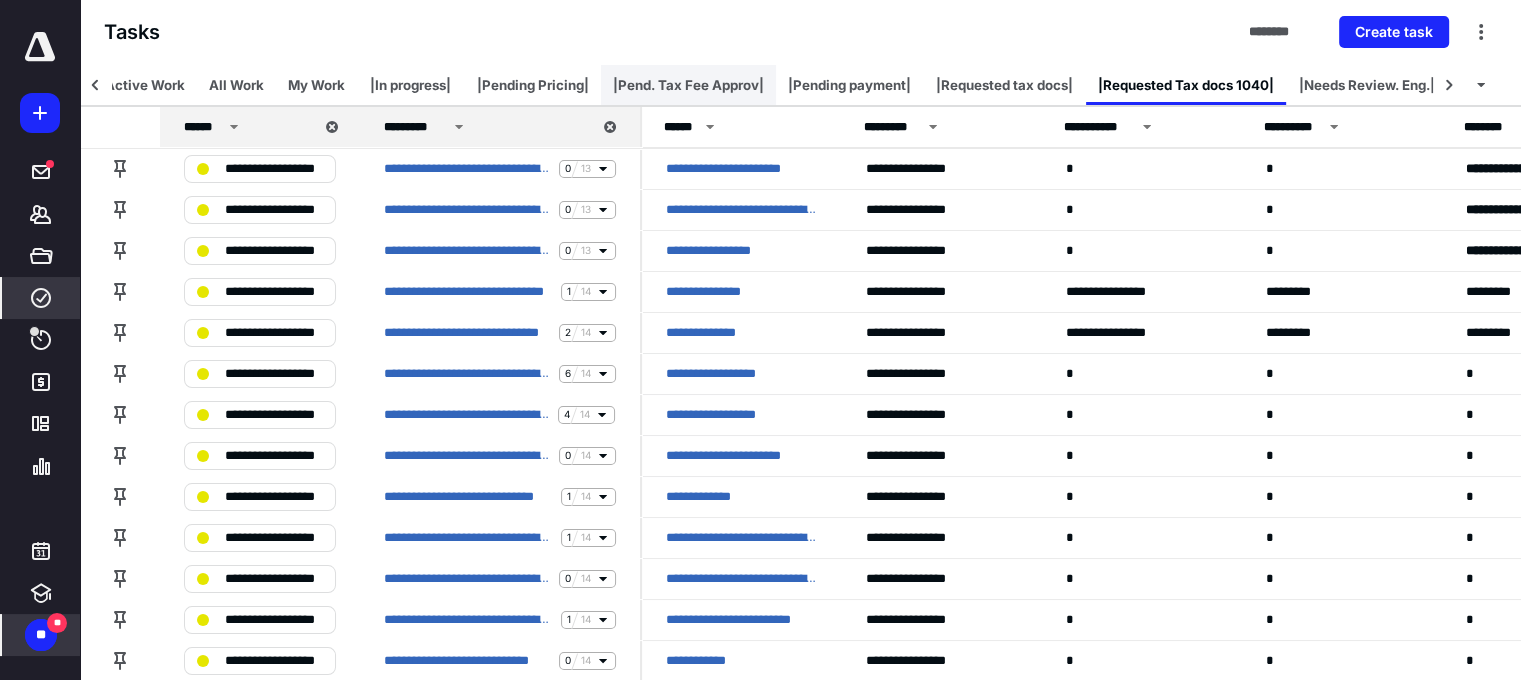 click on "|Pend. Tax Fee Approv|" at bounding box center [688, 85] 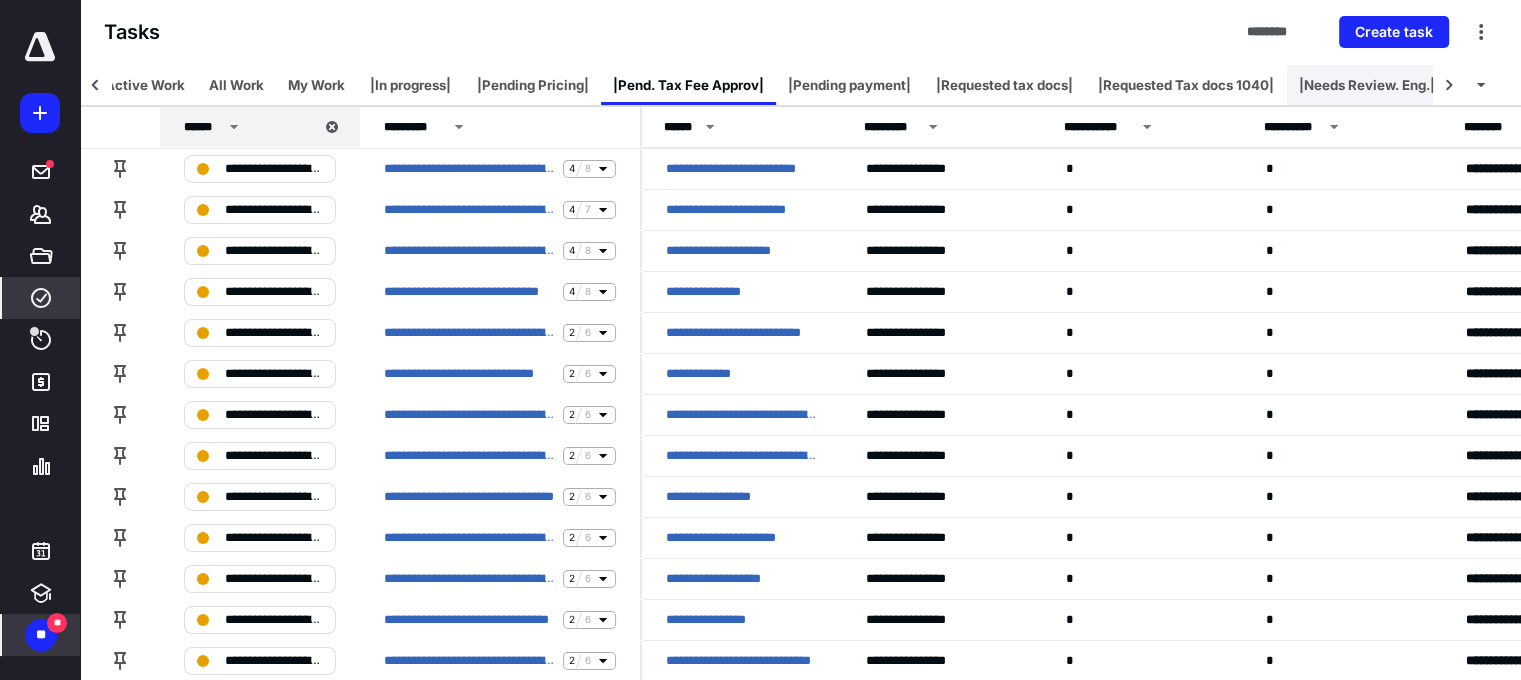 click on "|Needs Review. Eng.|" at bounding box center (1367, 85) 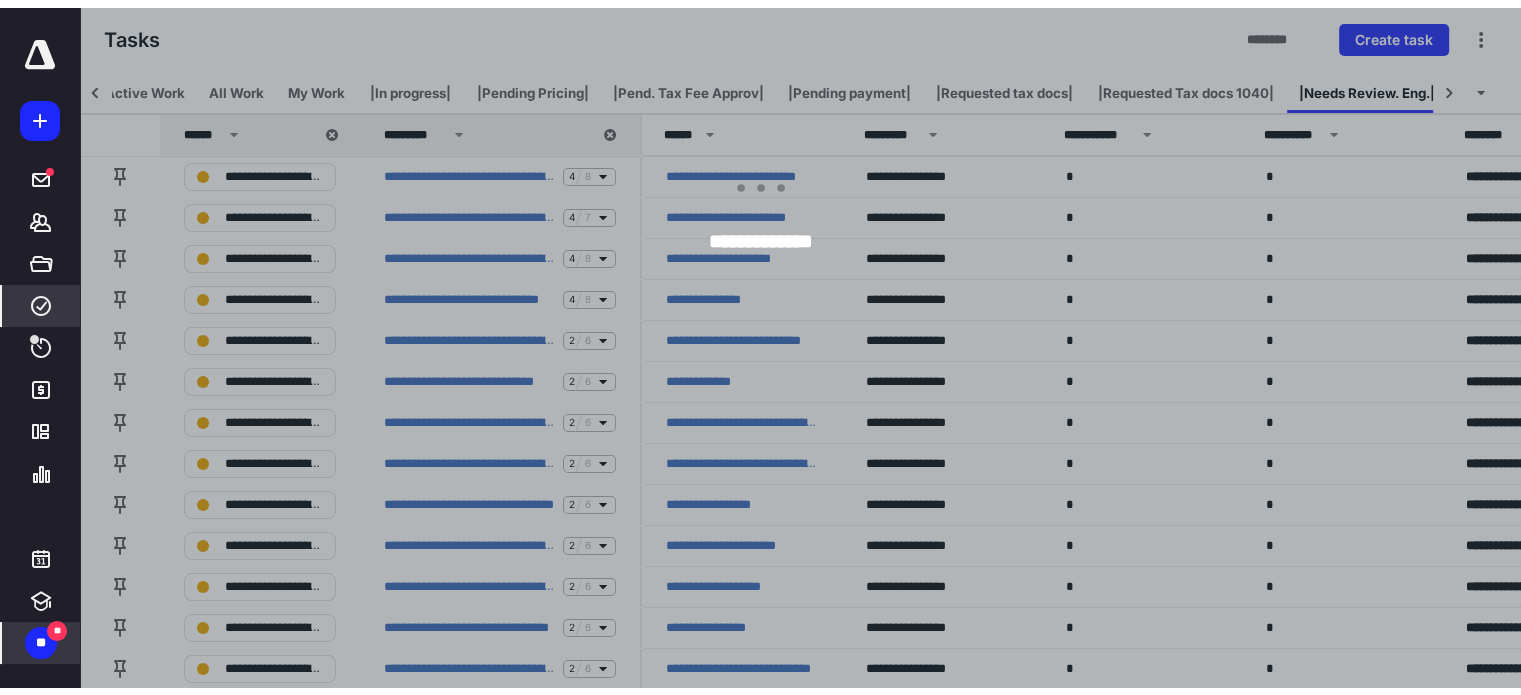 scroll, scrollTop: 0, scrollLeft: 463, axis: horizontal 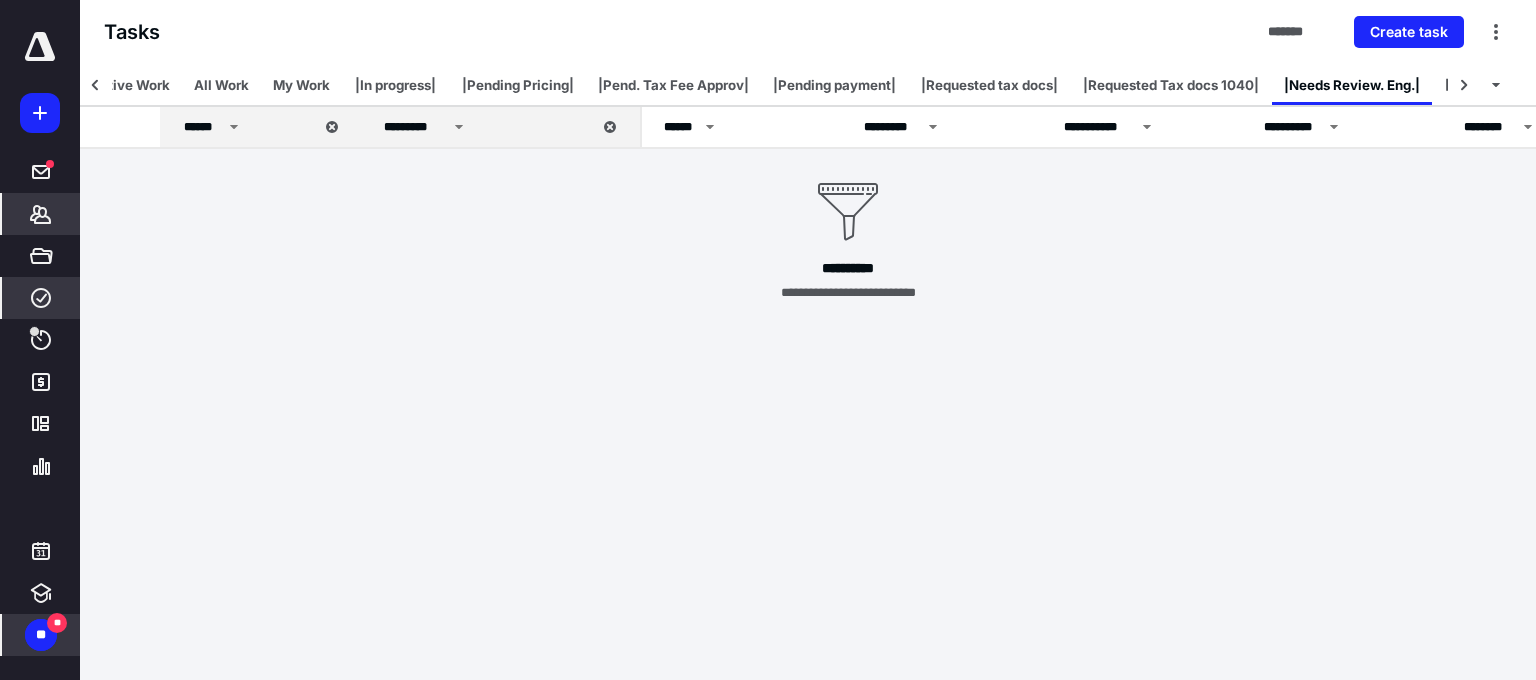 click 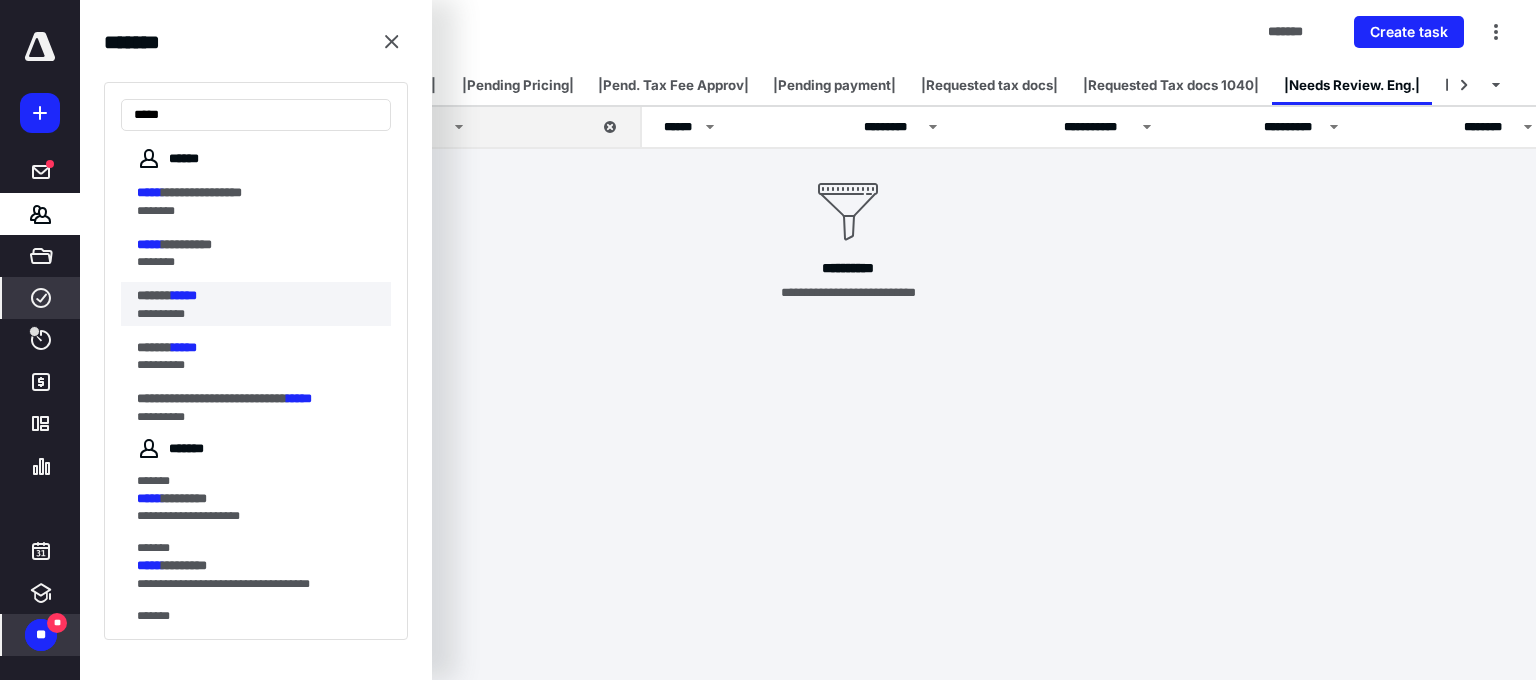 type on "*****" 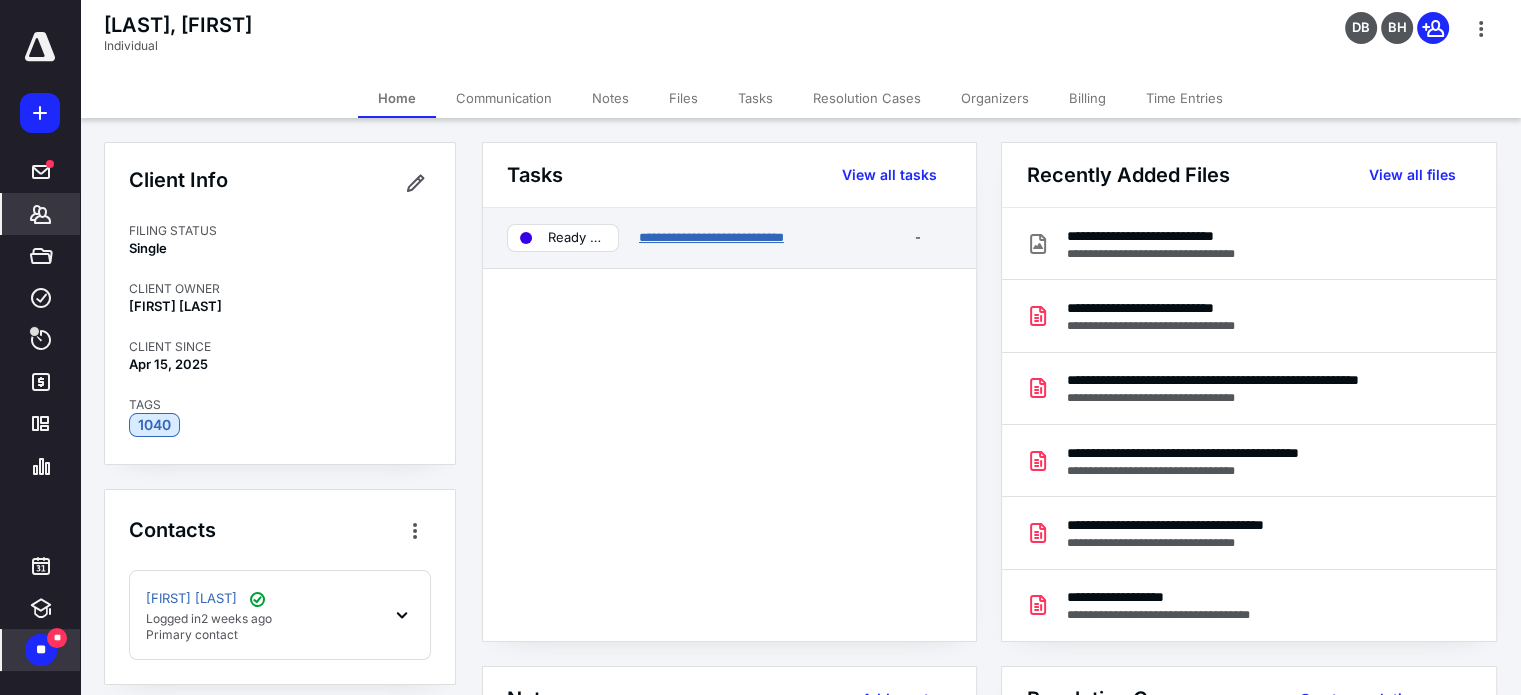 click on "**********" at bounding box center [711, 237] 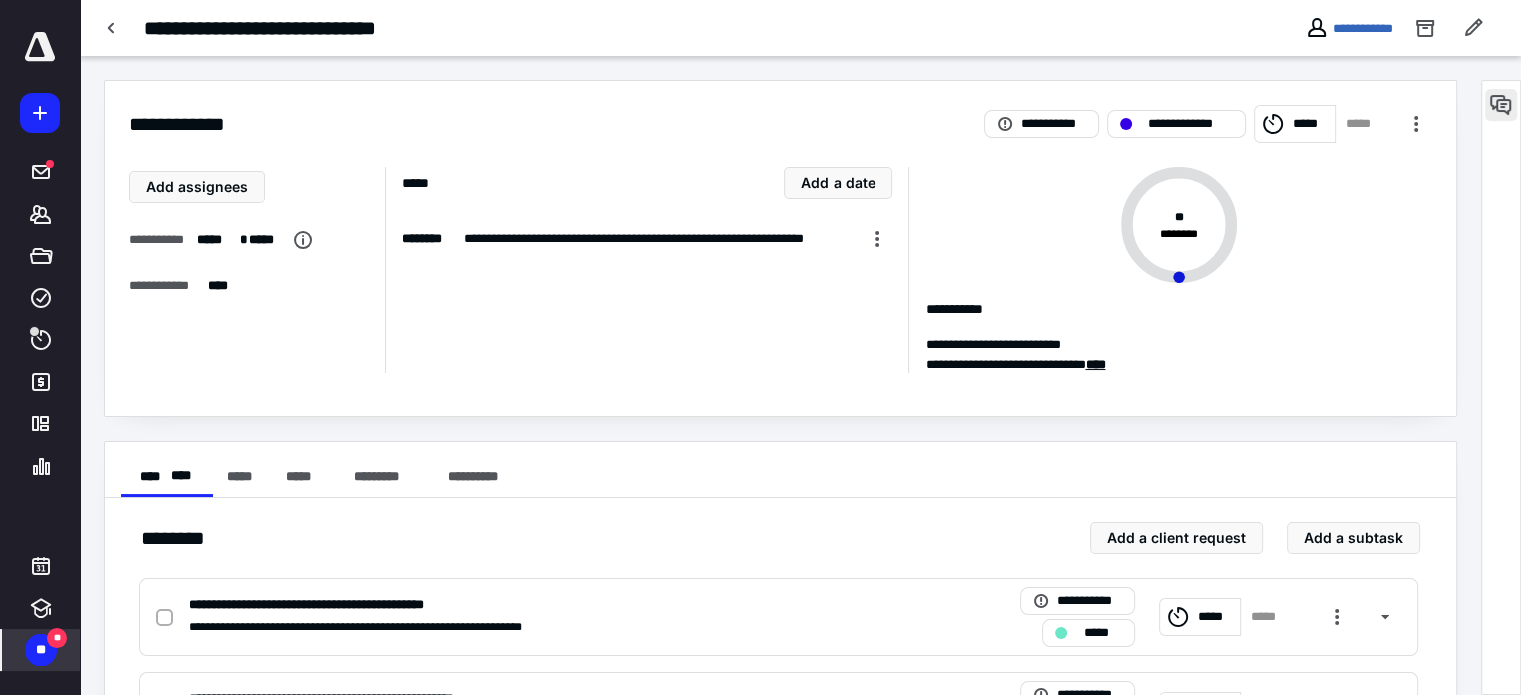 click at bounding box center [1501, 105] 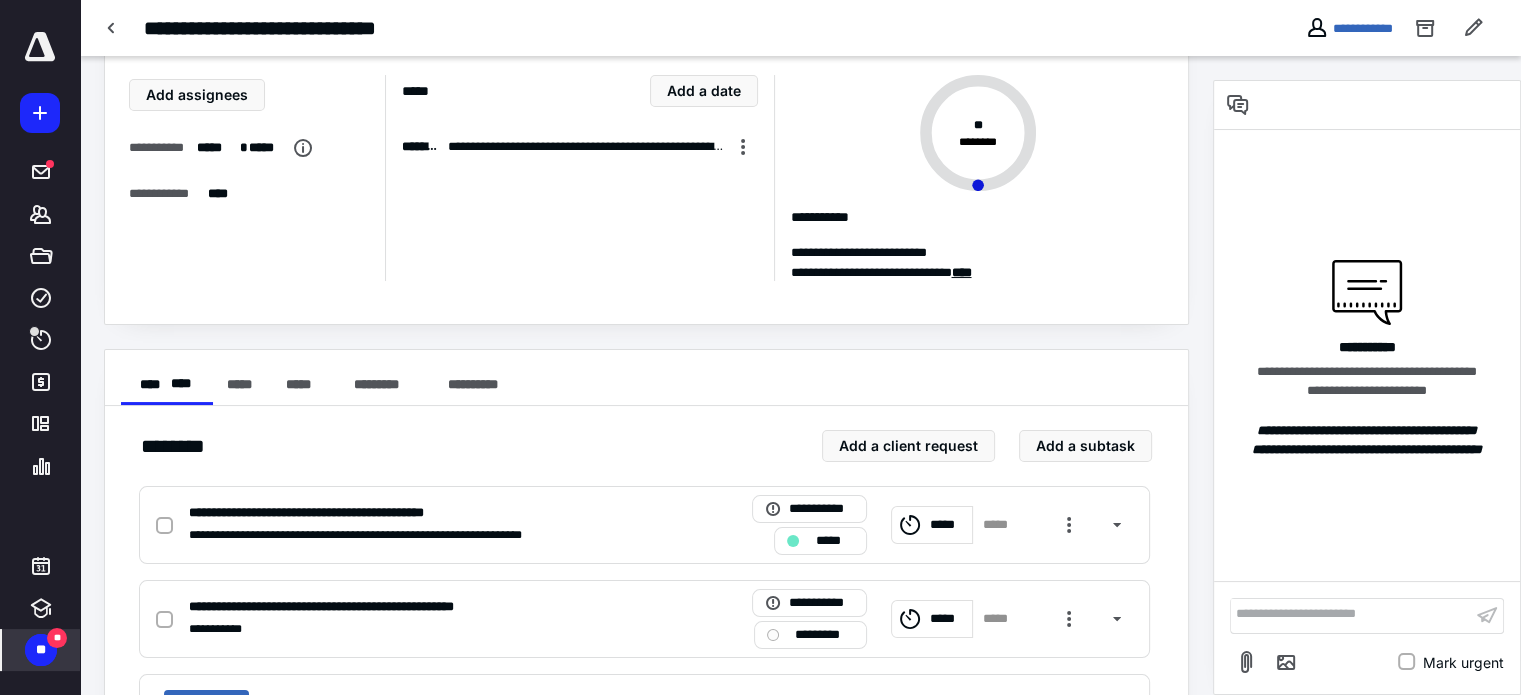 scroll, scrollTop: 0, scrollLeft: 0, axis: both 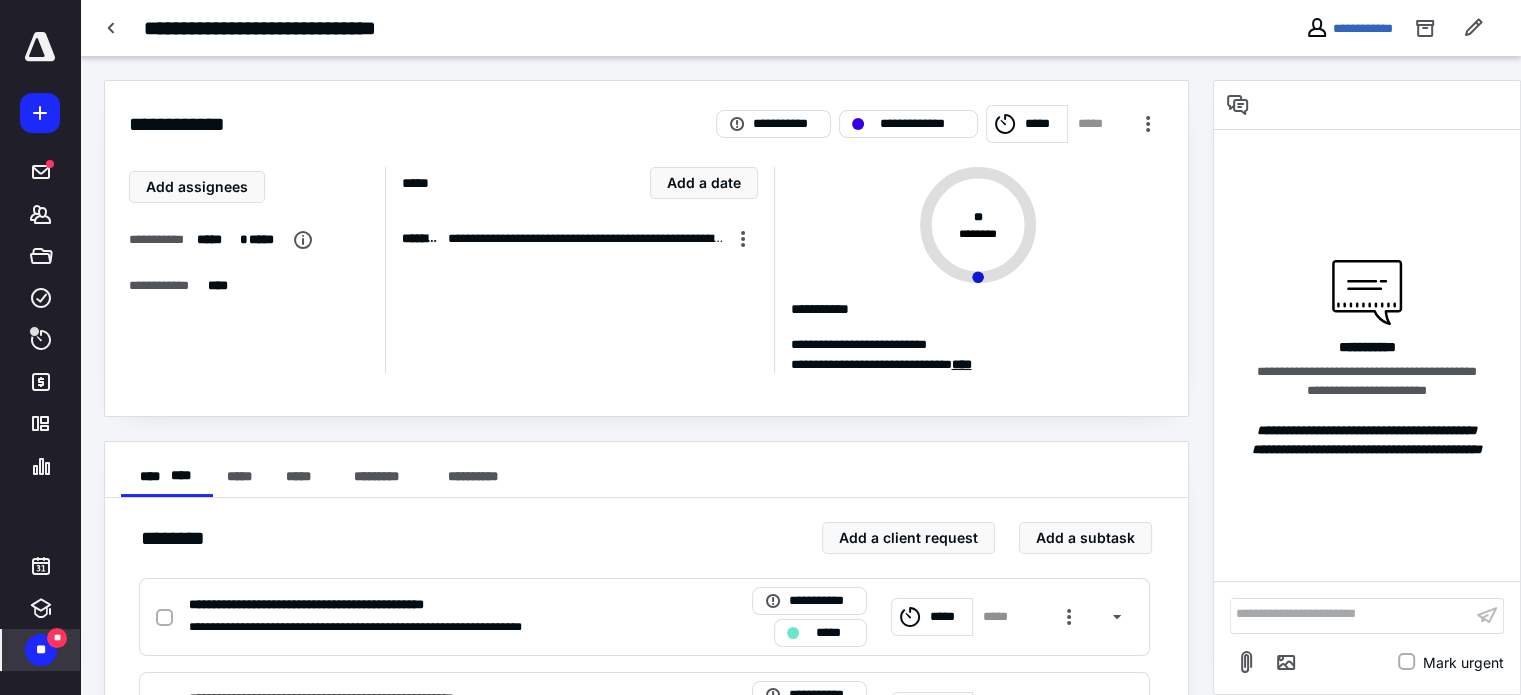 click on "**" at bounding box center (41, 650) 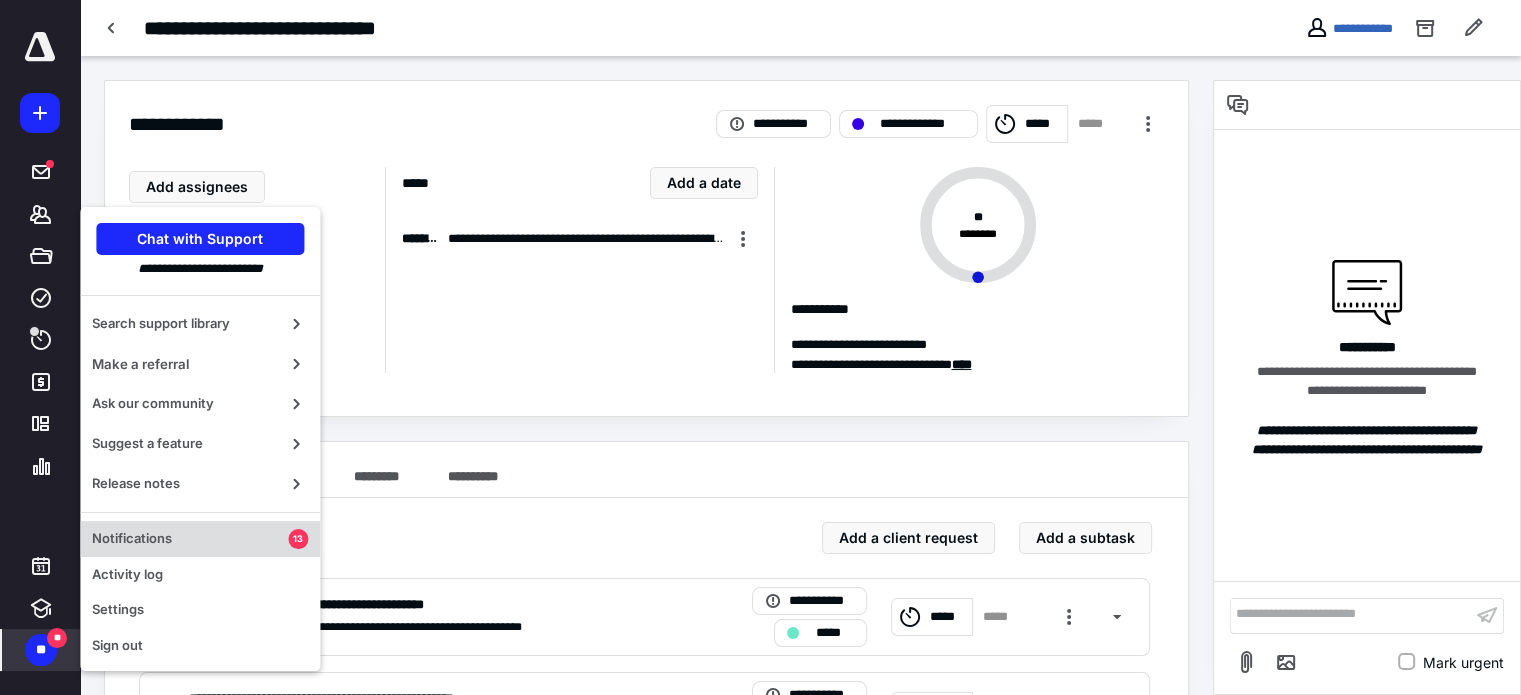 click on "Notifications" at bounding box center [190, 539] 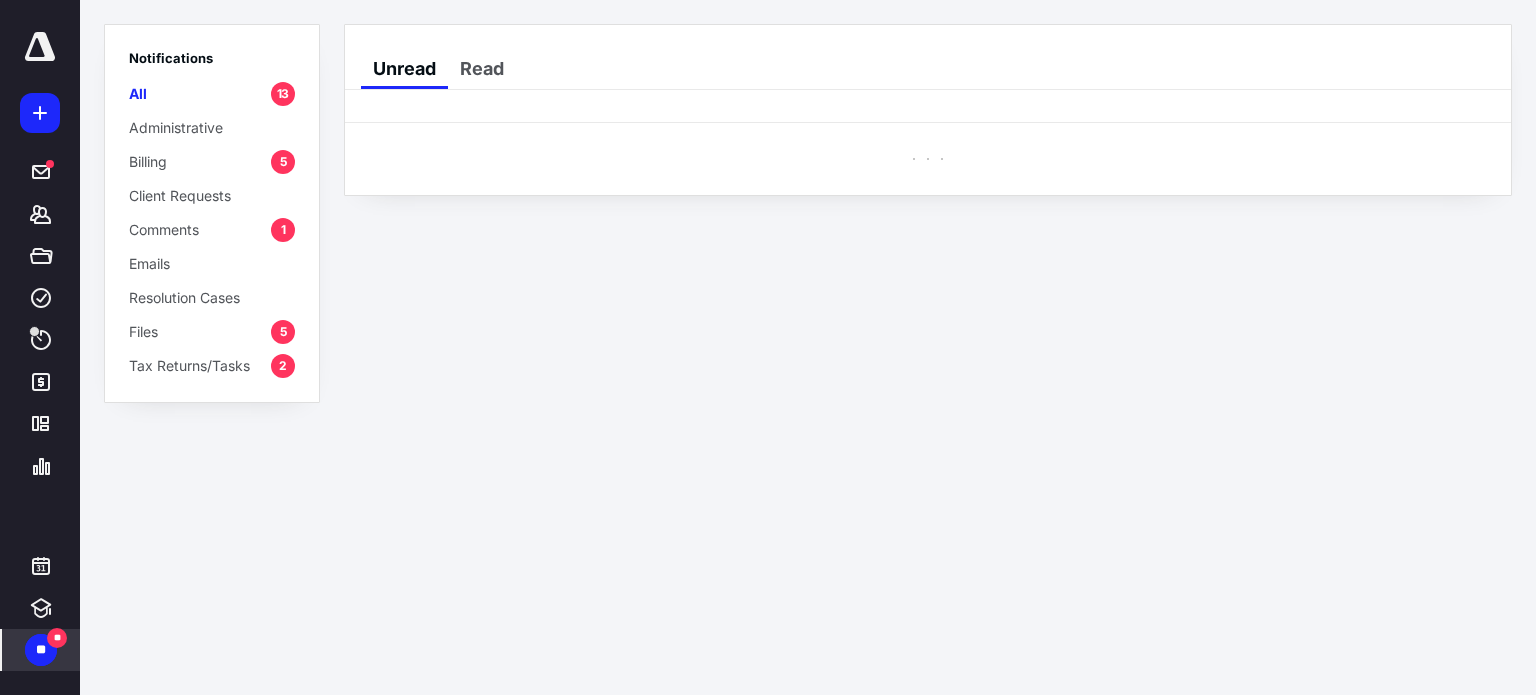 click on "Comments 1" at bounding box center [212, 229] 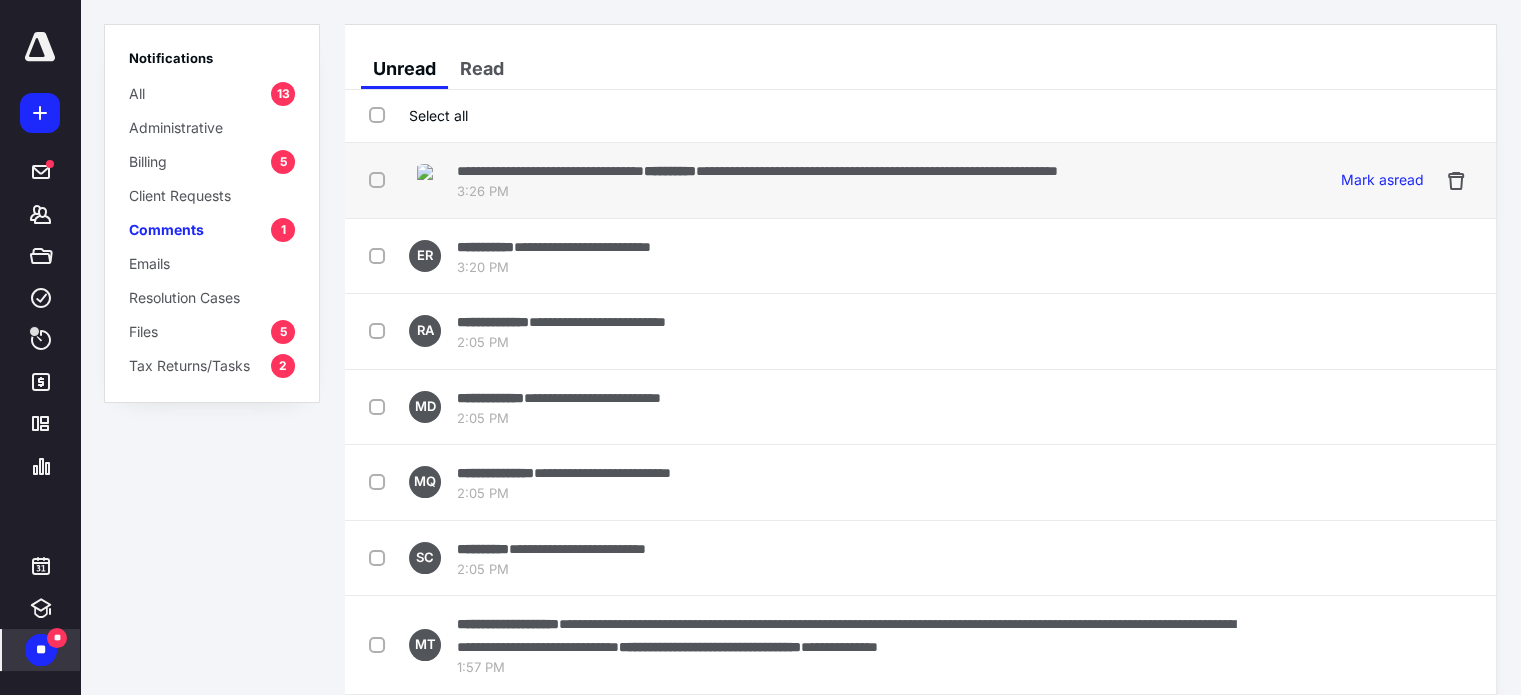 click on "3:26 PM" at bounding box center (757, 192) 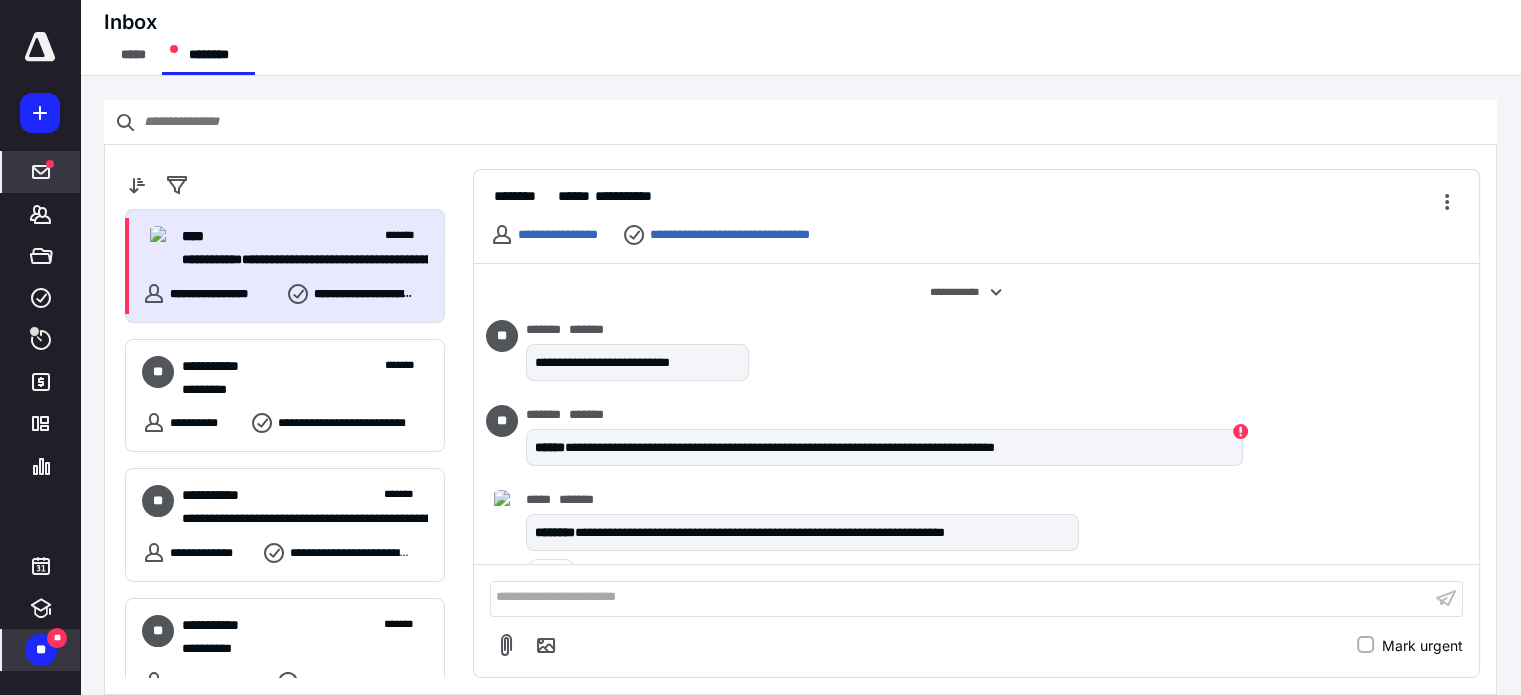 scroll, scrollTop: 19, scrollLeft: 0, axis: vertical 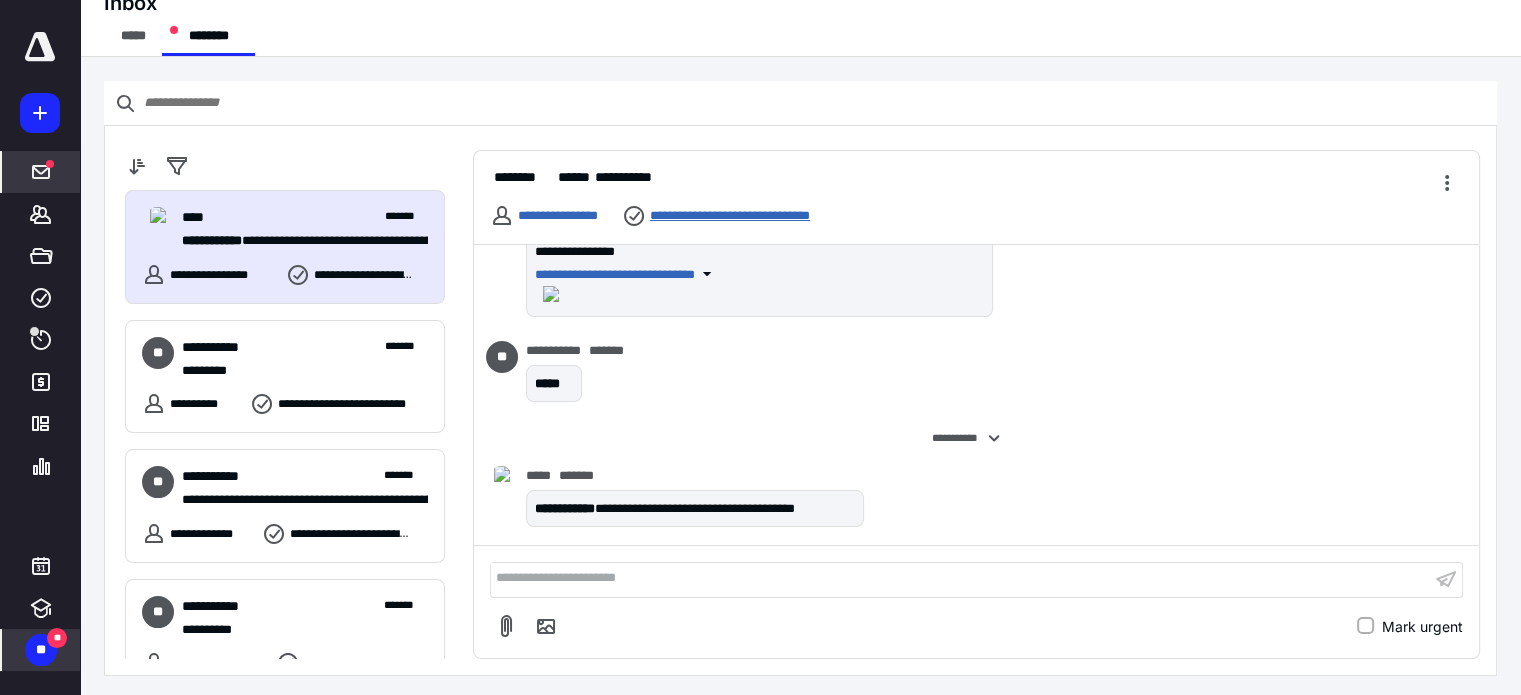 click on "**********" at bounding box center [767, 216] 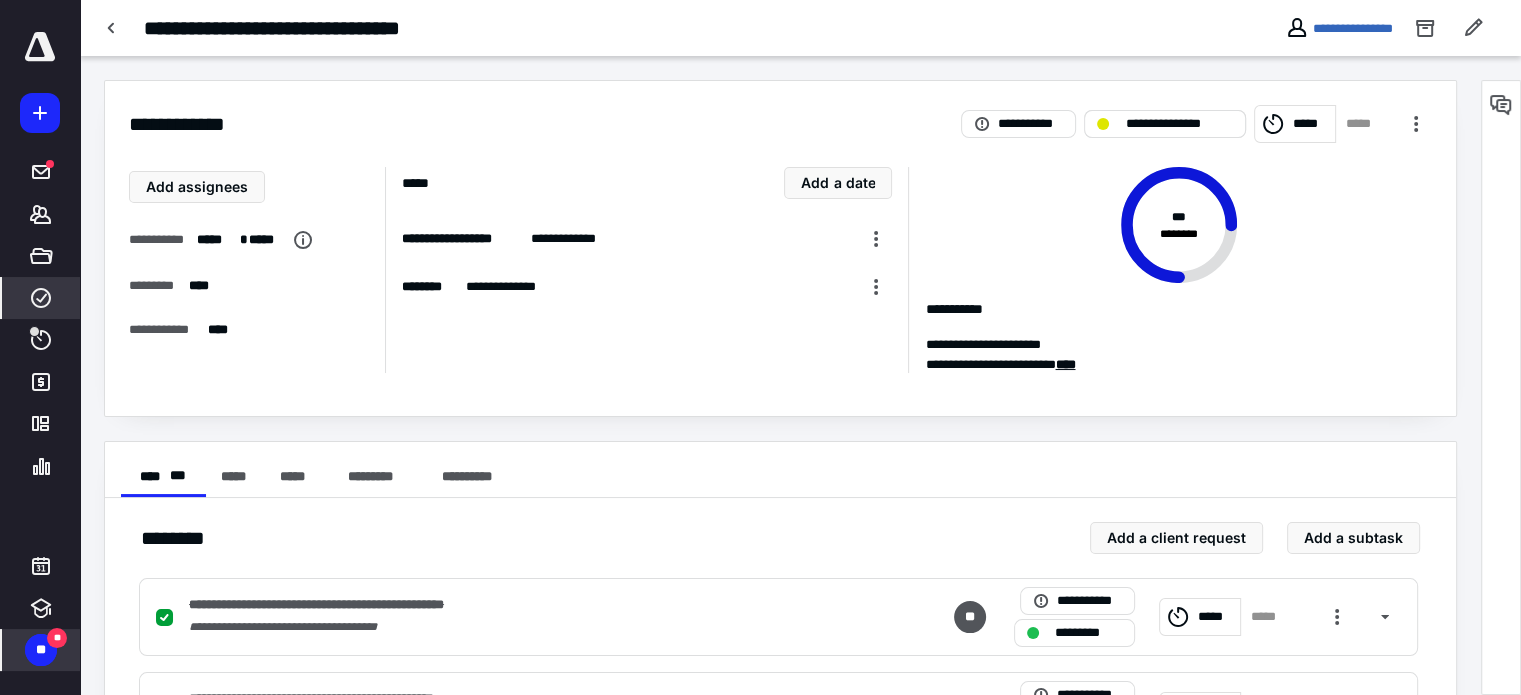 click on "**********" at bounding box center [1179, 124] 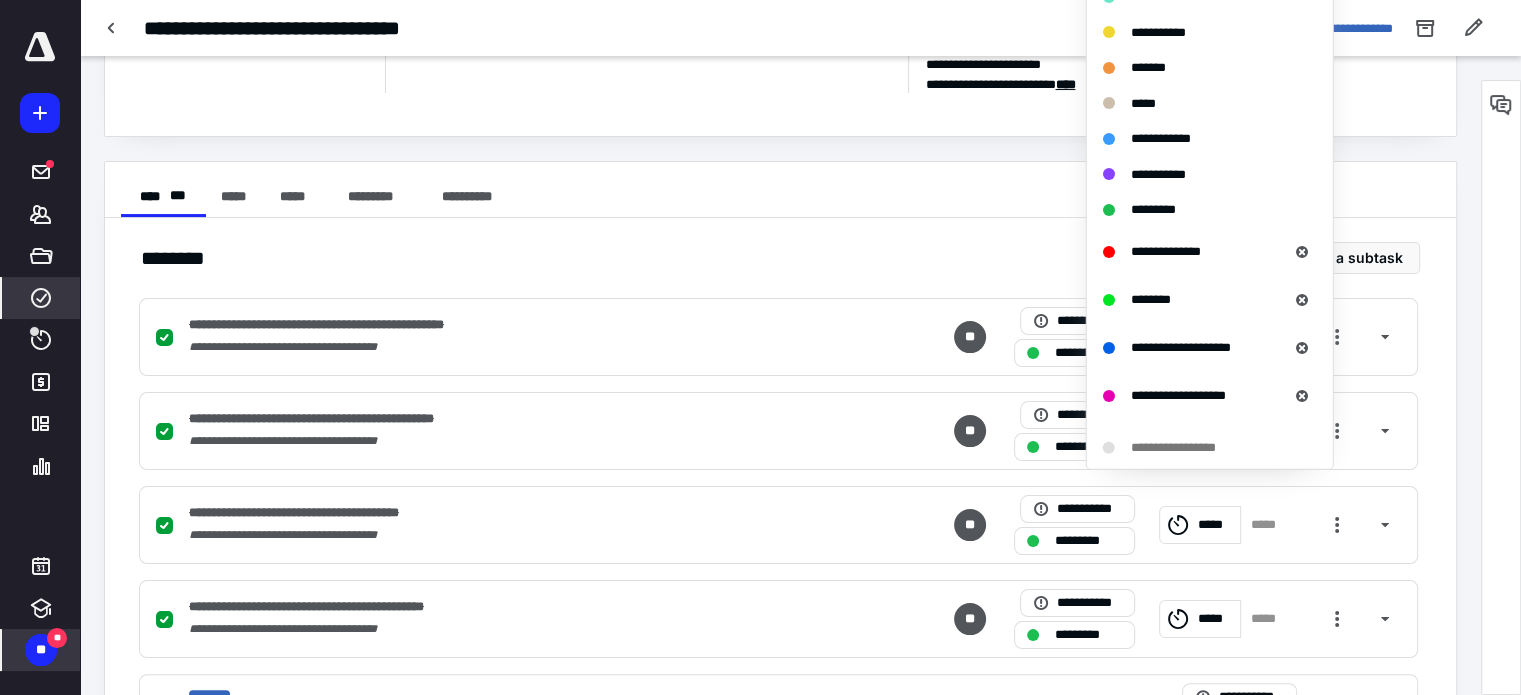 scroll, scrollTop: 687, scrollLeft: 0, axis: vertical 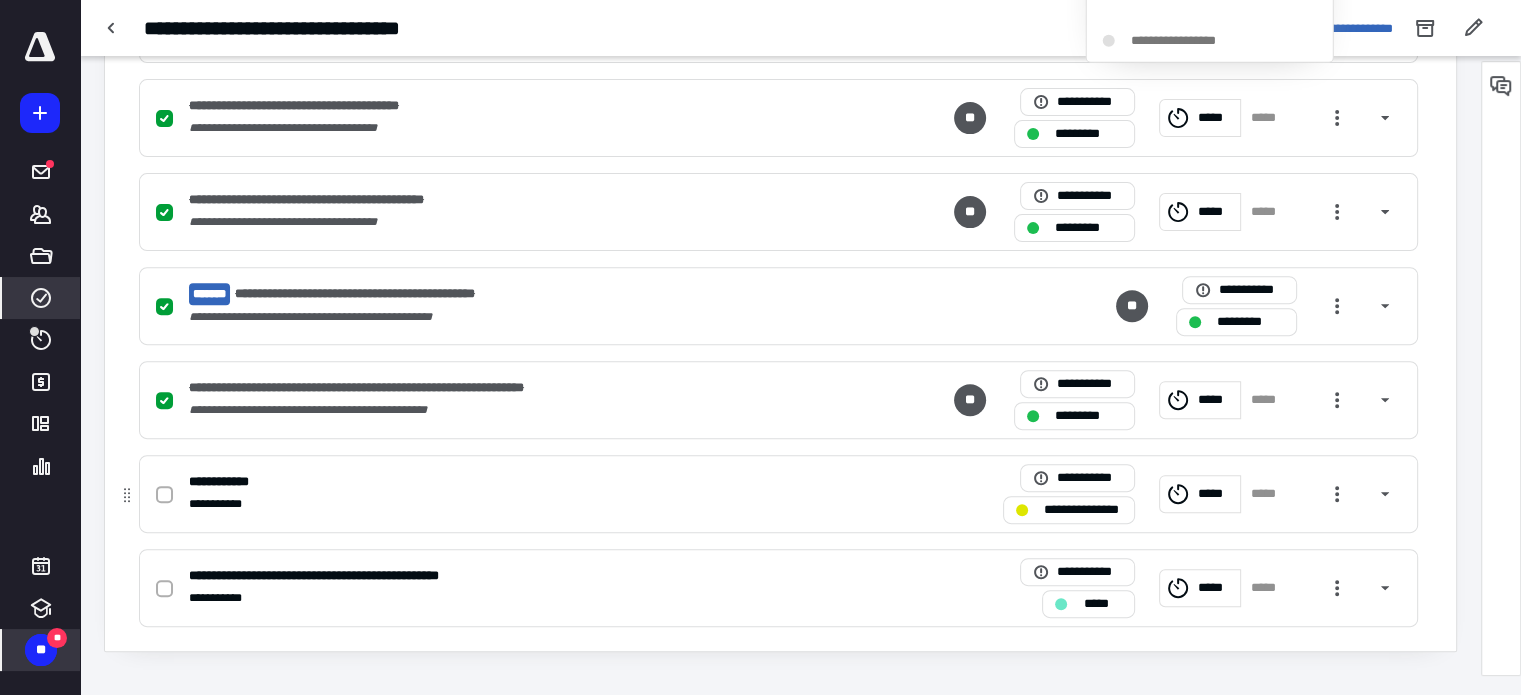 drag, startPoint x: 168, startPoint y: 495, endPoint x: 160, endPoint y: 507, distance: 14.422205 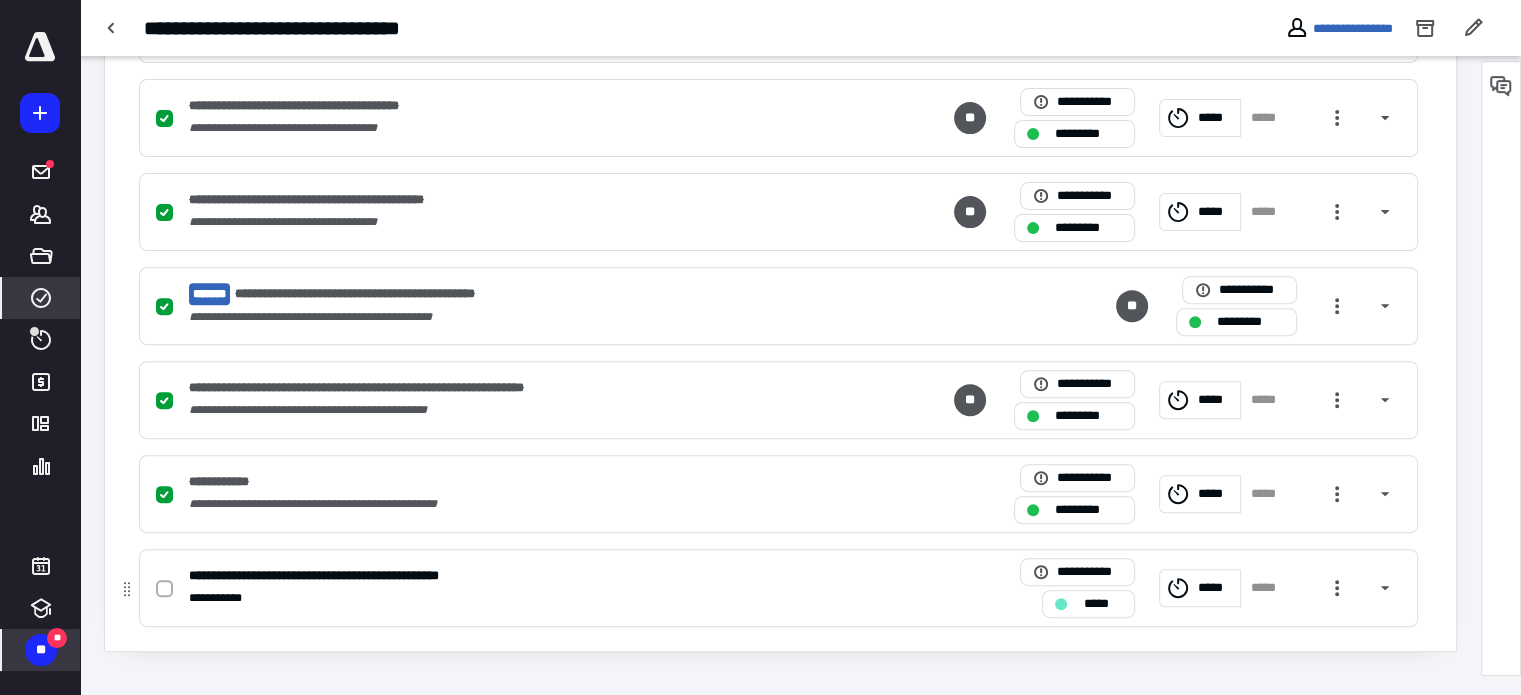 click at bounding box center [164, 589] 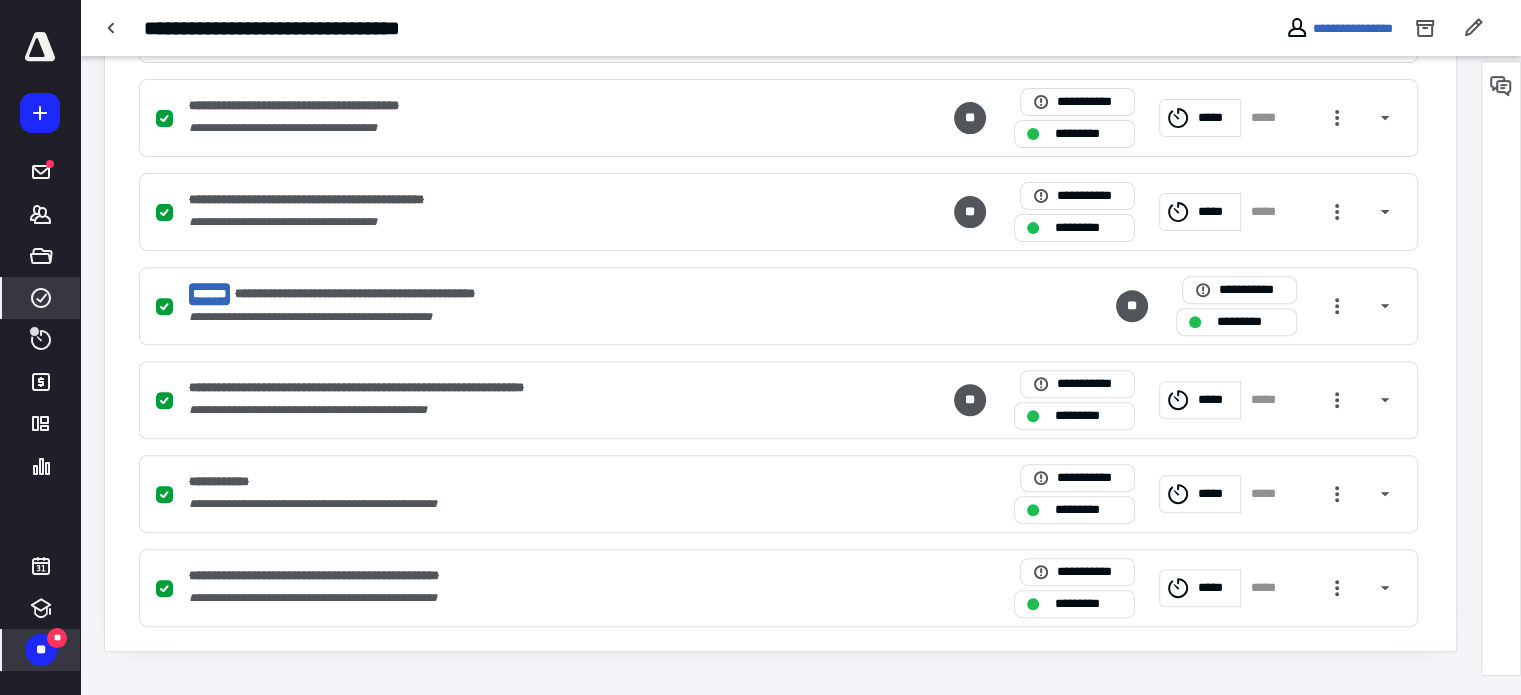 scroll, scrollTop: 0, scrollLeft: 0, axis: both 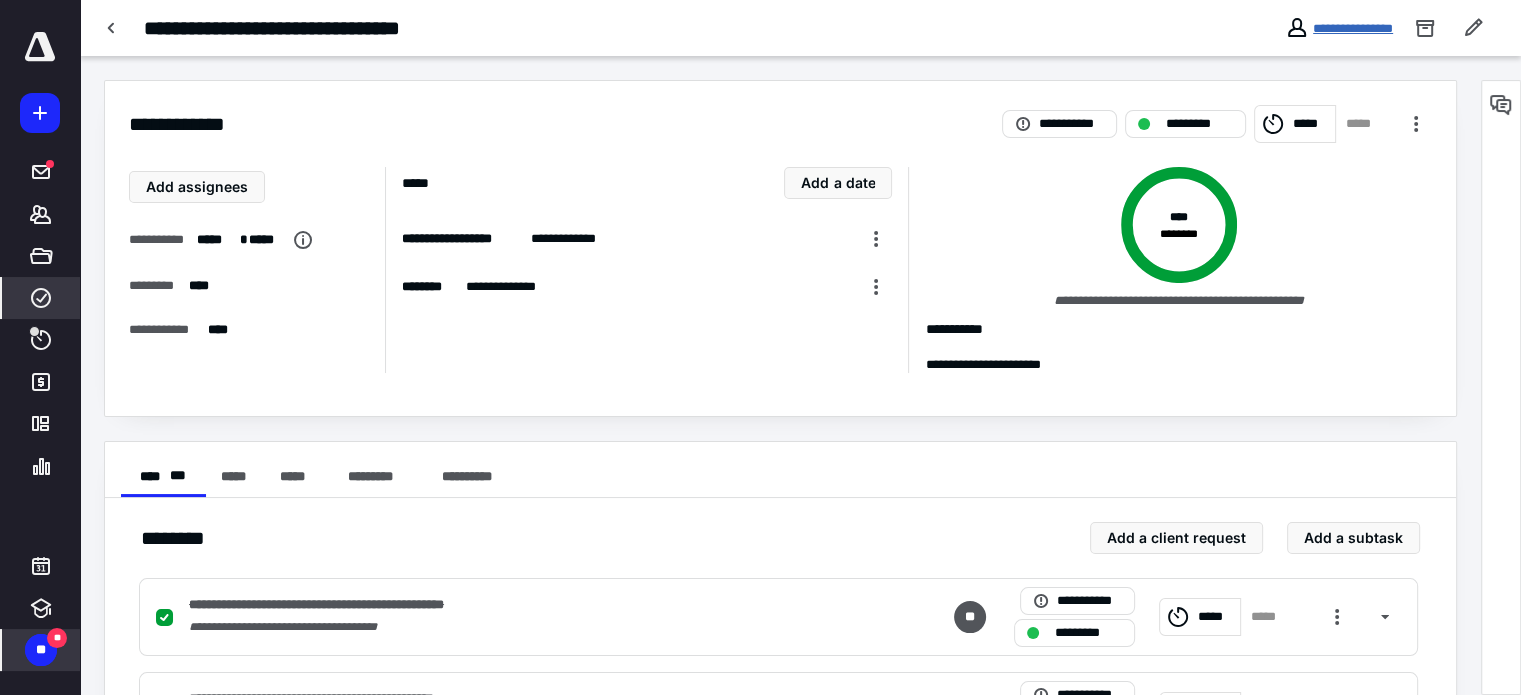 click on "**********" at bounding box center [1353, 28] 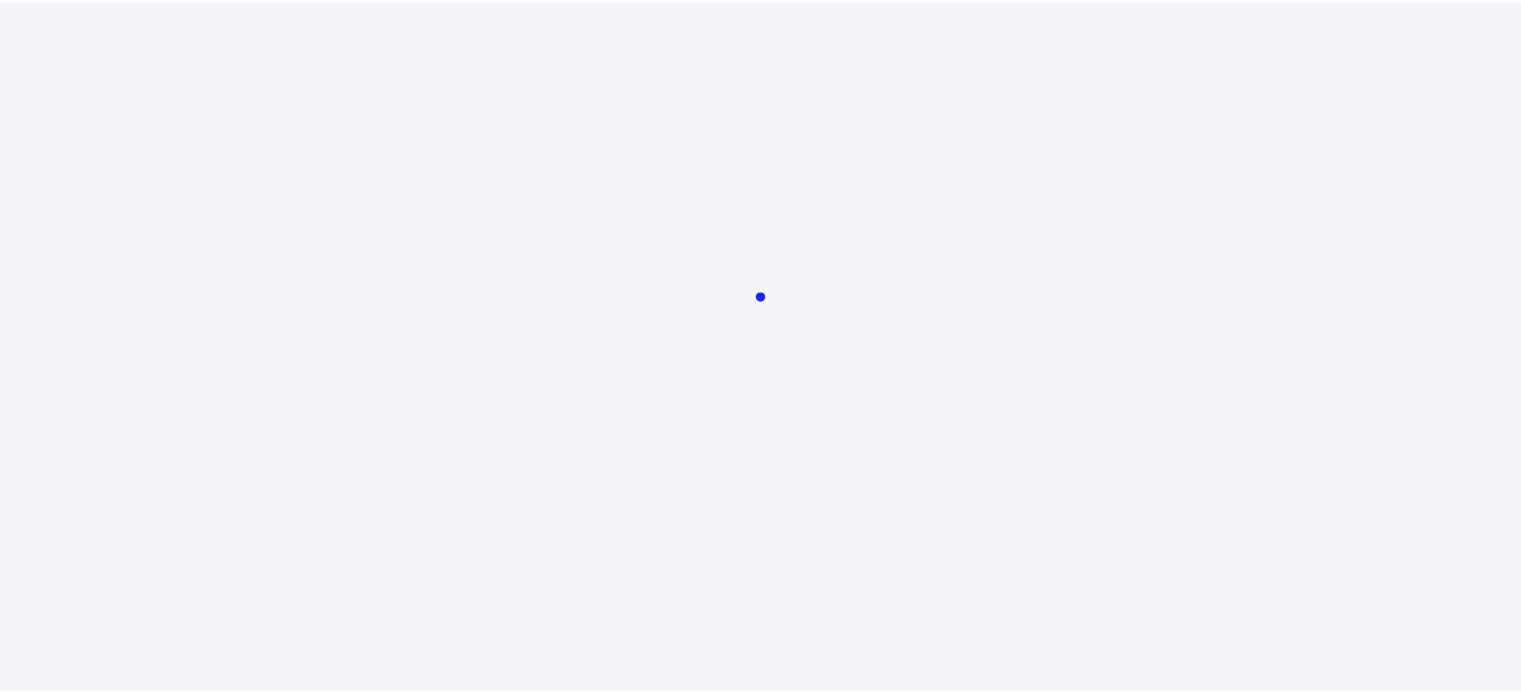 scroll, scrollTop: 0, scrollLeft: 0, axis: both 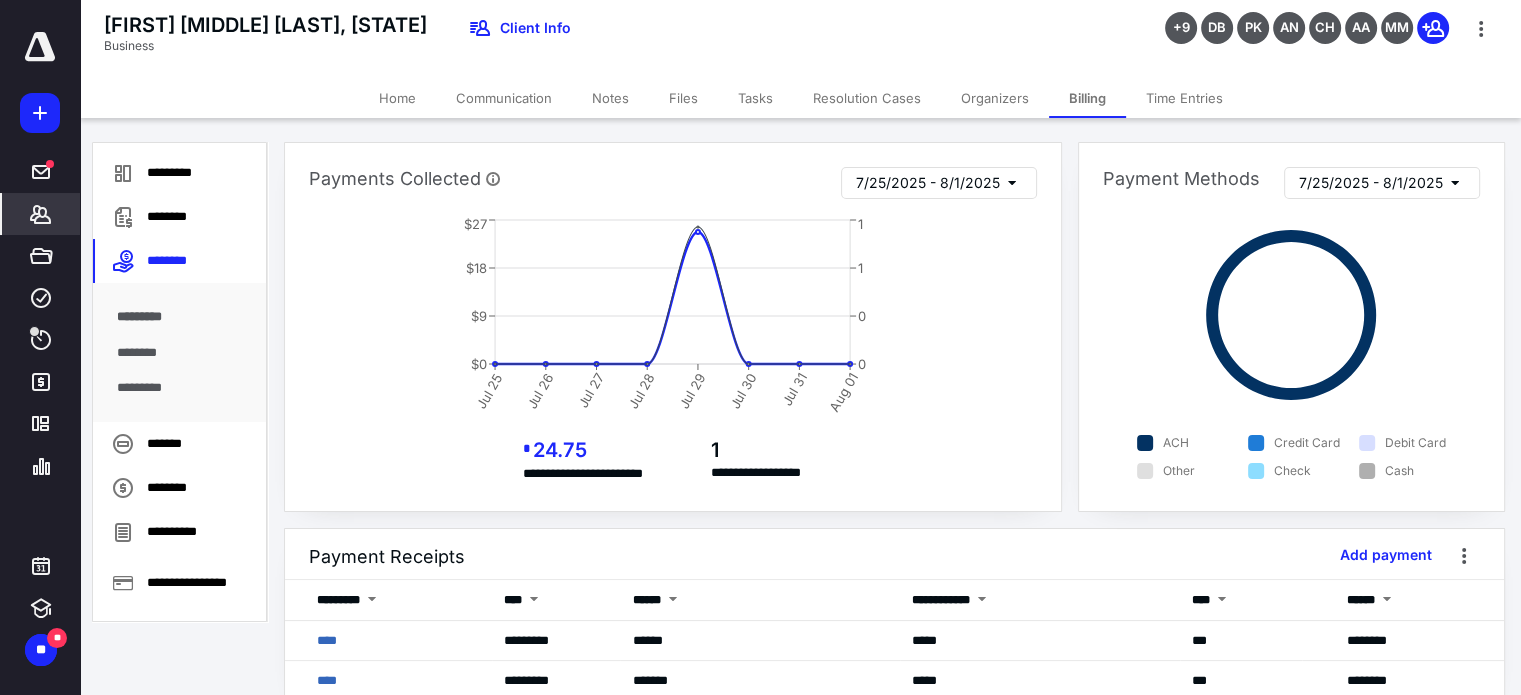 click on "Tasks" at bounding box center [755, 98] 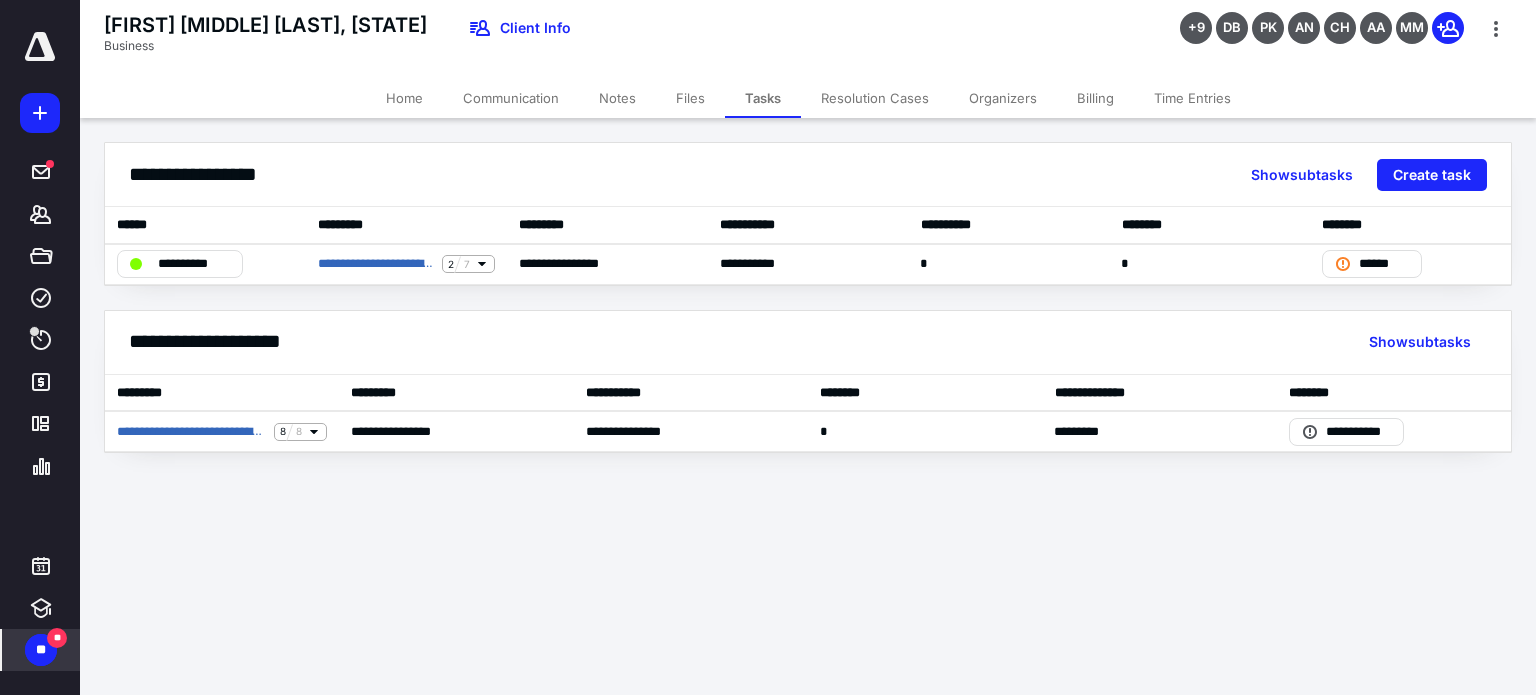 click on "** **" at bounding box center (41, 650) 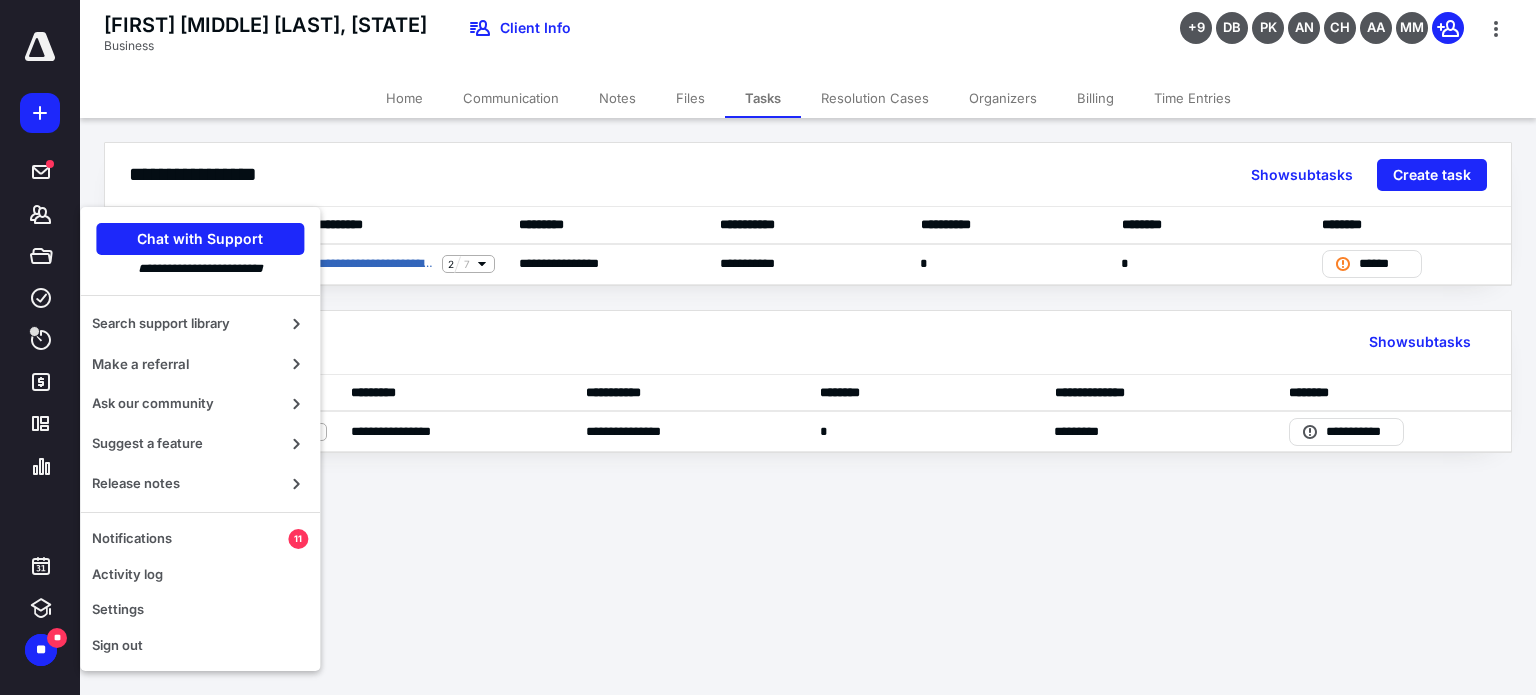 click at bounding box center [40, 47] 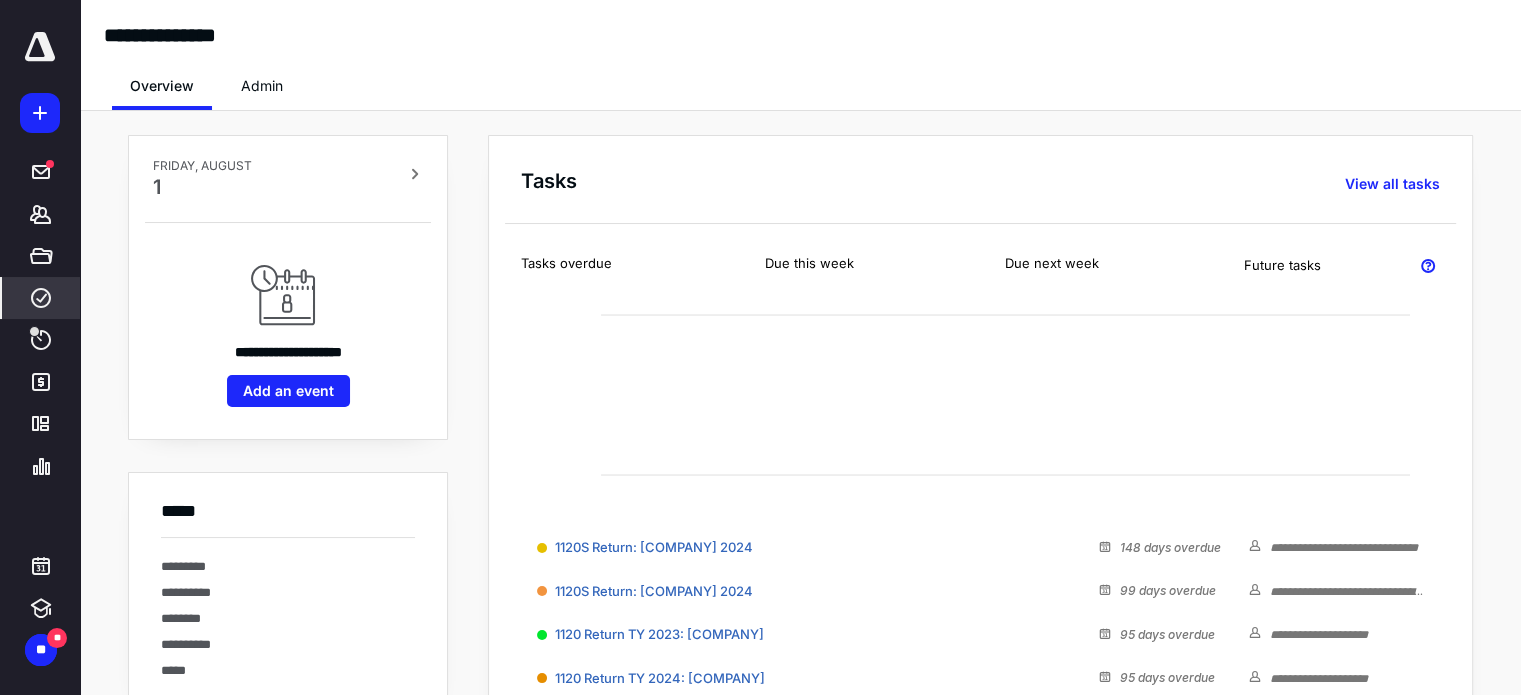 click 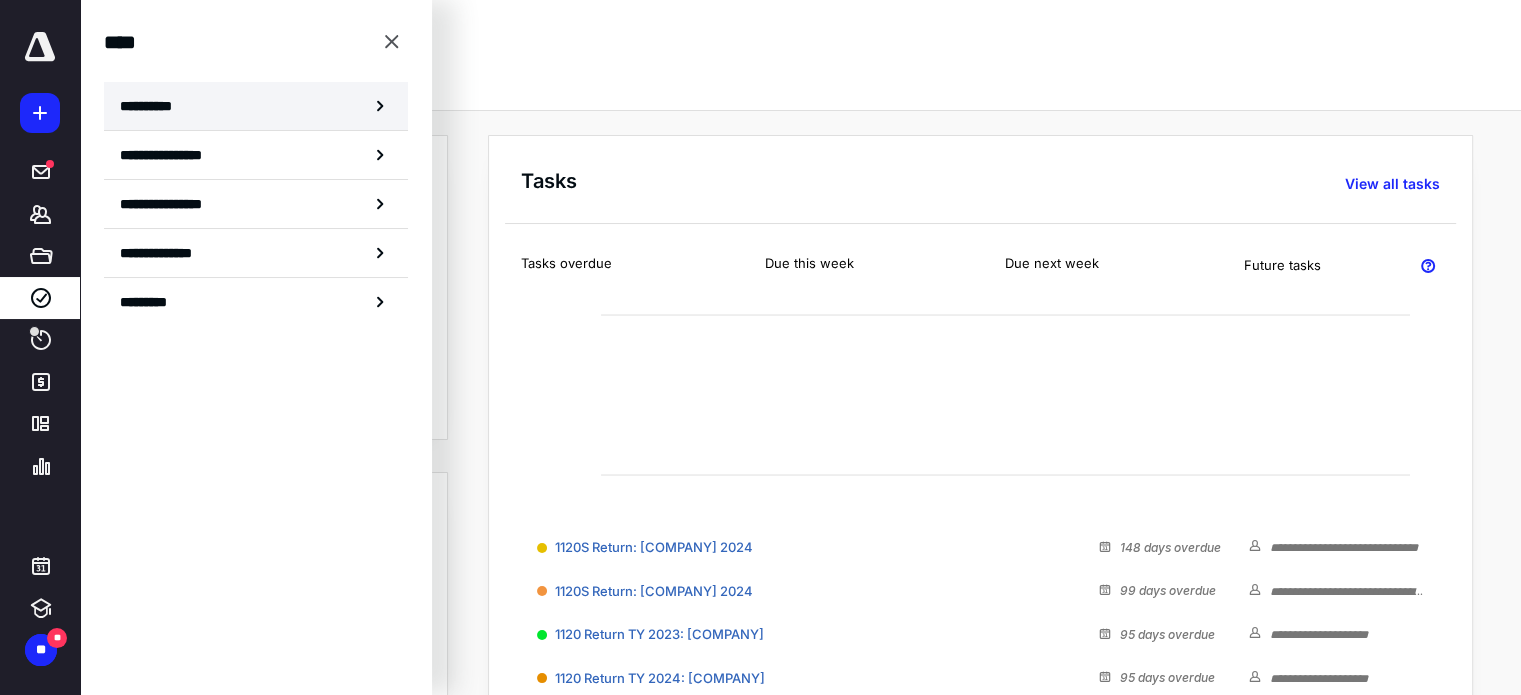 click on "**********" at bounding box center (256, 106) 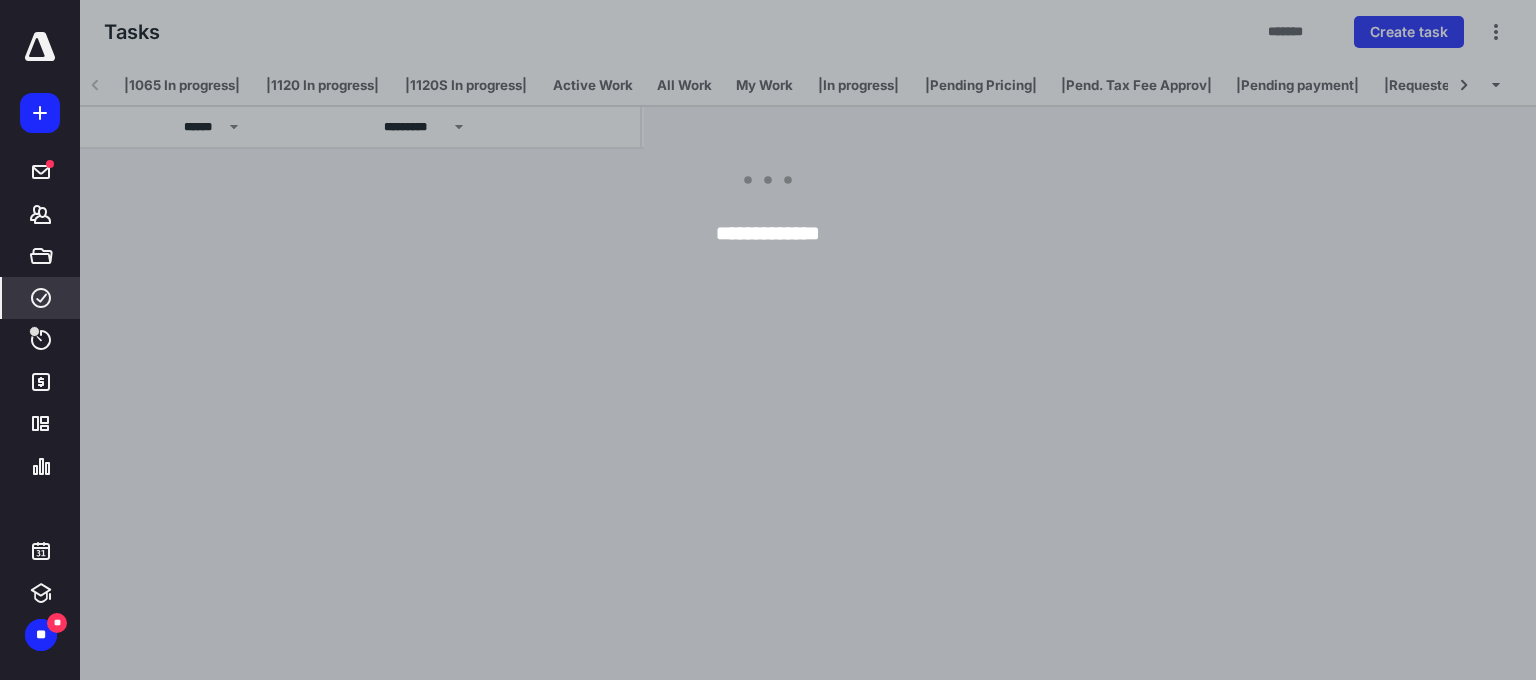 scroll, scrollTop: 0, scrollLeft: 448, axis: horizontal 